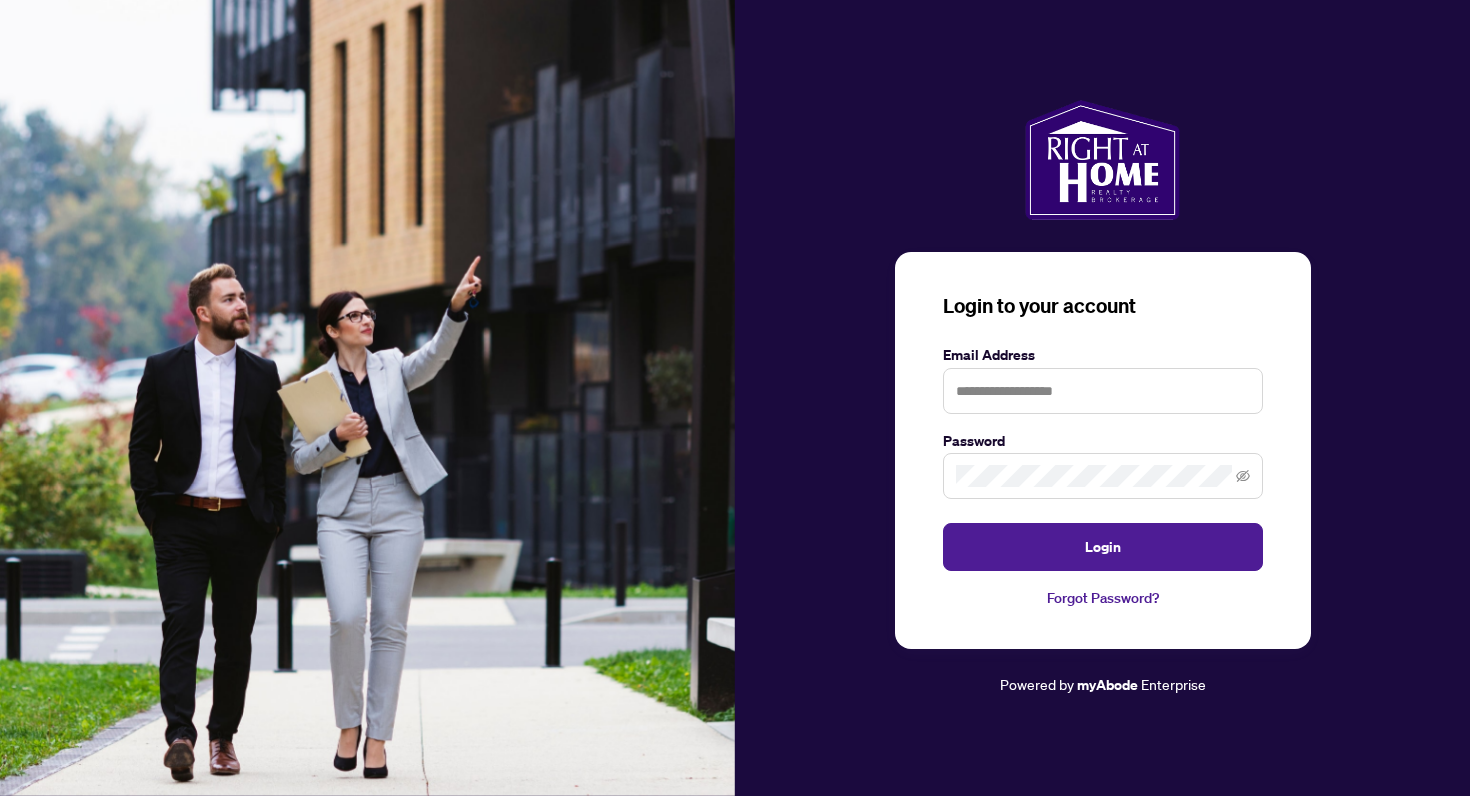 scroll, scrollTop: 0, scrollLeft: 0, axis: both 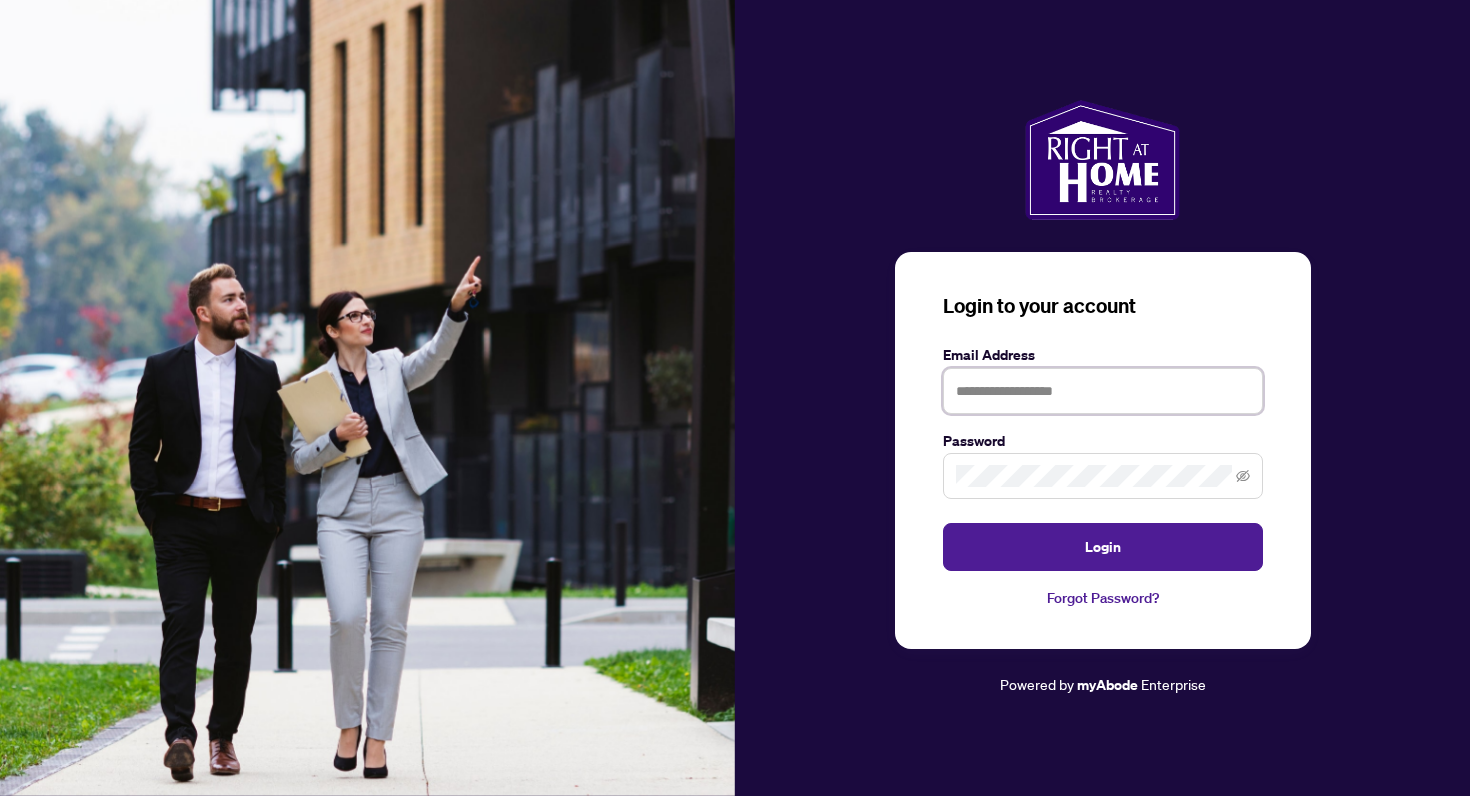click at bounding box center [1103, 391] 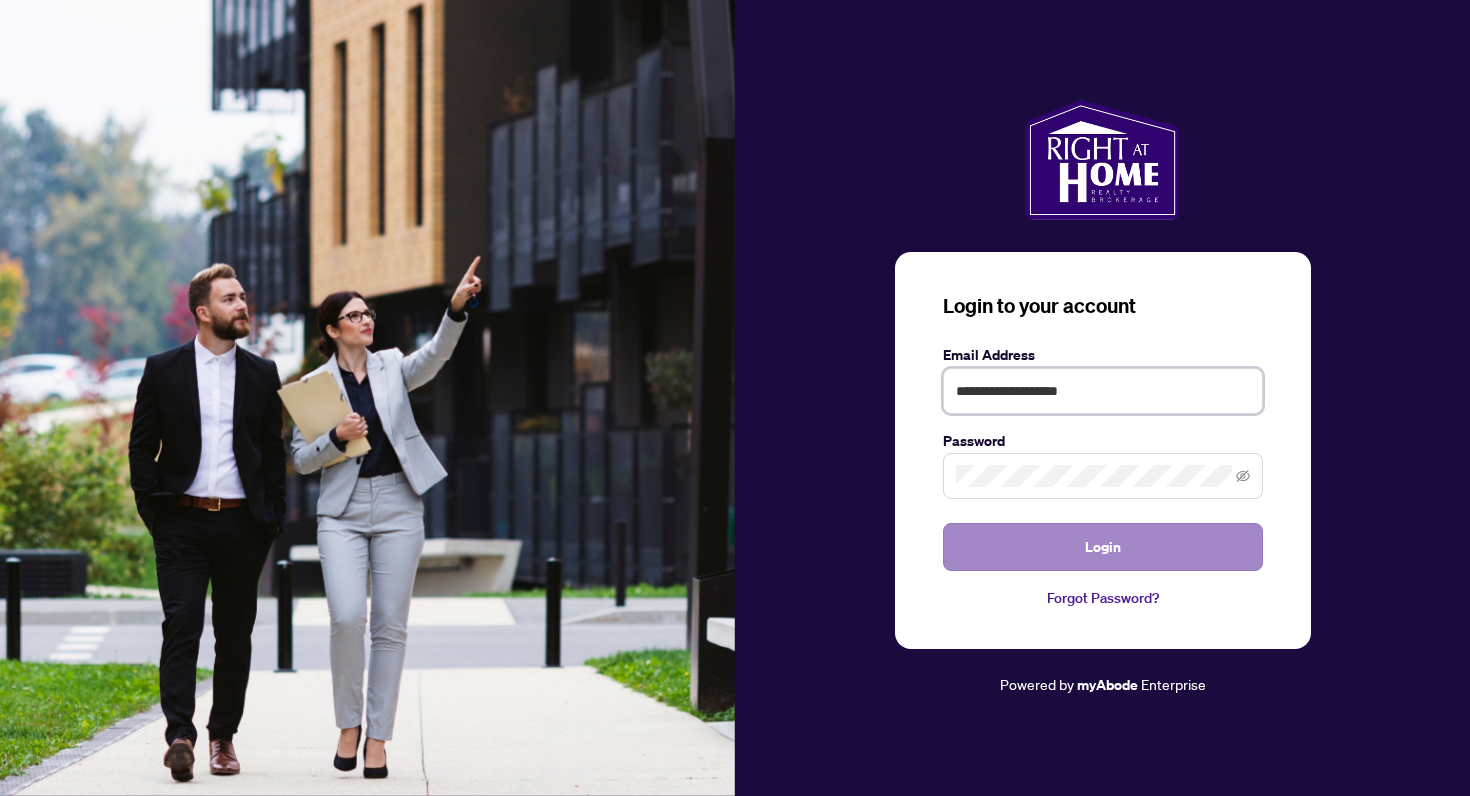 type on "**********" 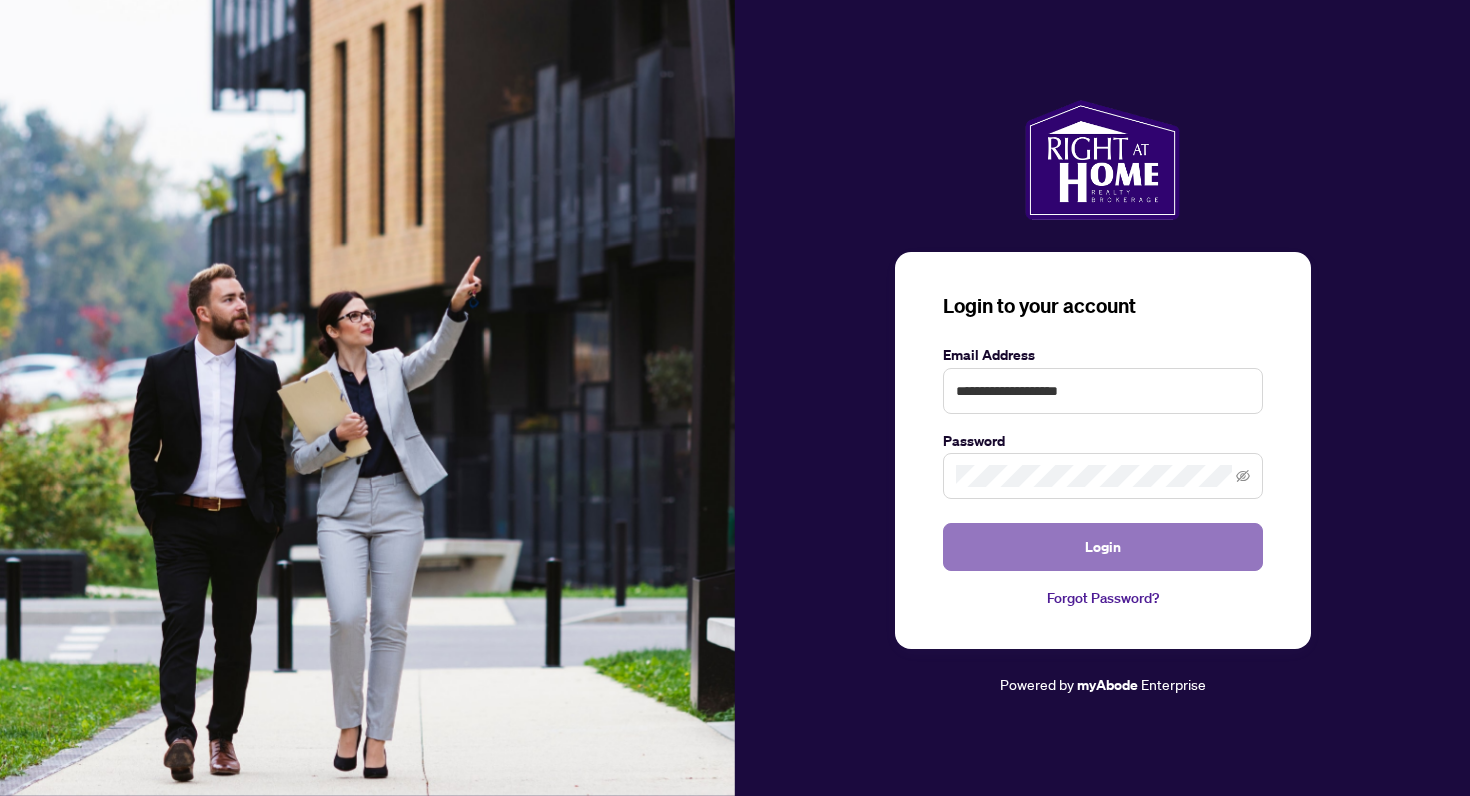 click on "Login" at bounding box center (1103, 547) 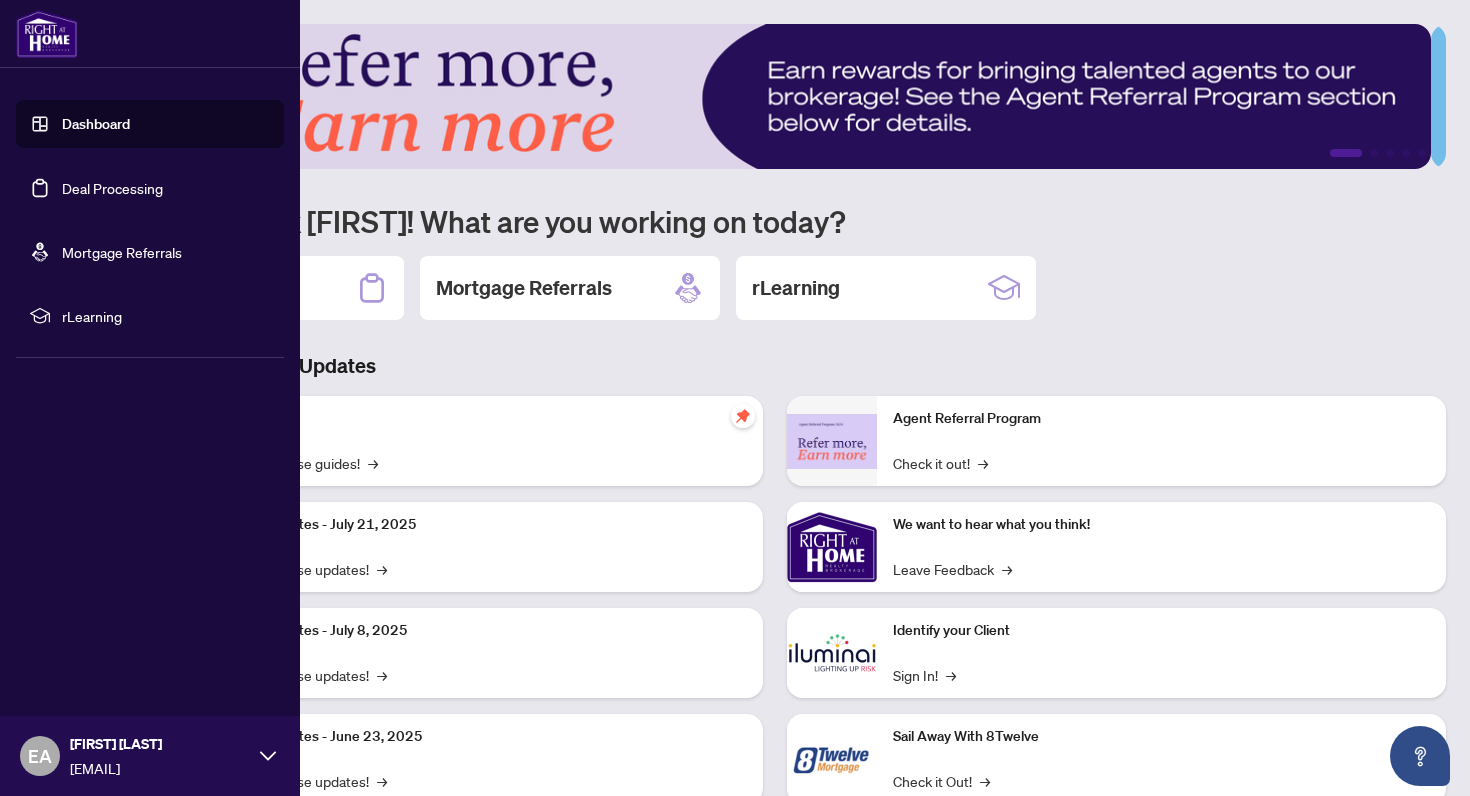 click on "Deal Processing" at bounding box center (112, 188) 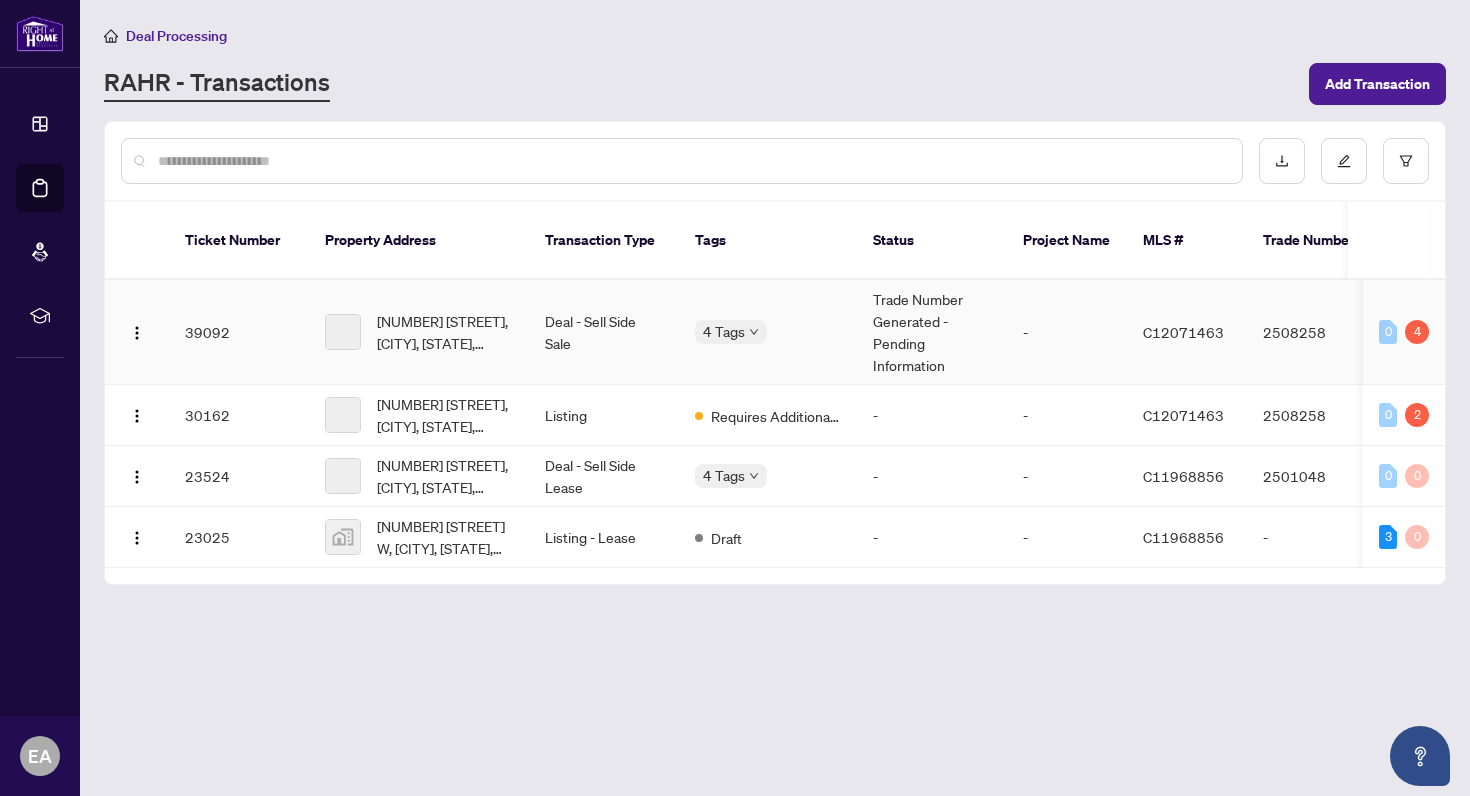 click on "Requires Additional Docs" at bounding box center (0, 0) 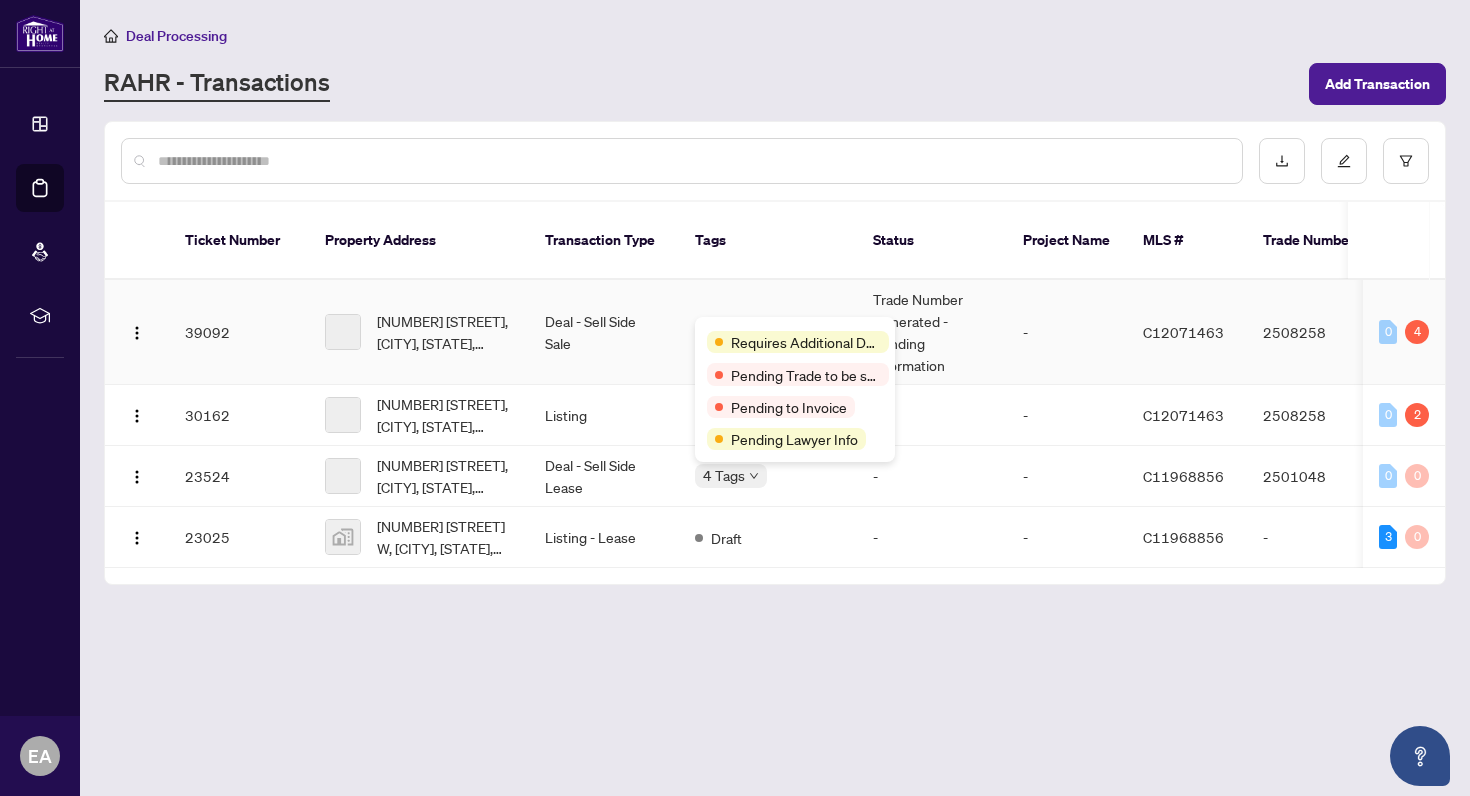 click on "Pending Trade to be sent" at bounding box center (806, 375) 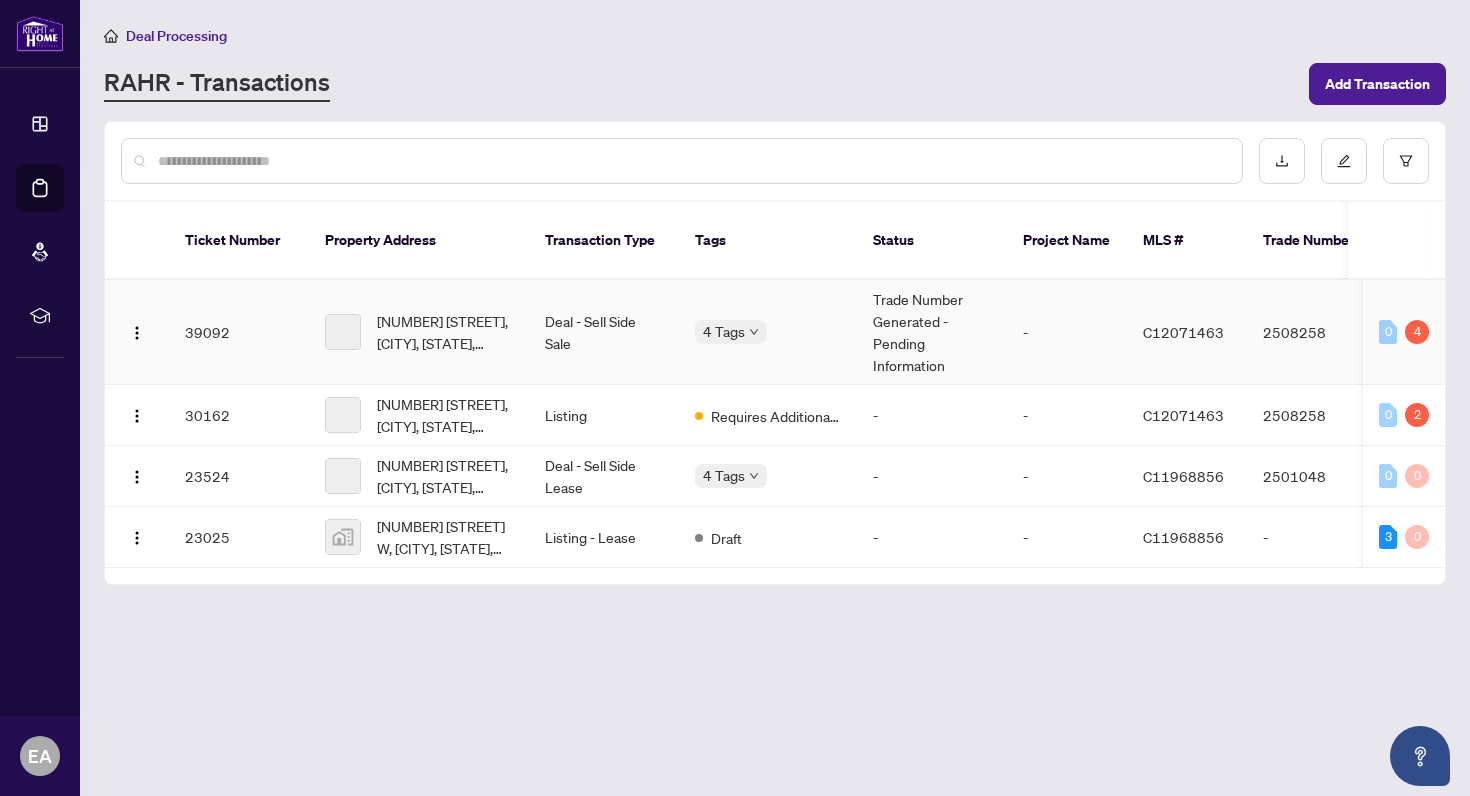 click on "39092" at bounding box center (239, 332) 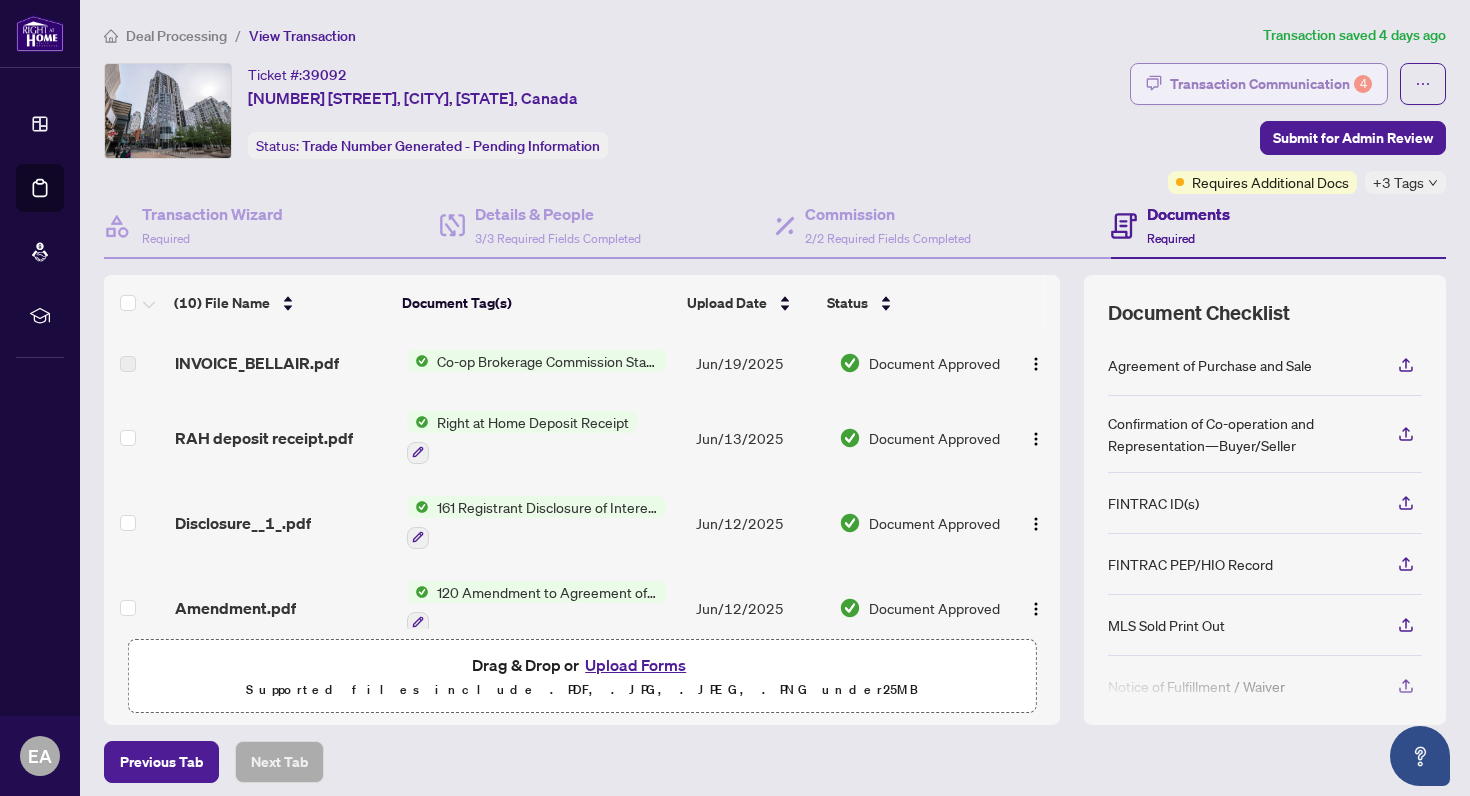 click on "Transaction Communication 4" at bounding box center (1271, 84) 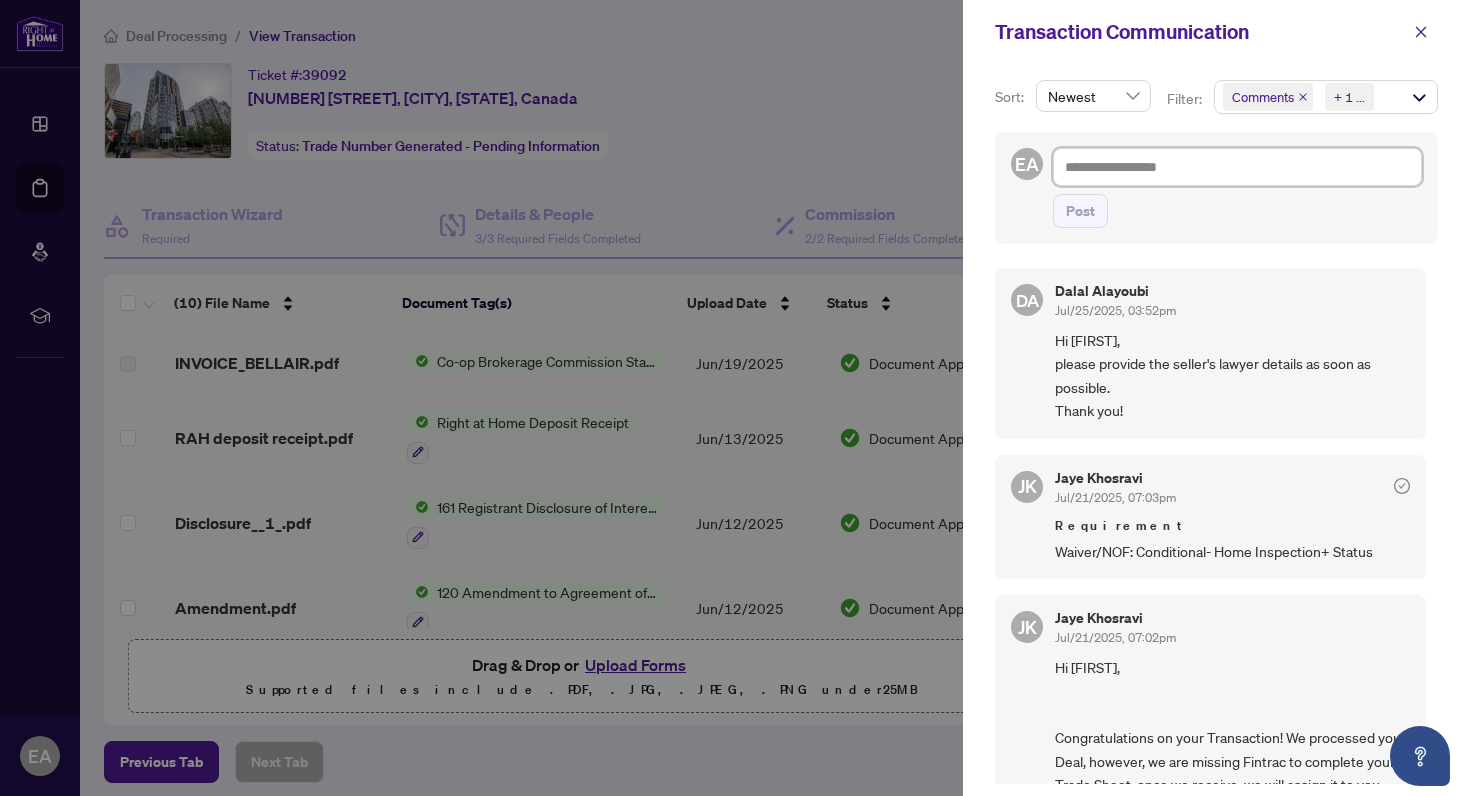 click at bounding box center (1237, 167) 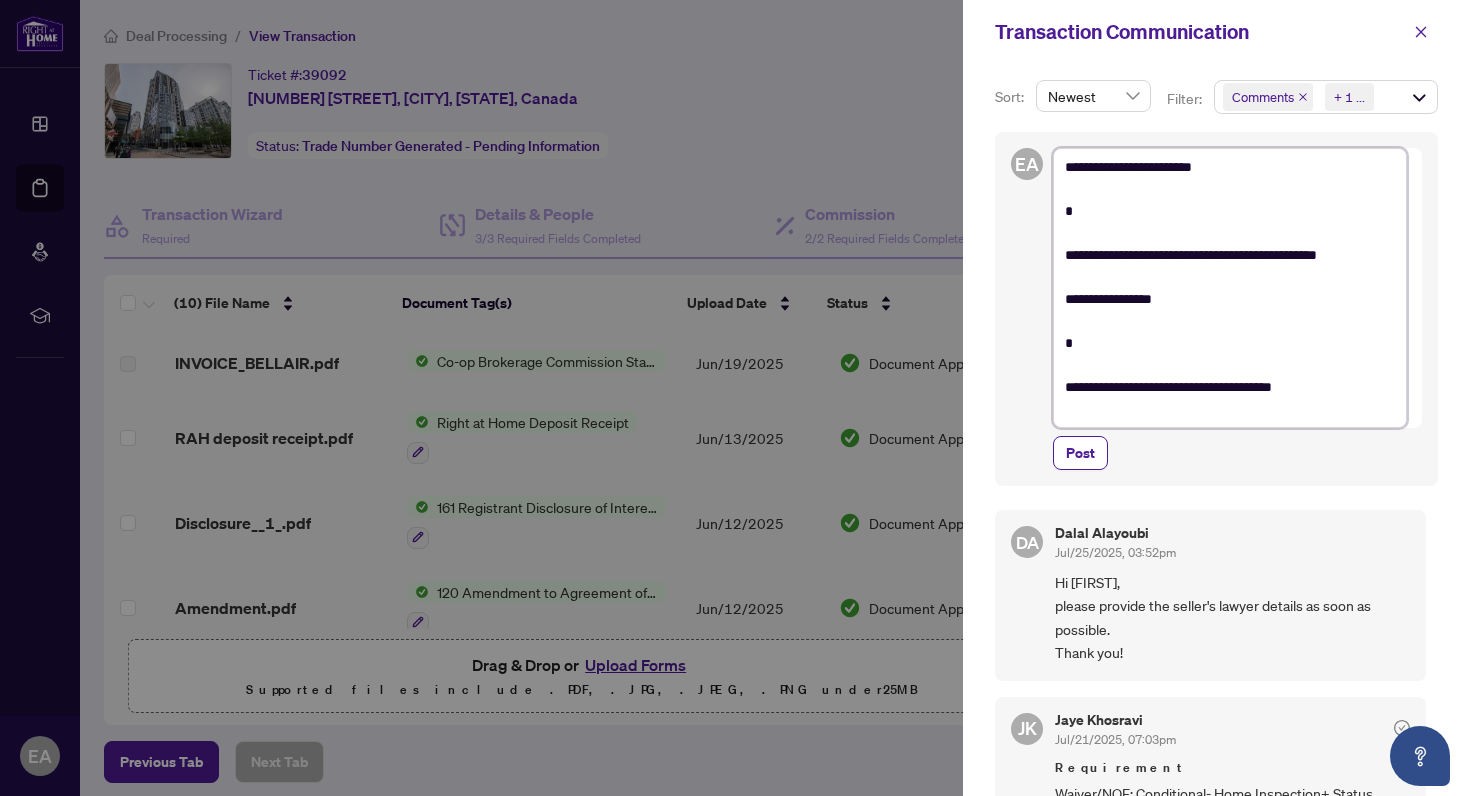click on "**********" at bounding box center (1230, 288) 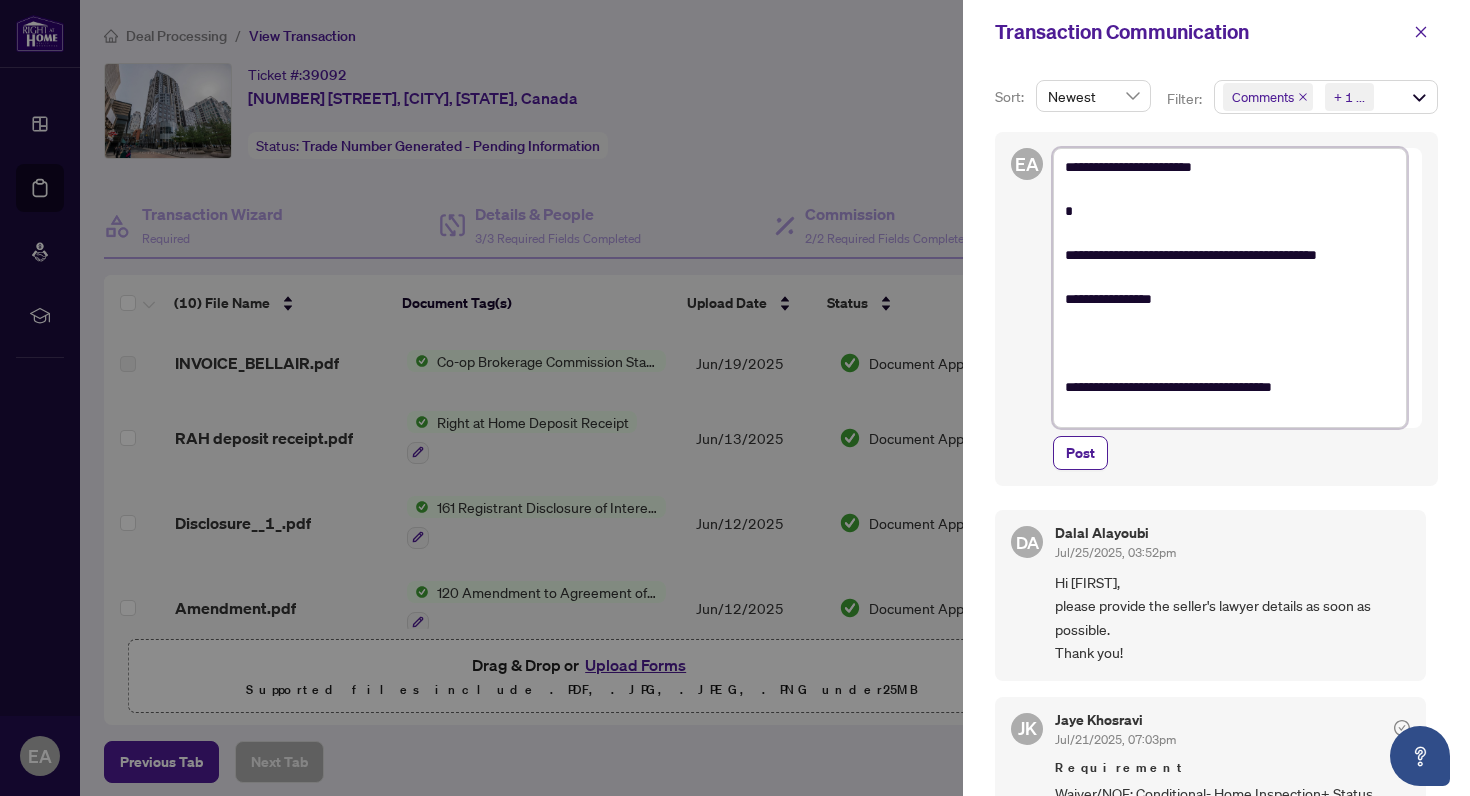 type on "**********" 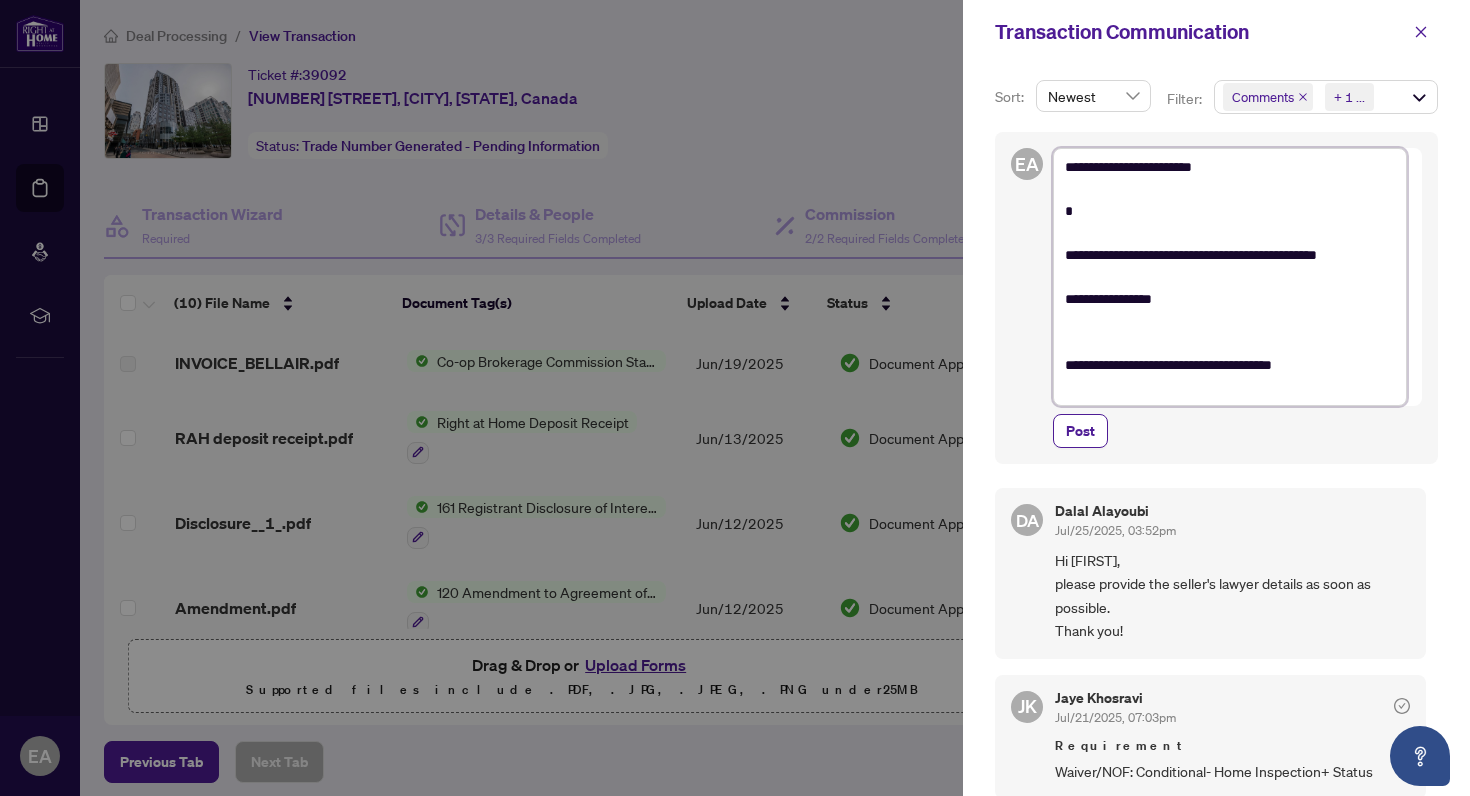 type on "**********" 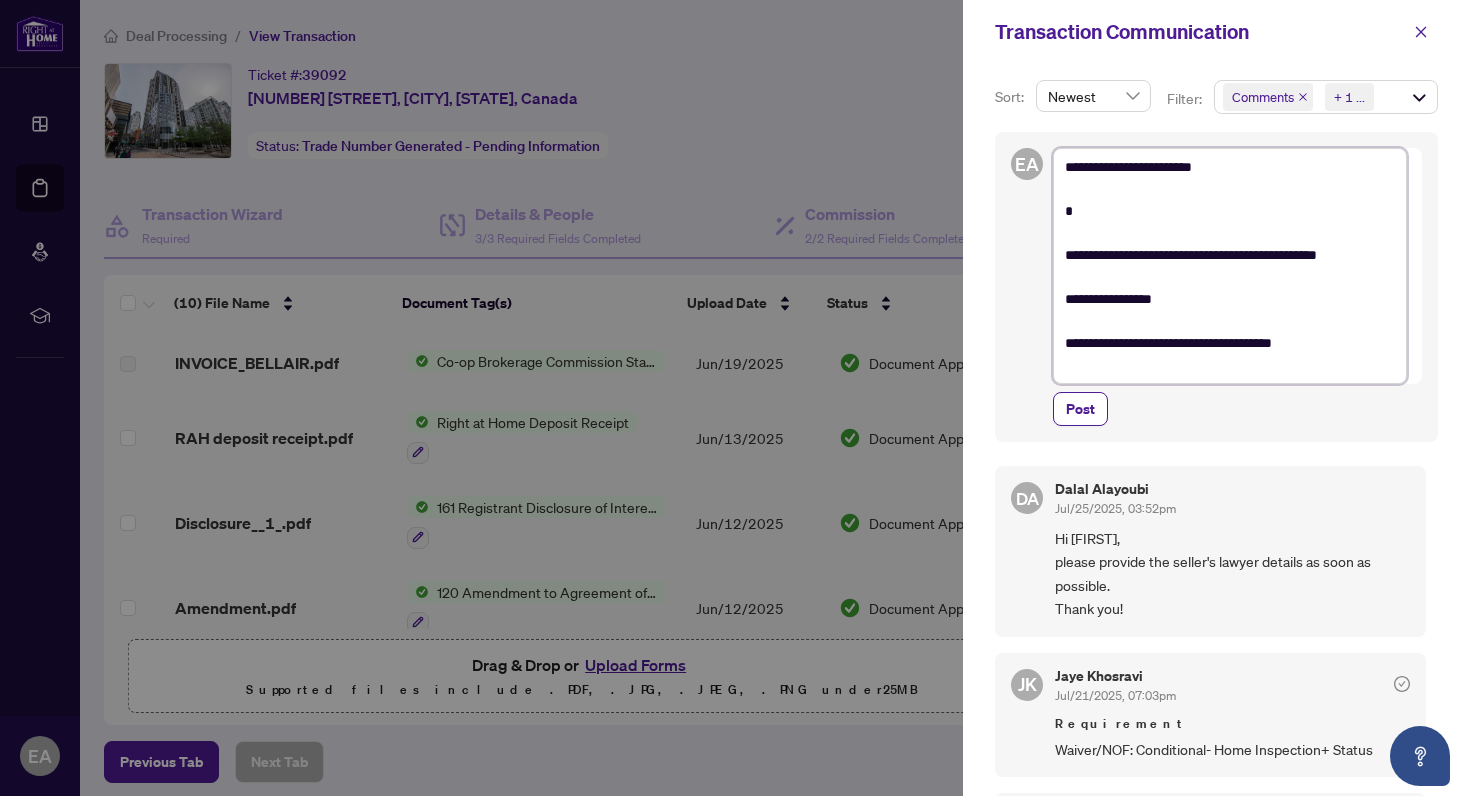 click on "**********" at bounding box center (1230, 266) 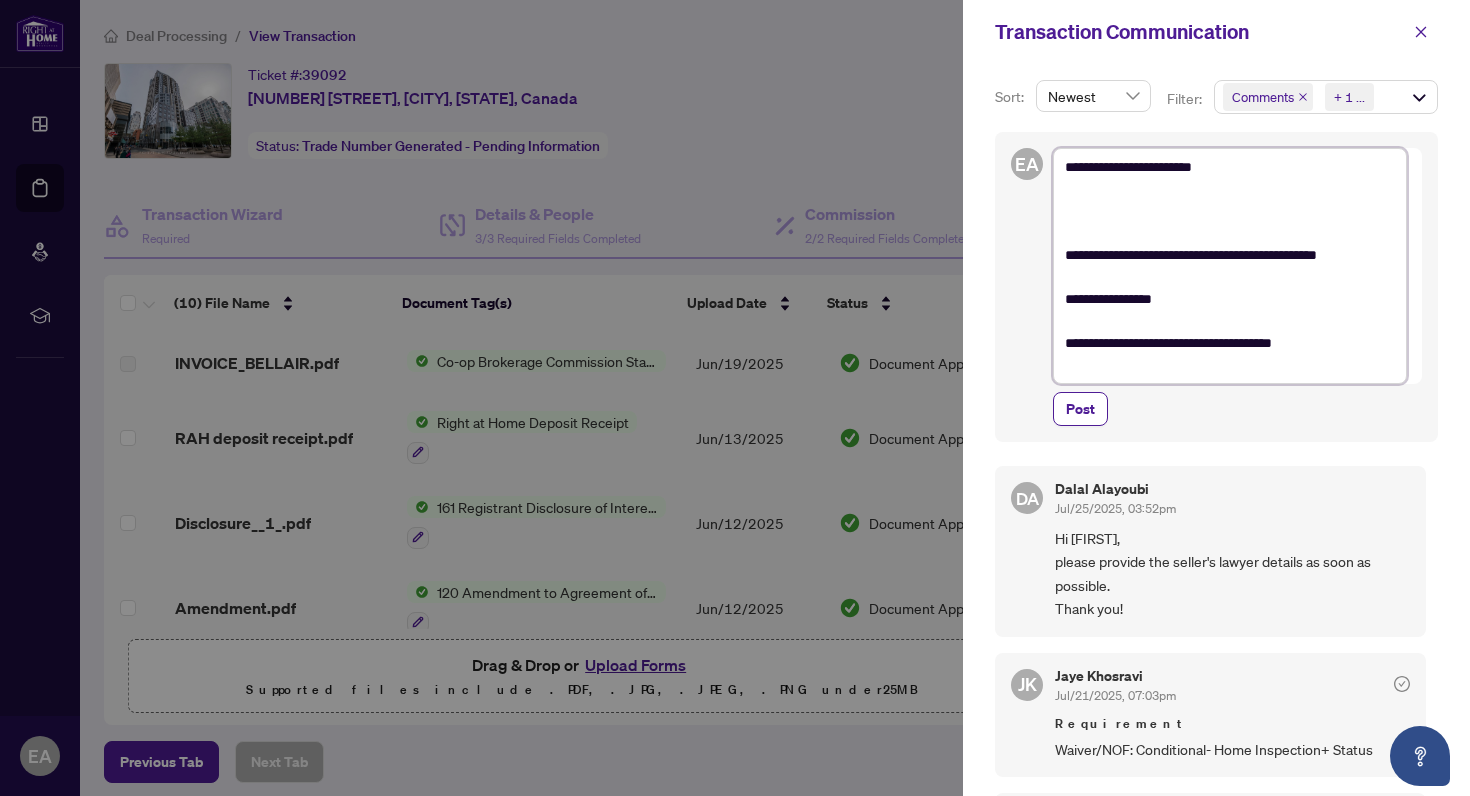 type on "**********" 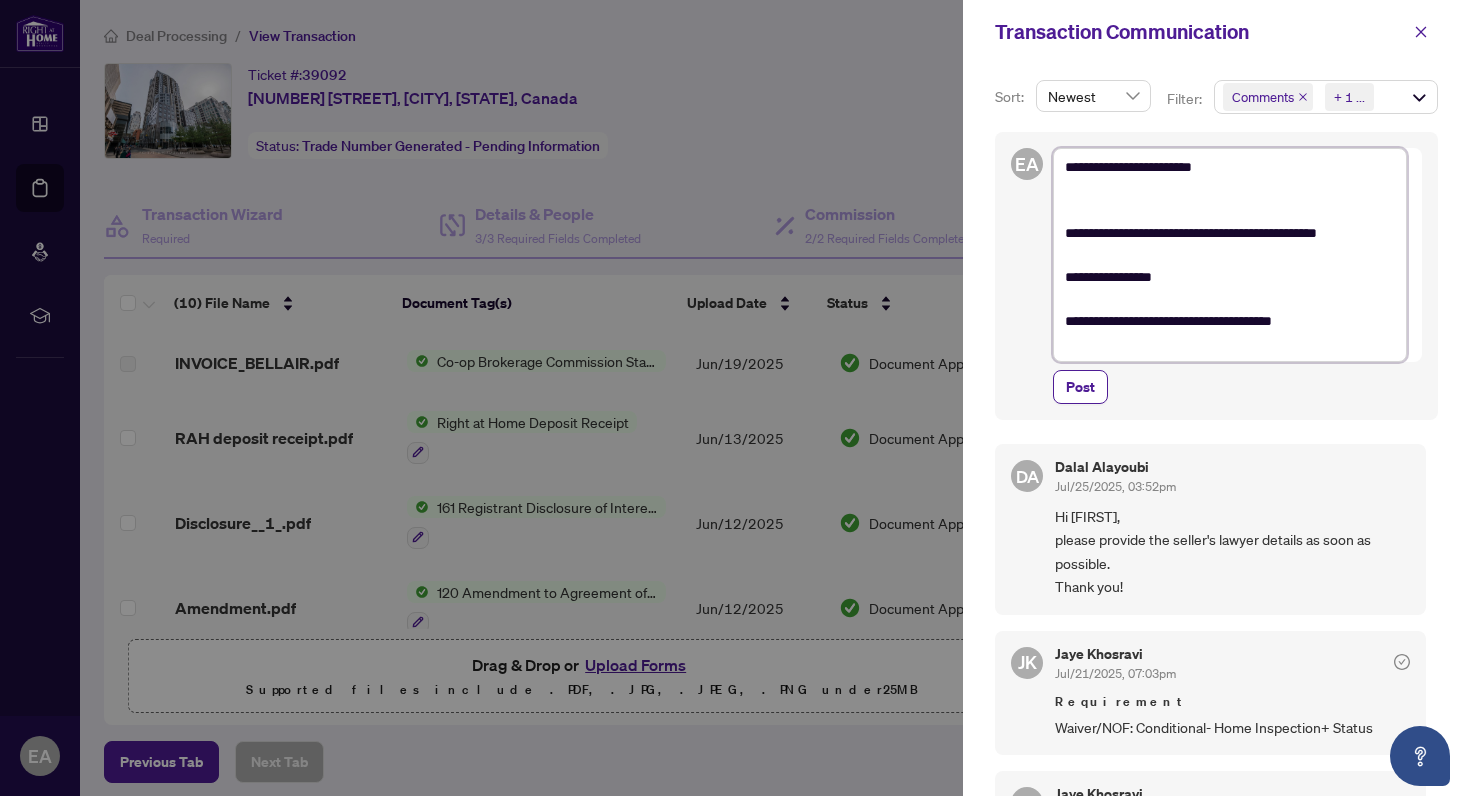 type on "**********" 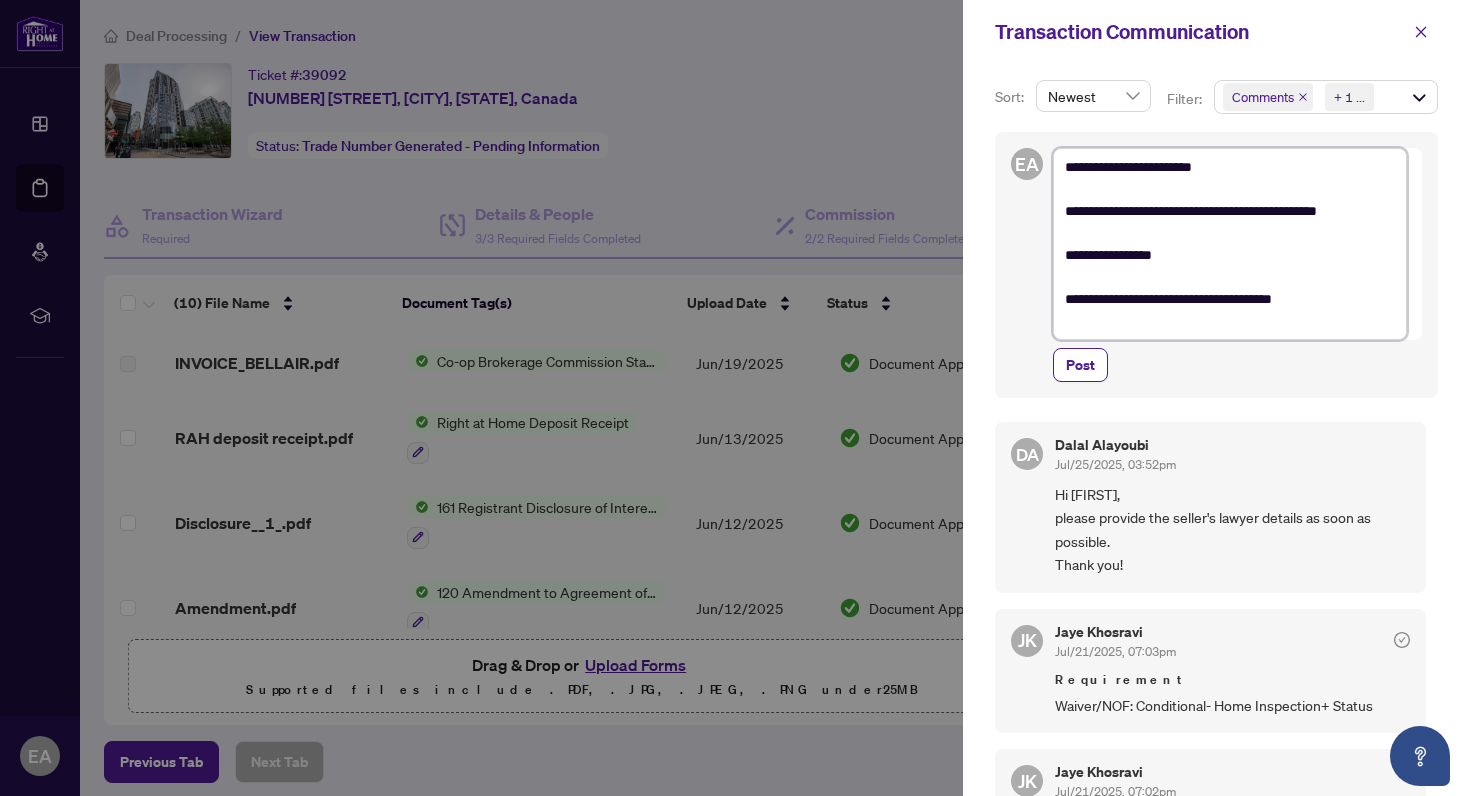 click on "**********" at bounding box center (1230, 244) 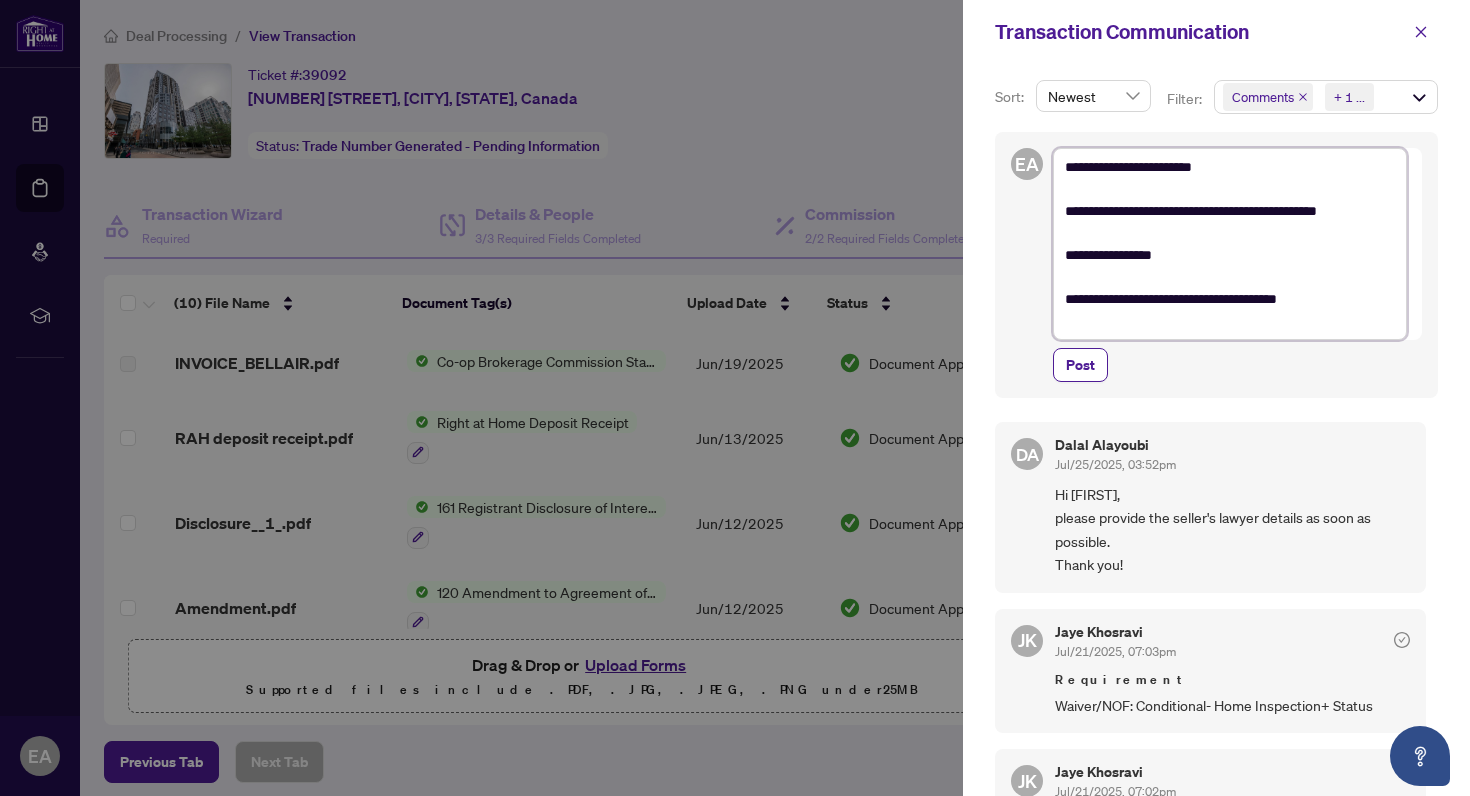 type on "**********" 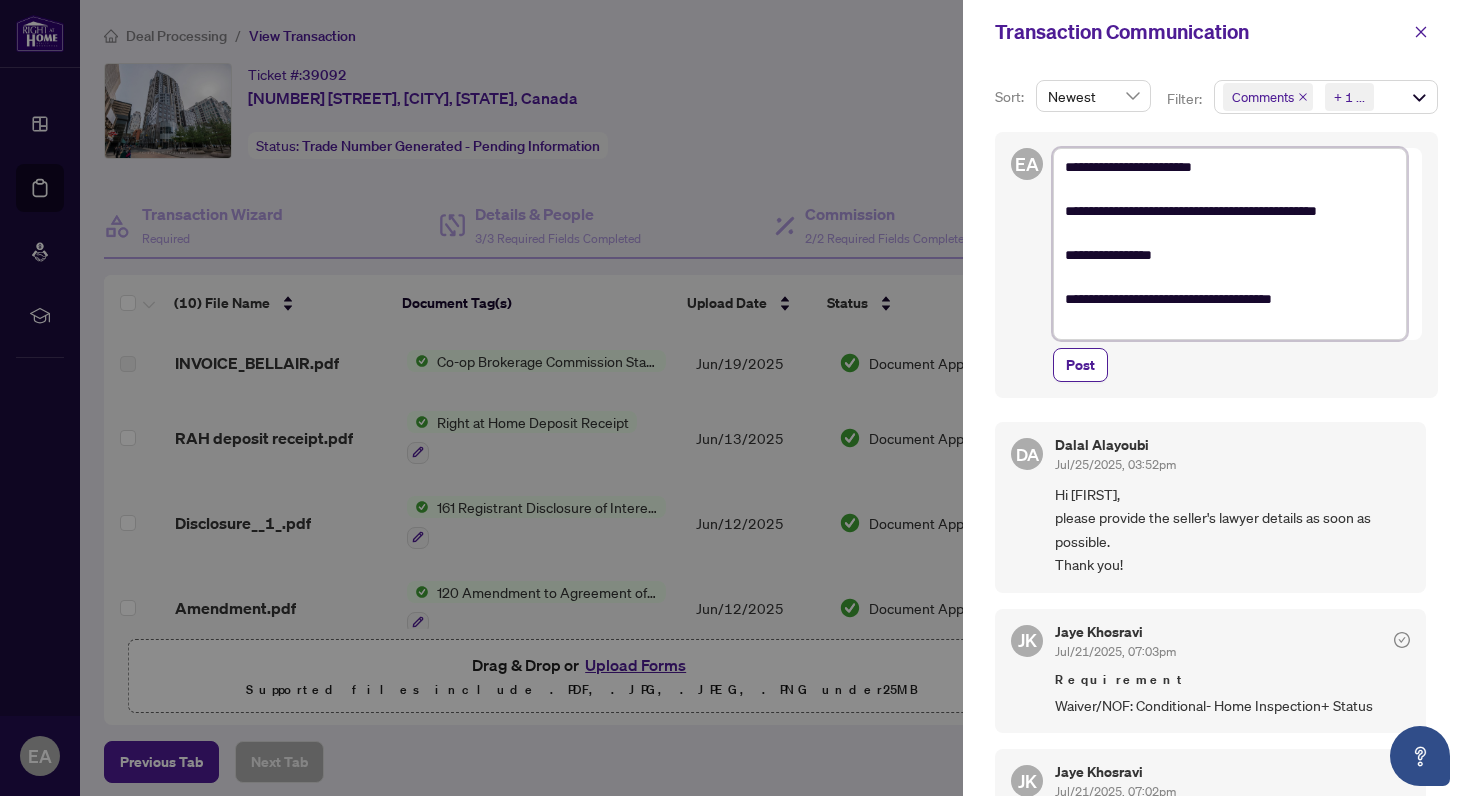 type on "**********" 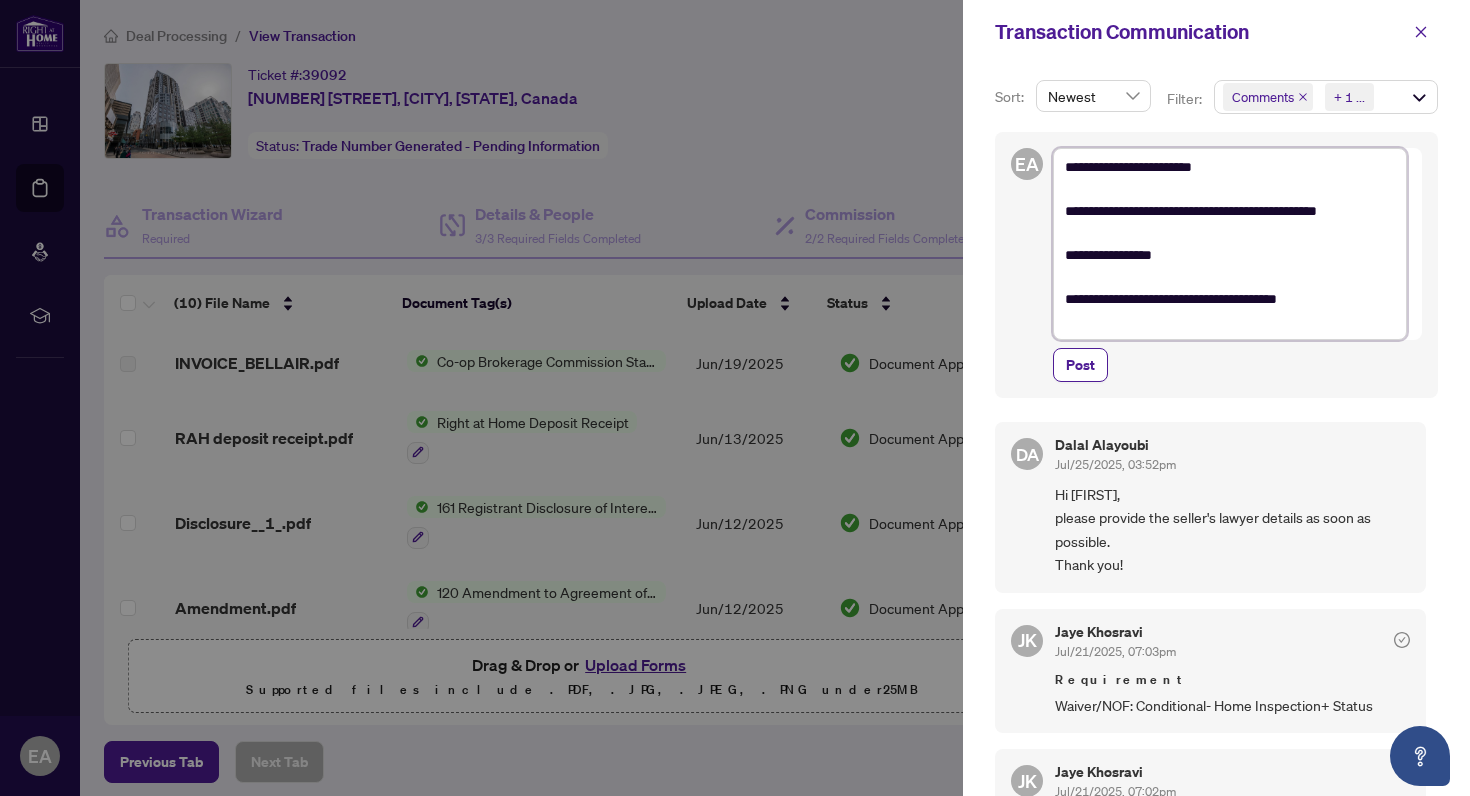 type on "**********" 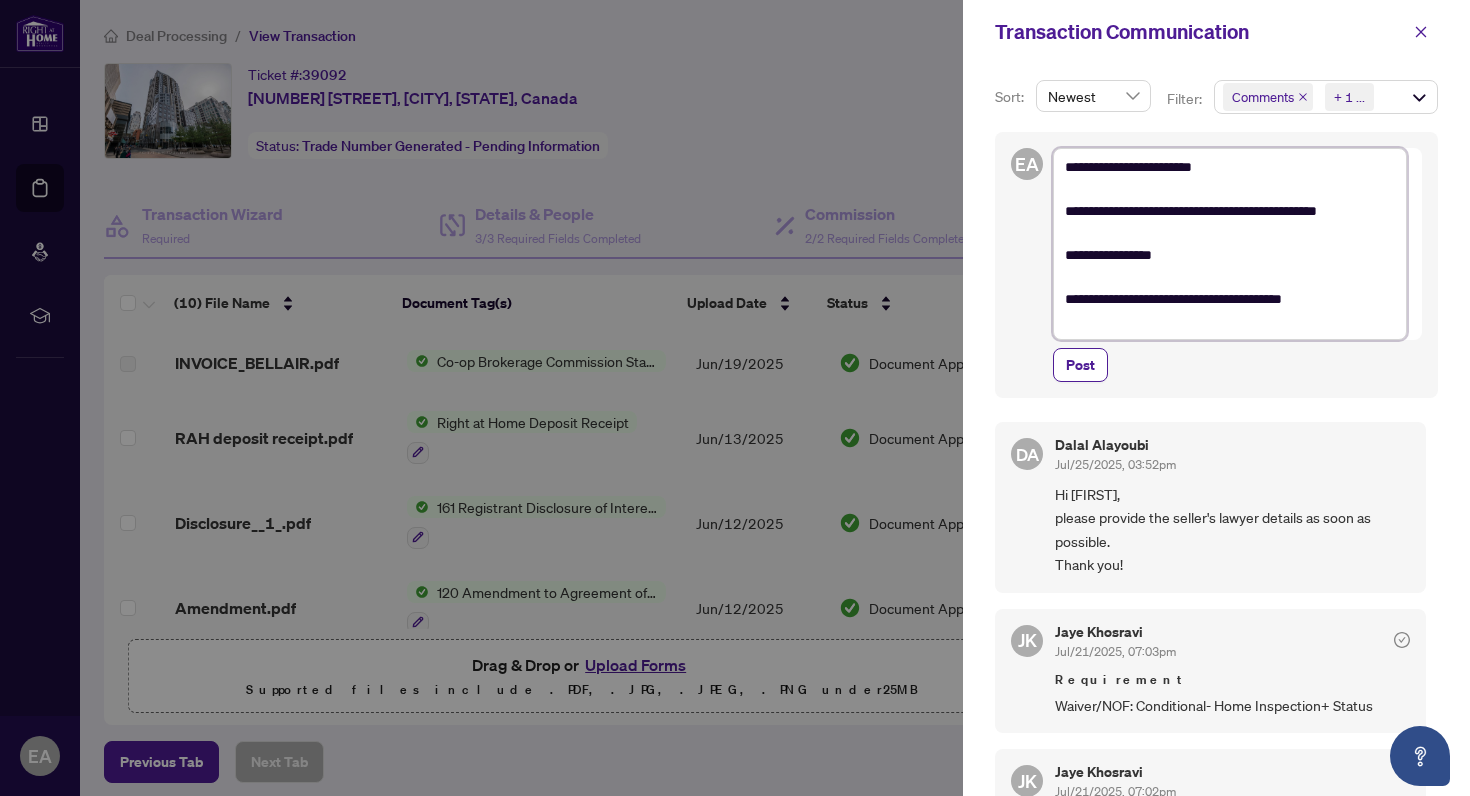 type on "**********" 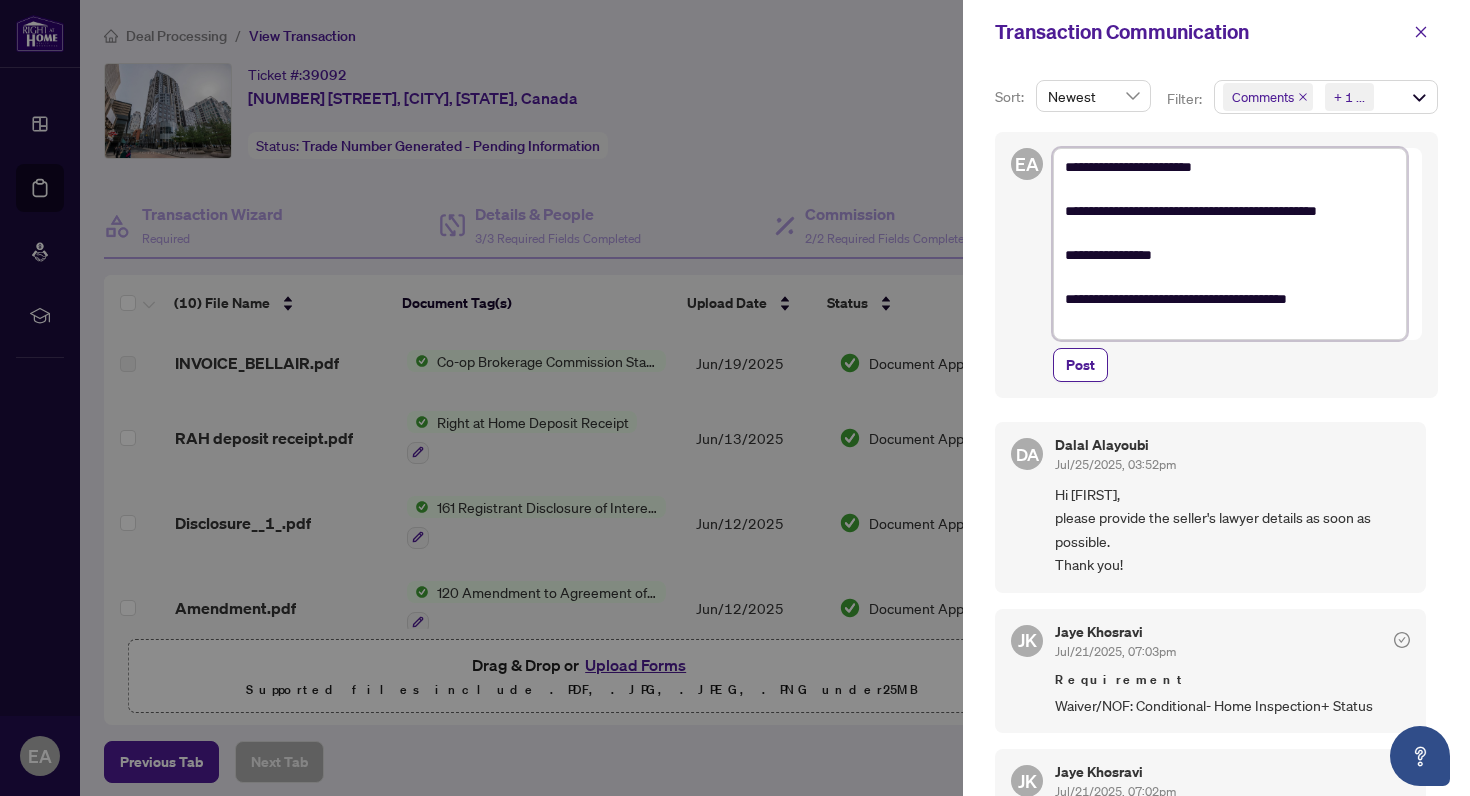 type on "**********" 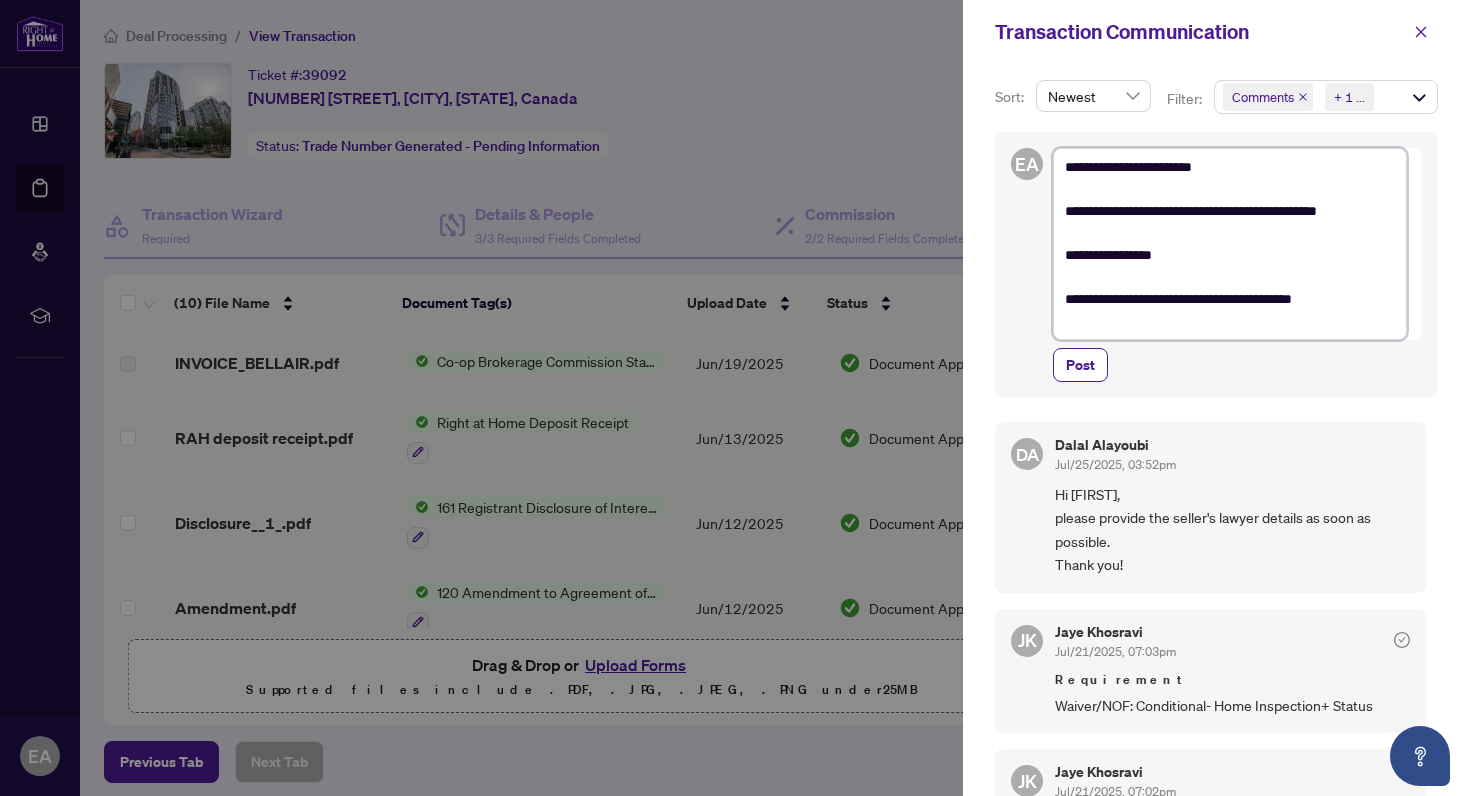 type on "**********" 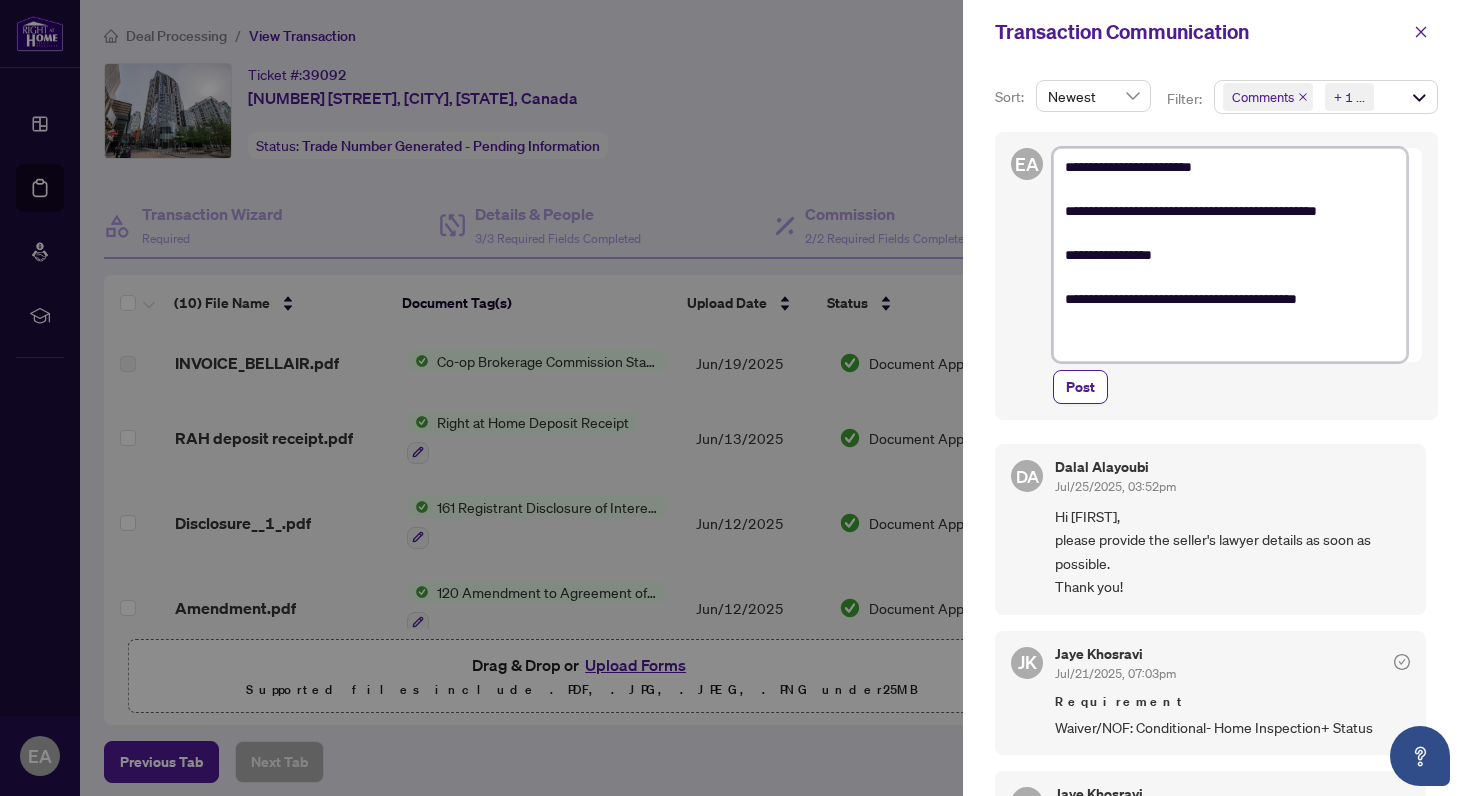 type on "**********" 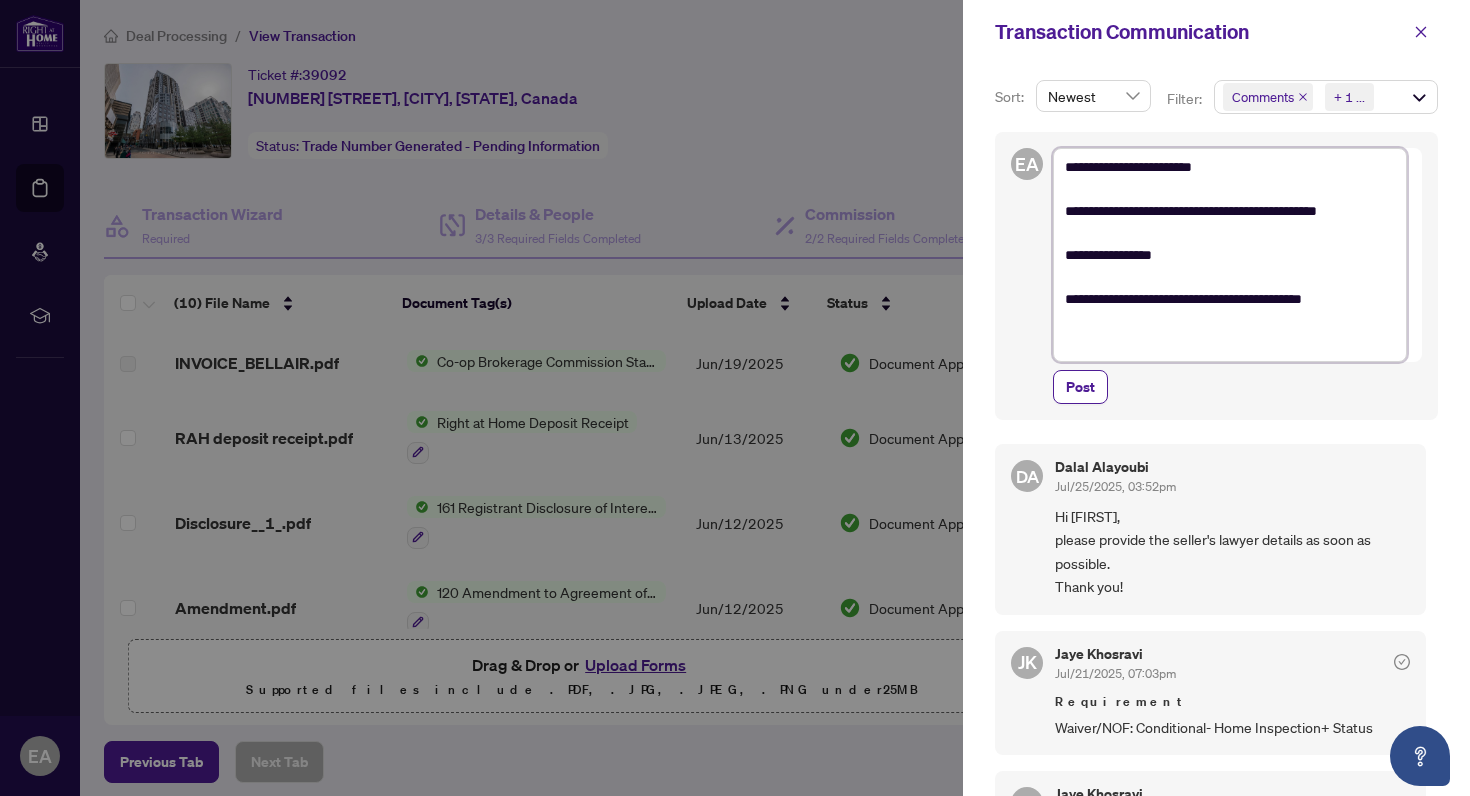type on "**********" 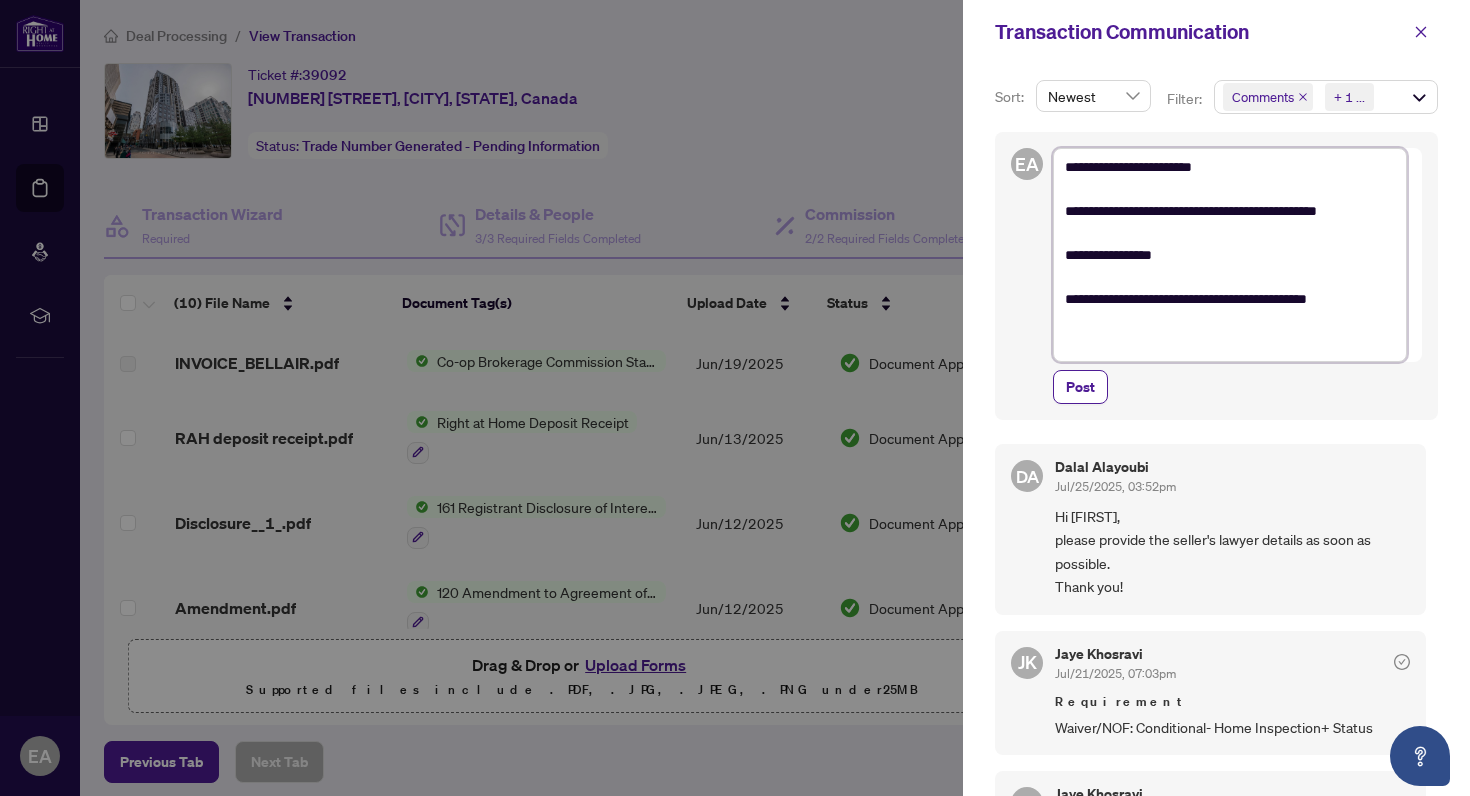 type on "**********" 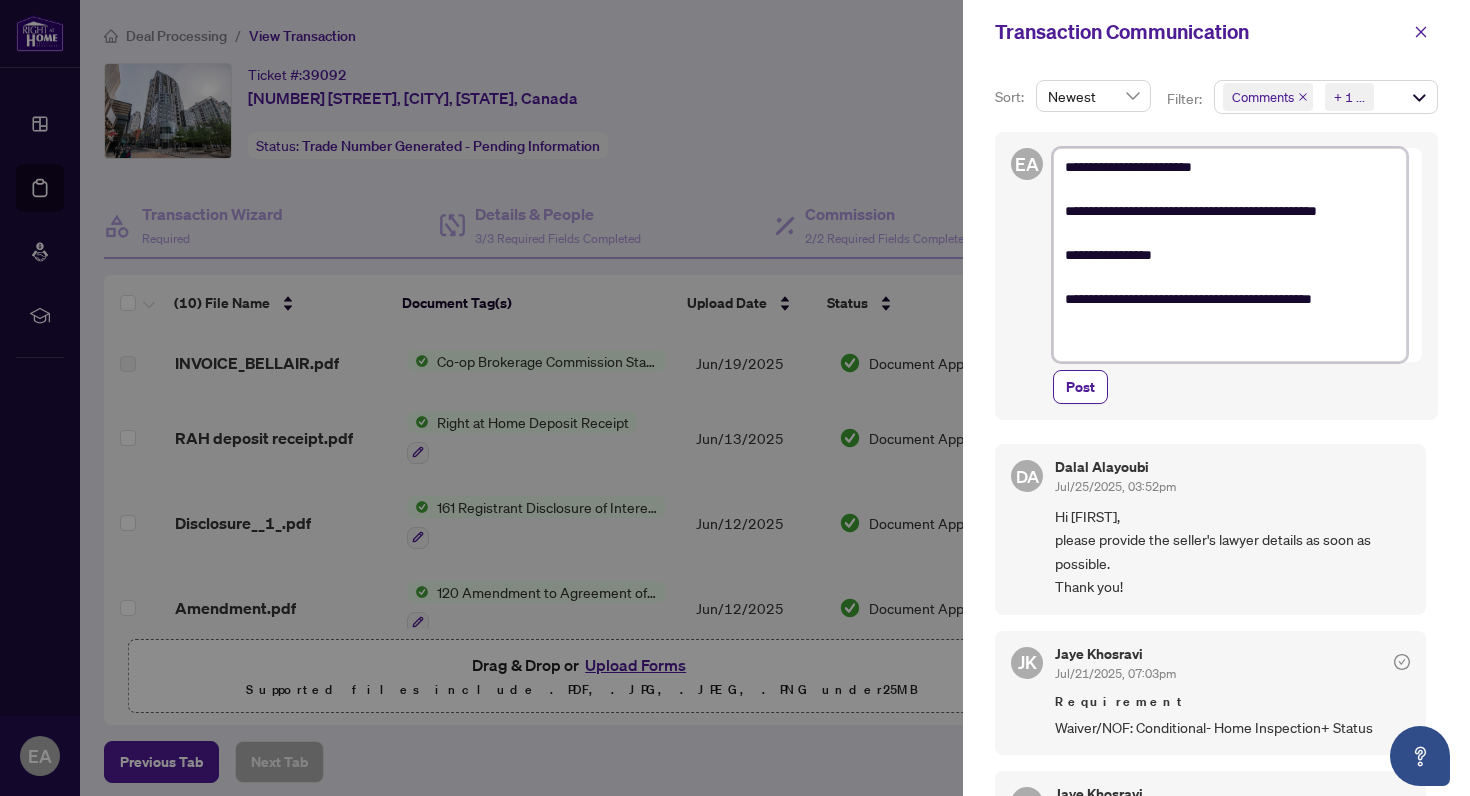 type on "**********" 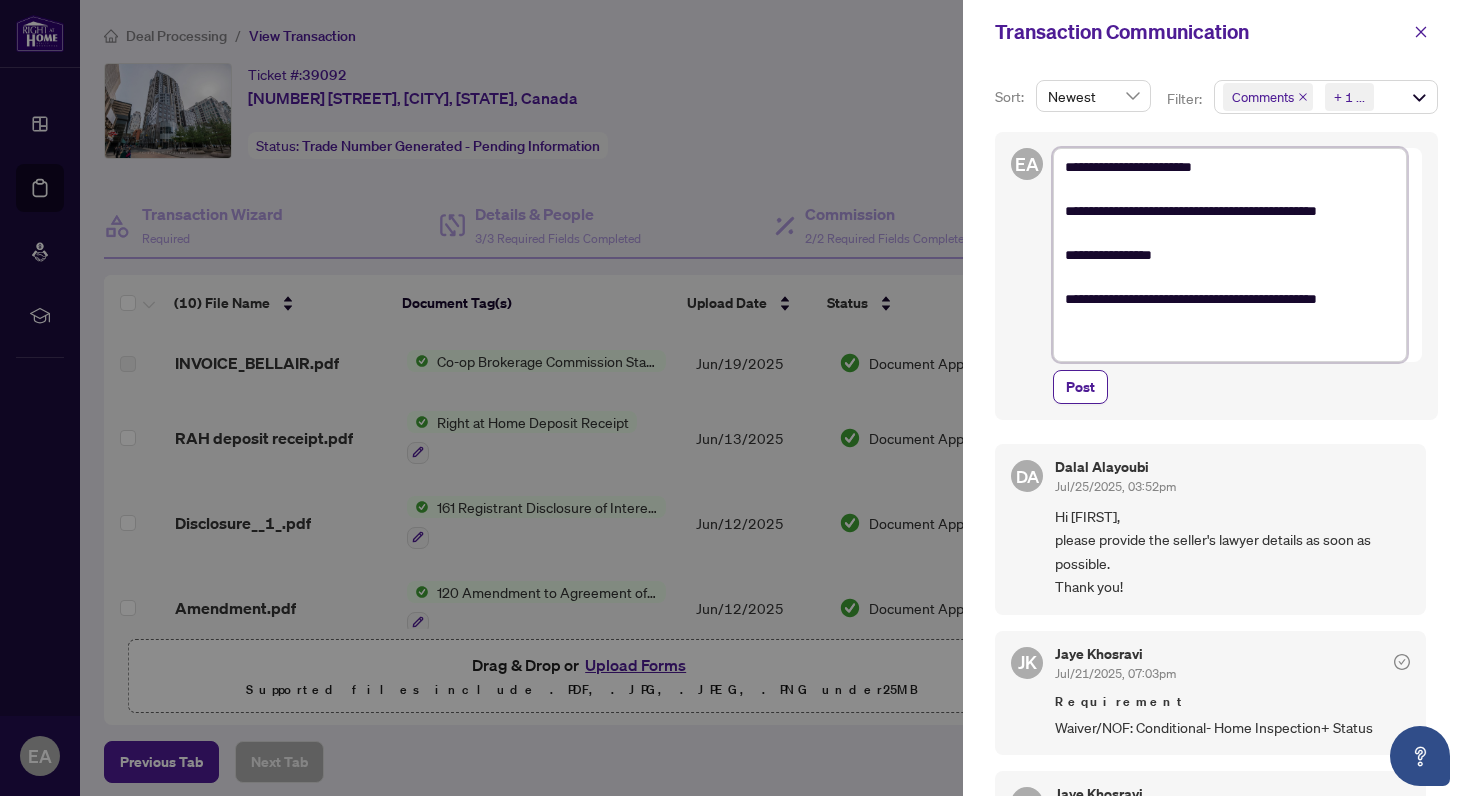 type on "**********" 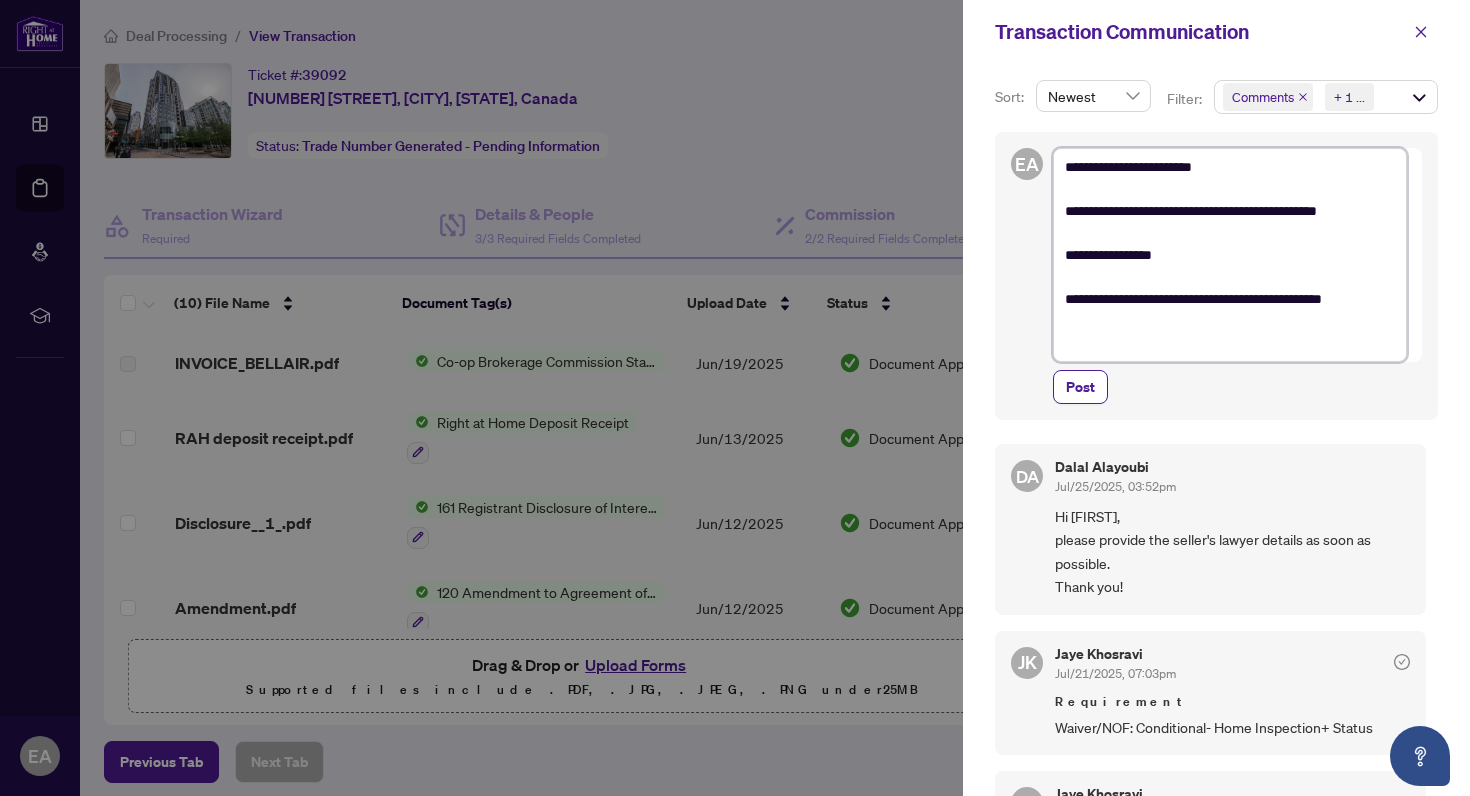 type on "**********" 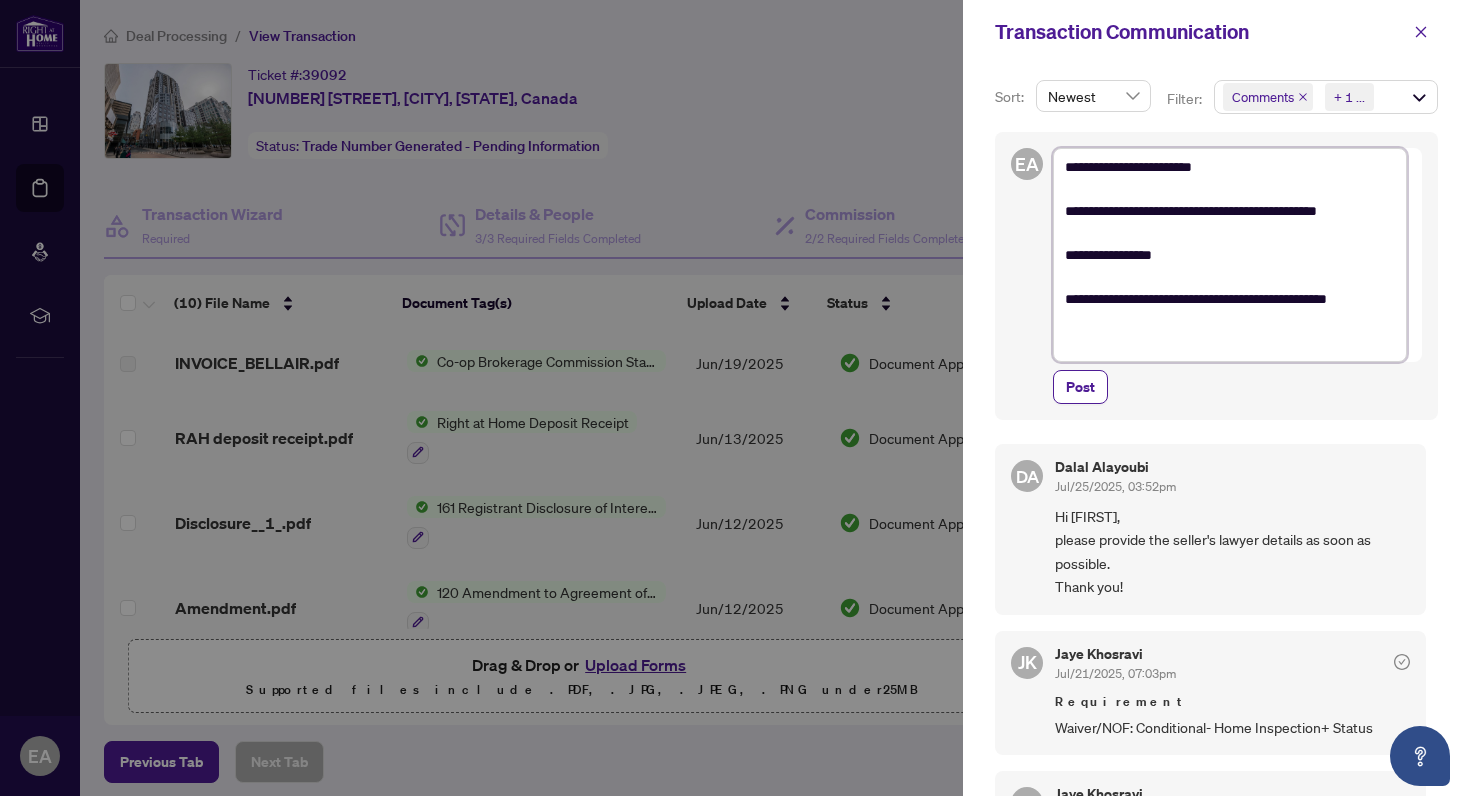 type on "**********" 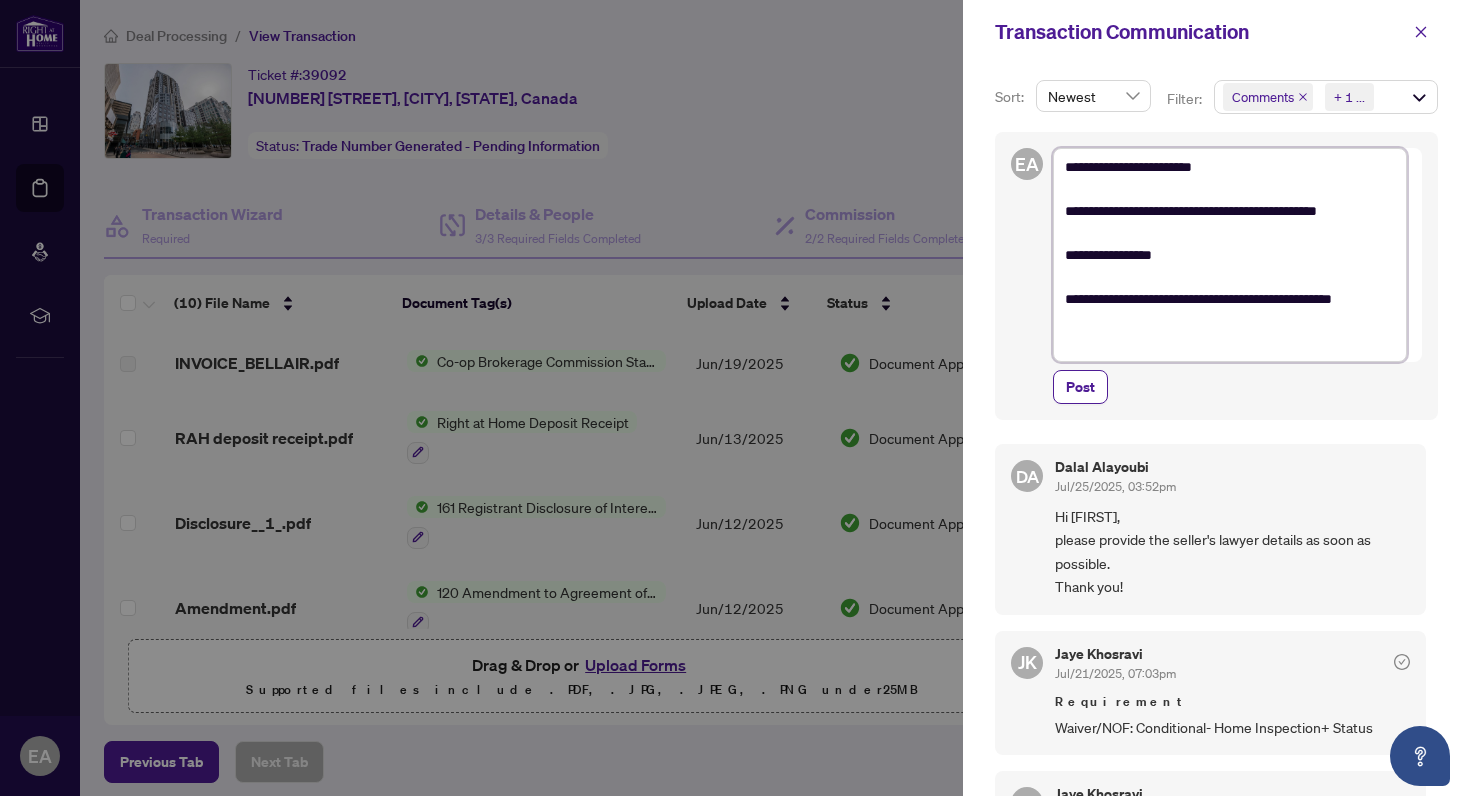 type on "**********" 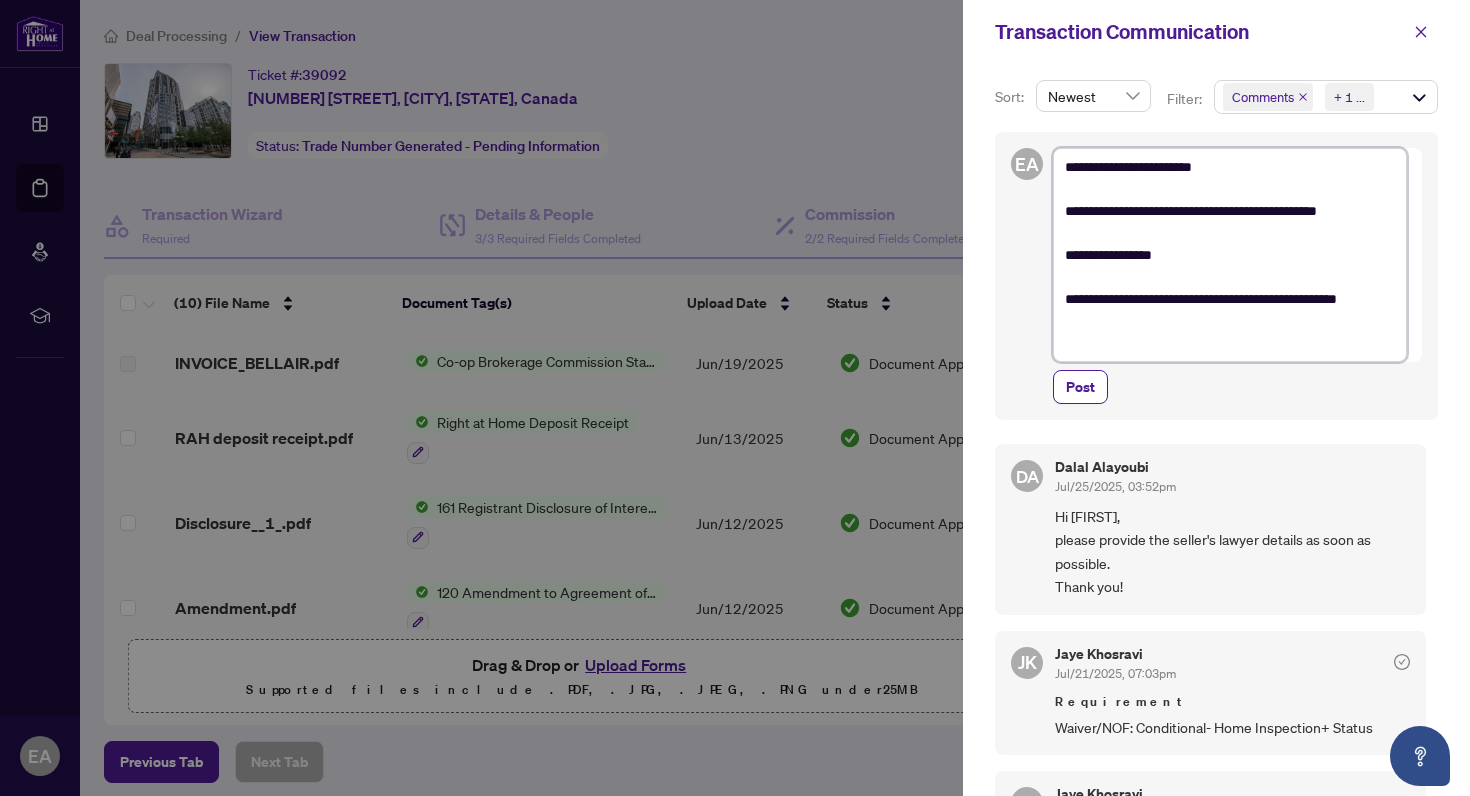 type on "**********" 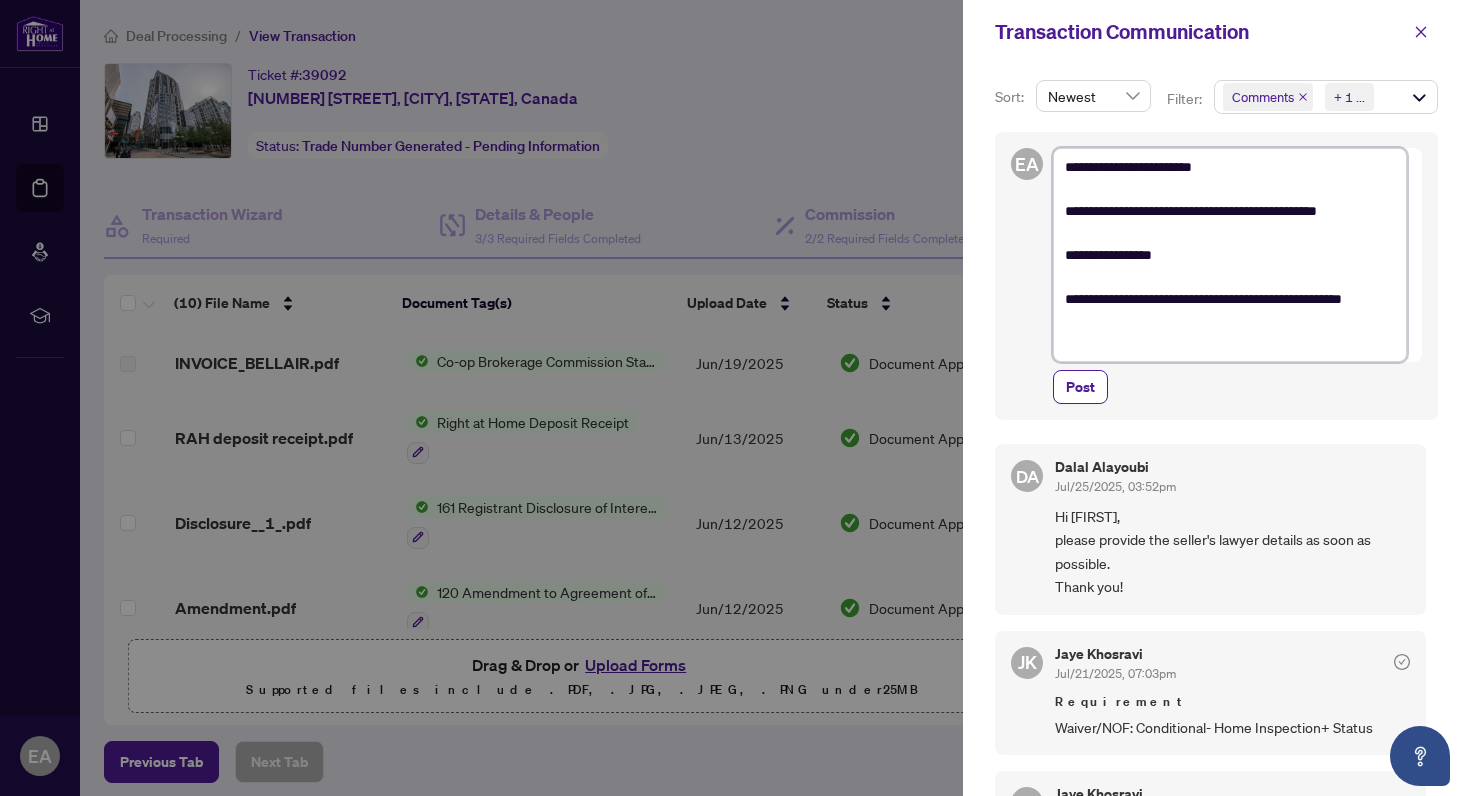 type on "**********" 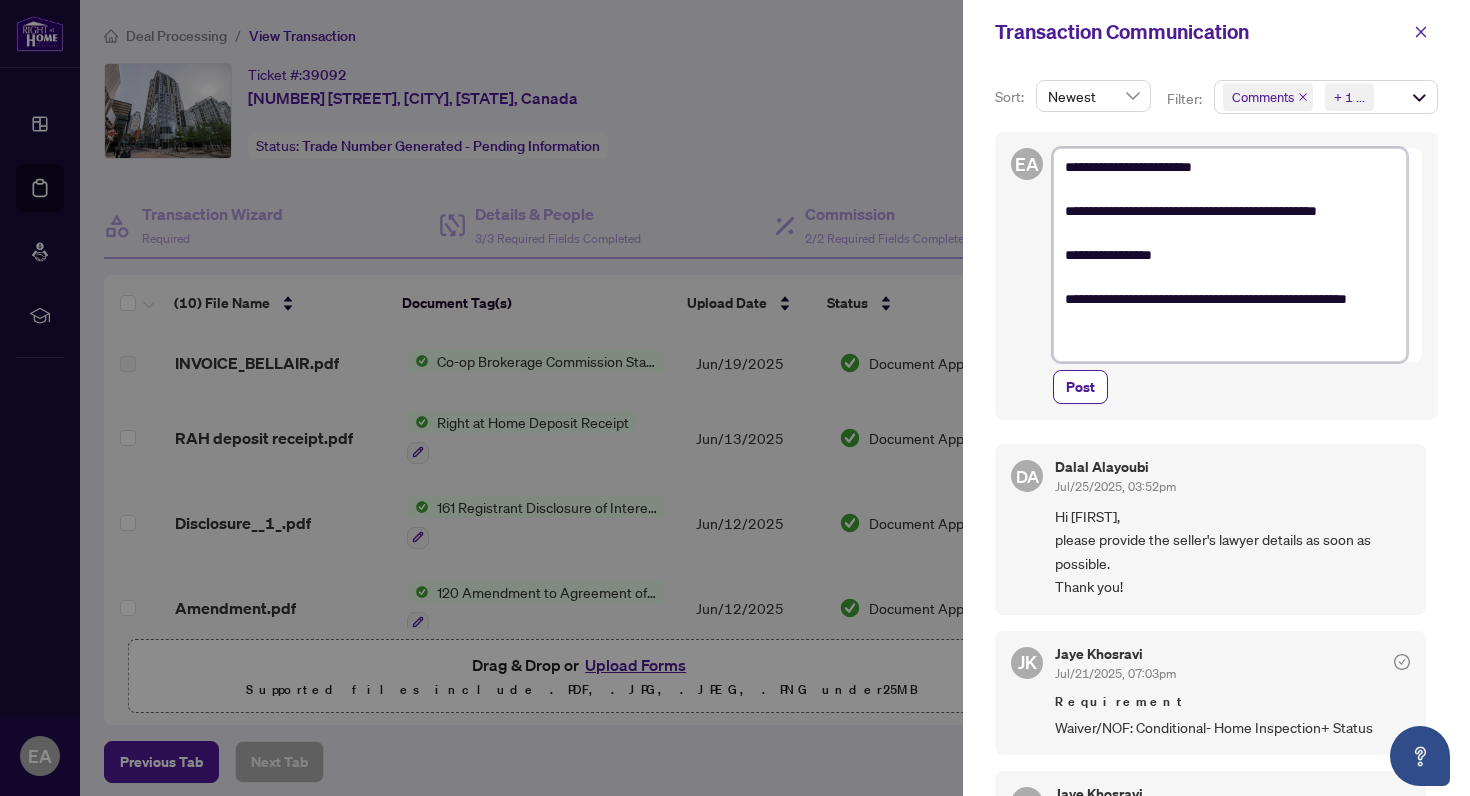 type on "**********" 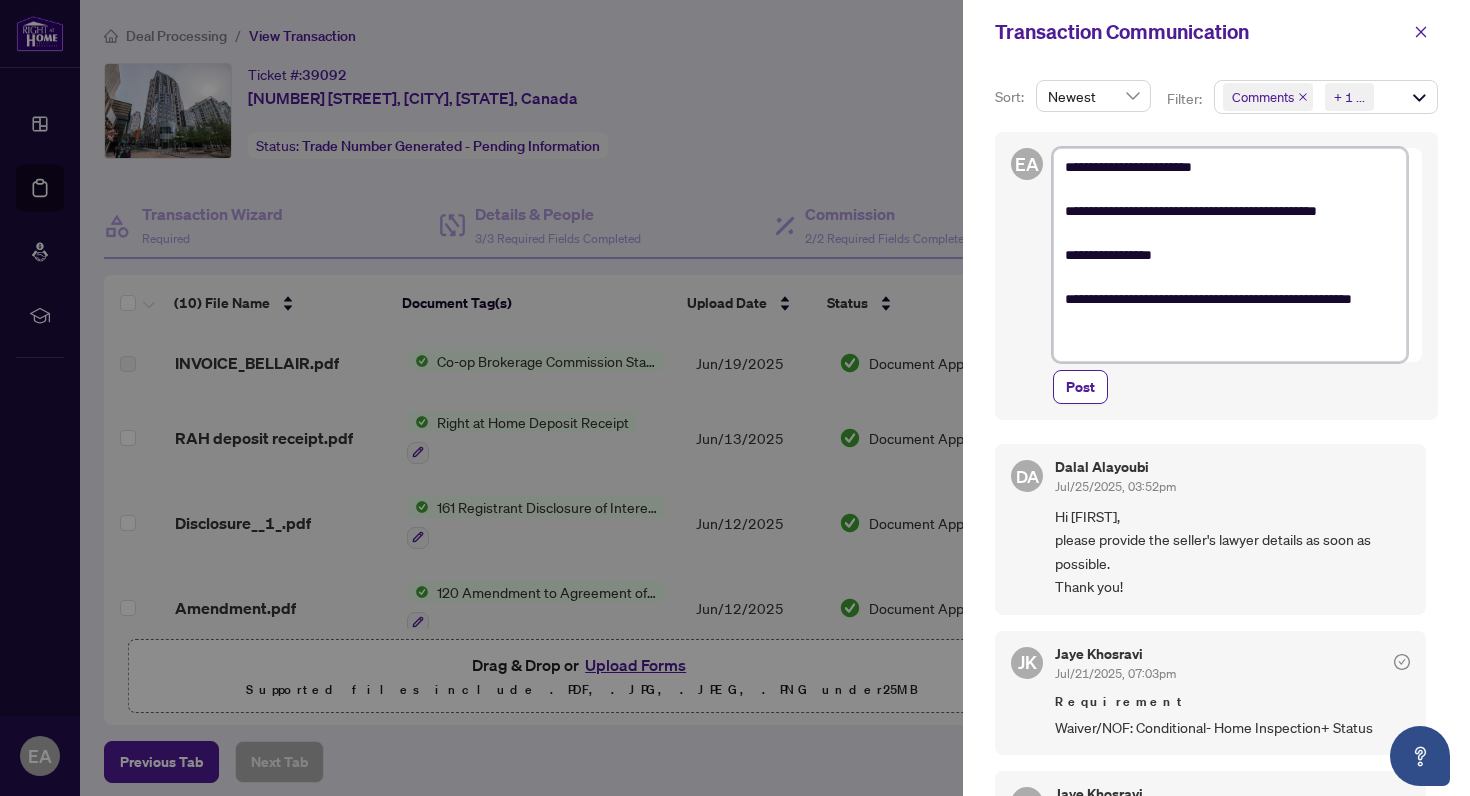 type on "**********" 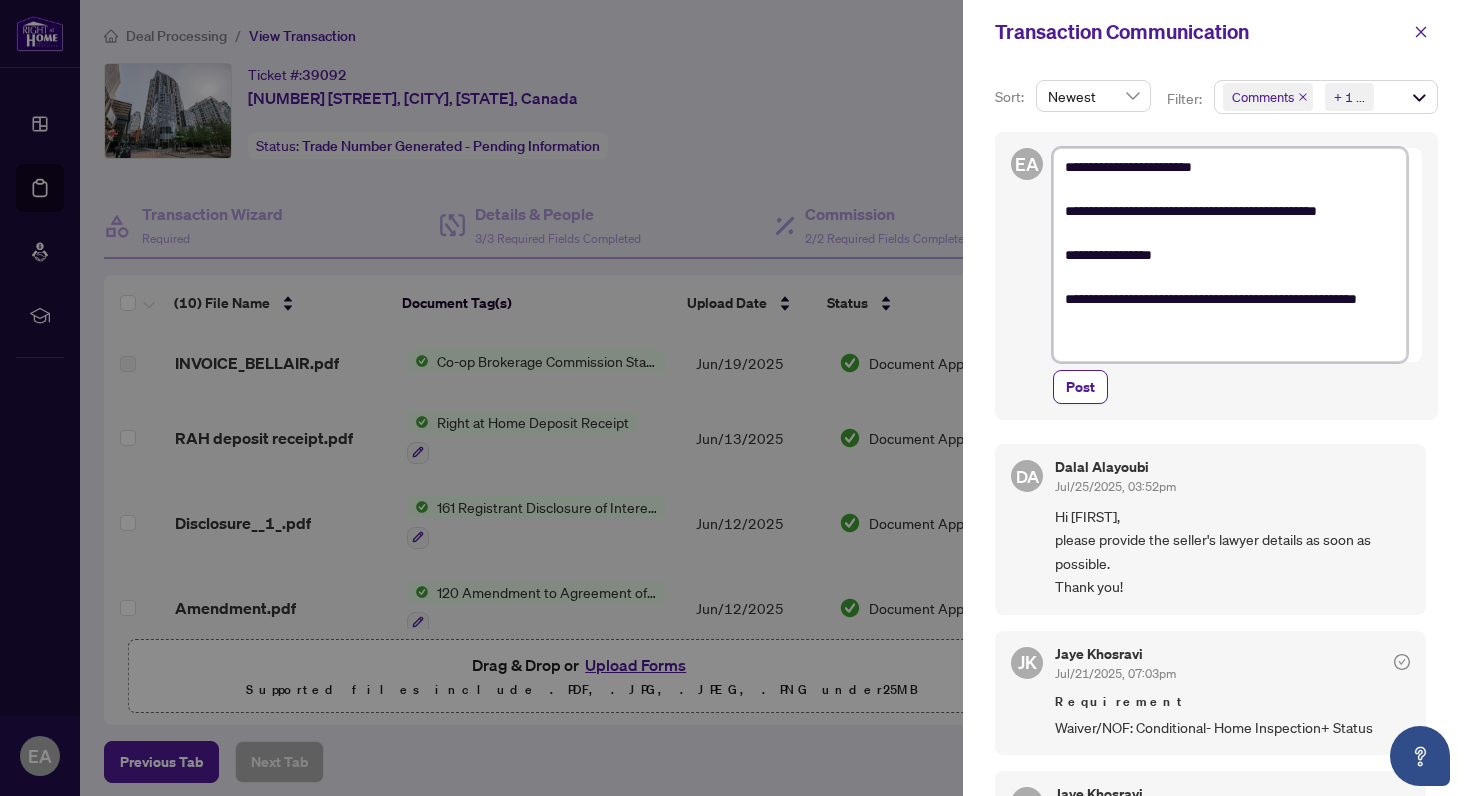 type on "**********" 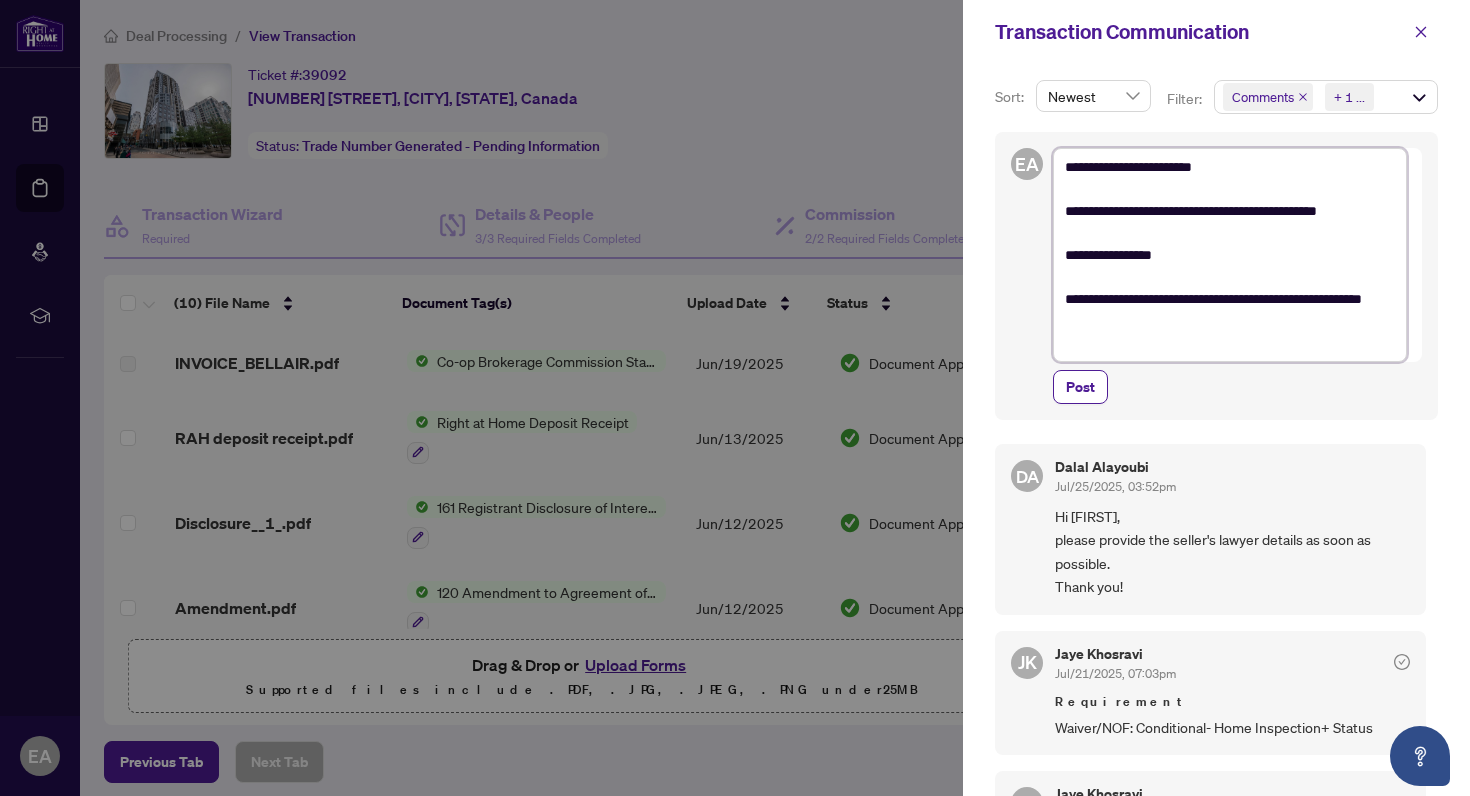 type on "**********" 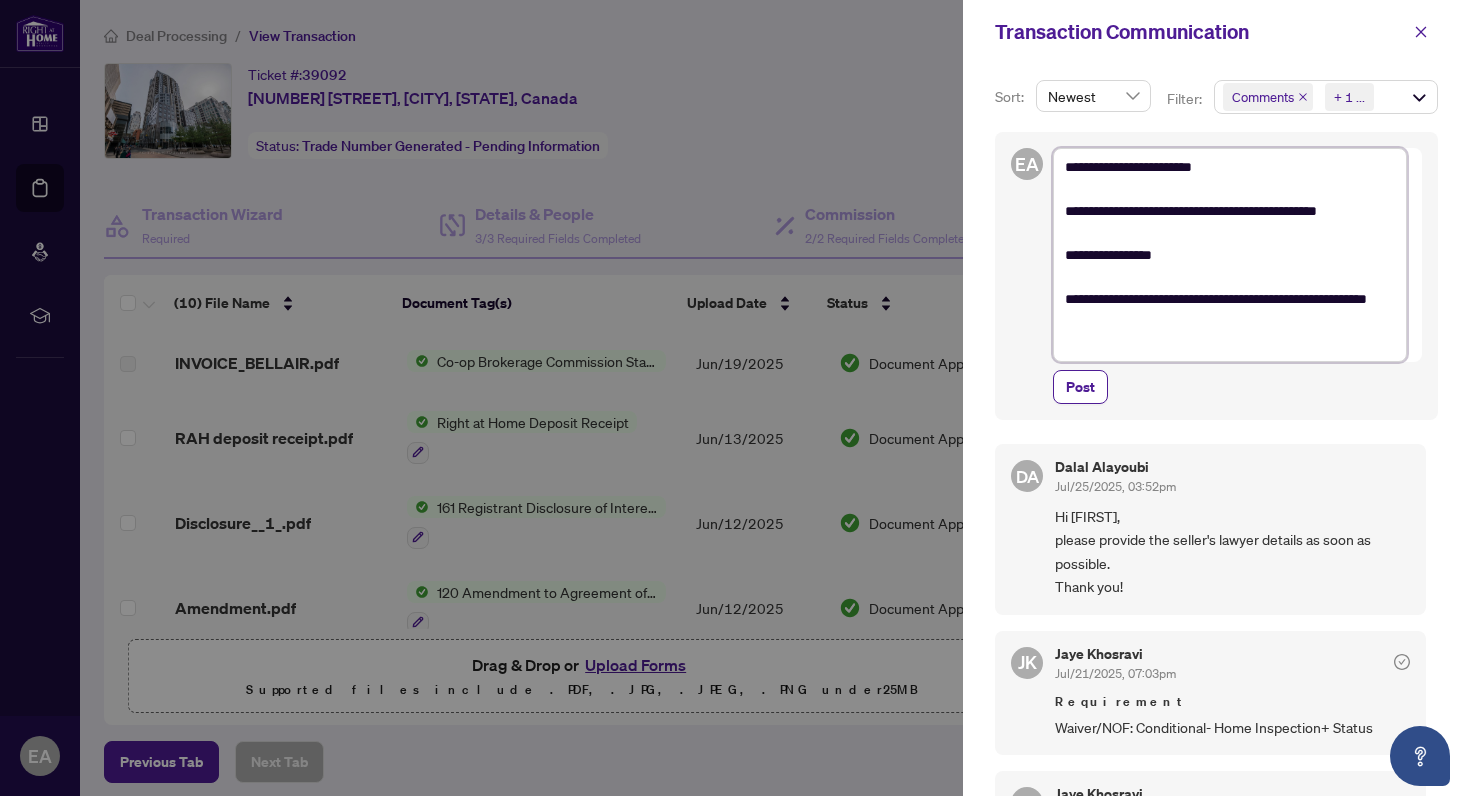 type on "**********" 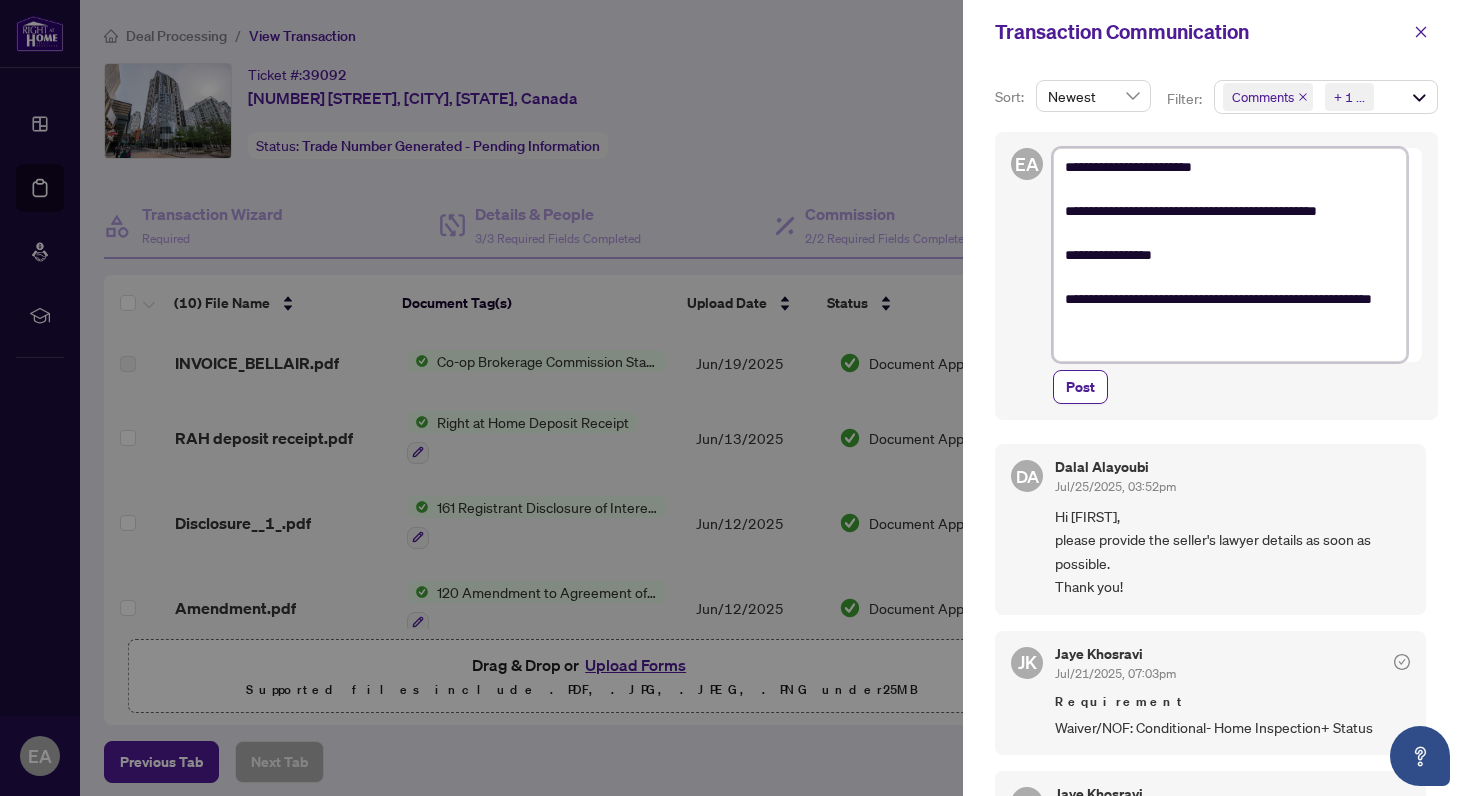 type on "**********" 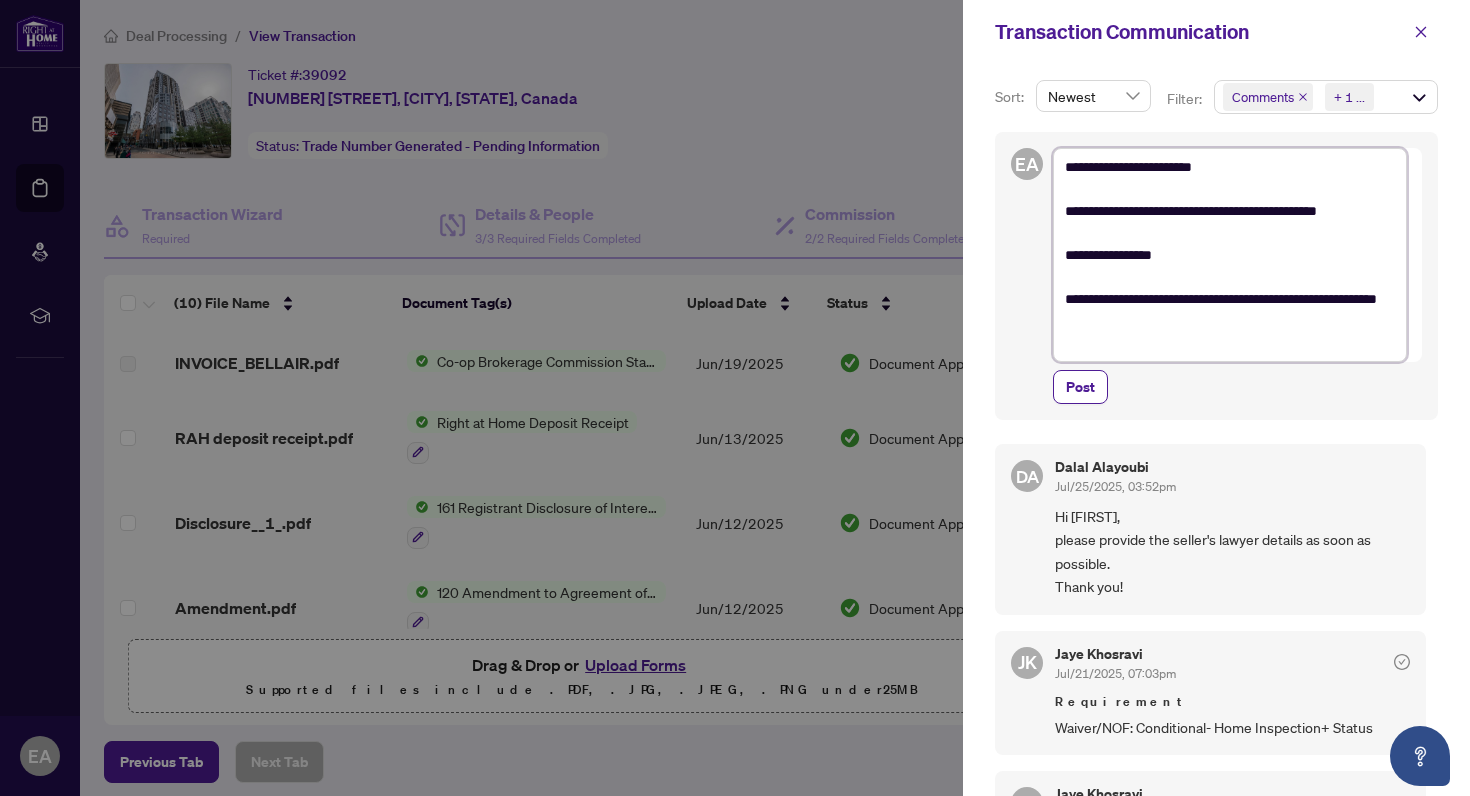 type on "**********" 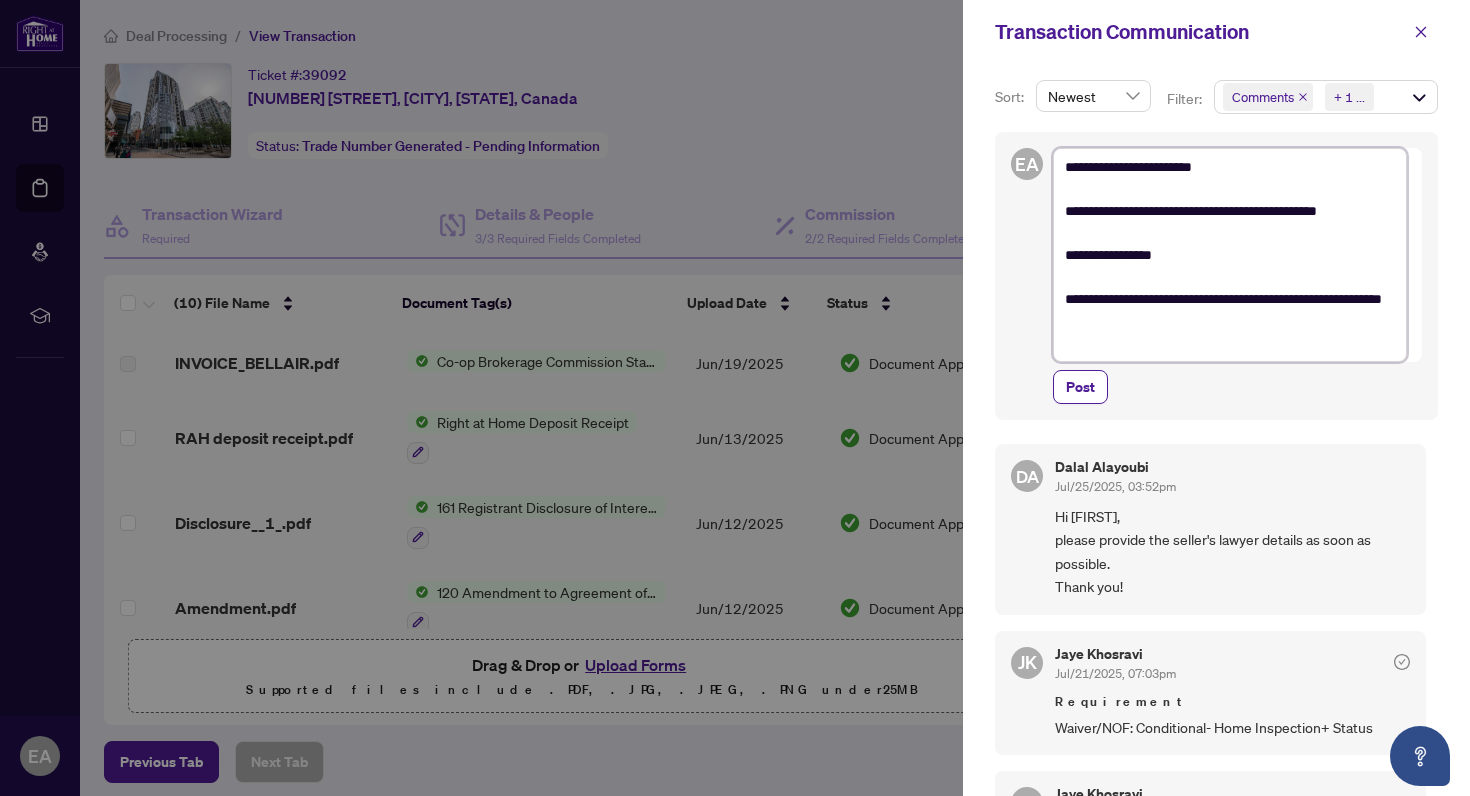 type on "**********" 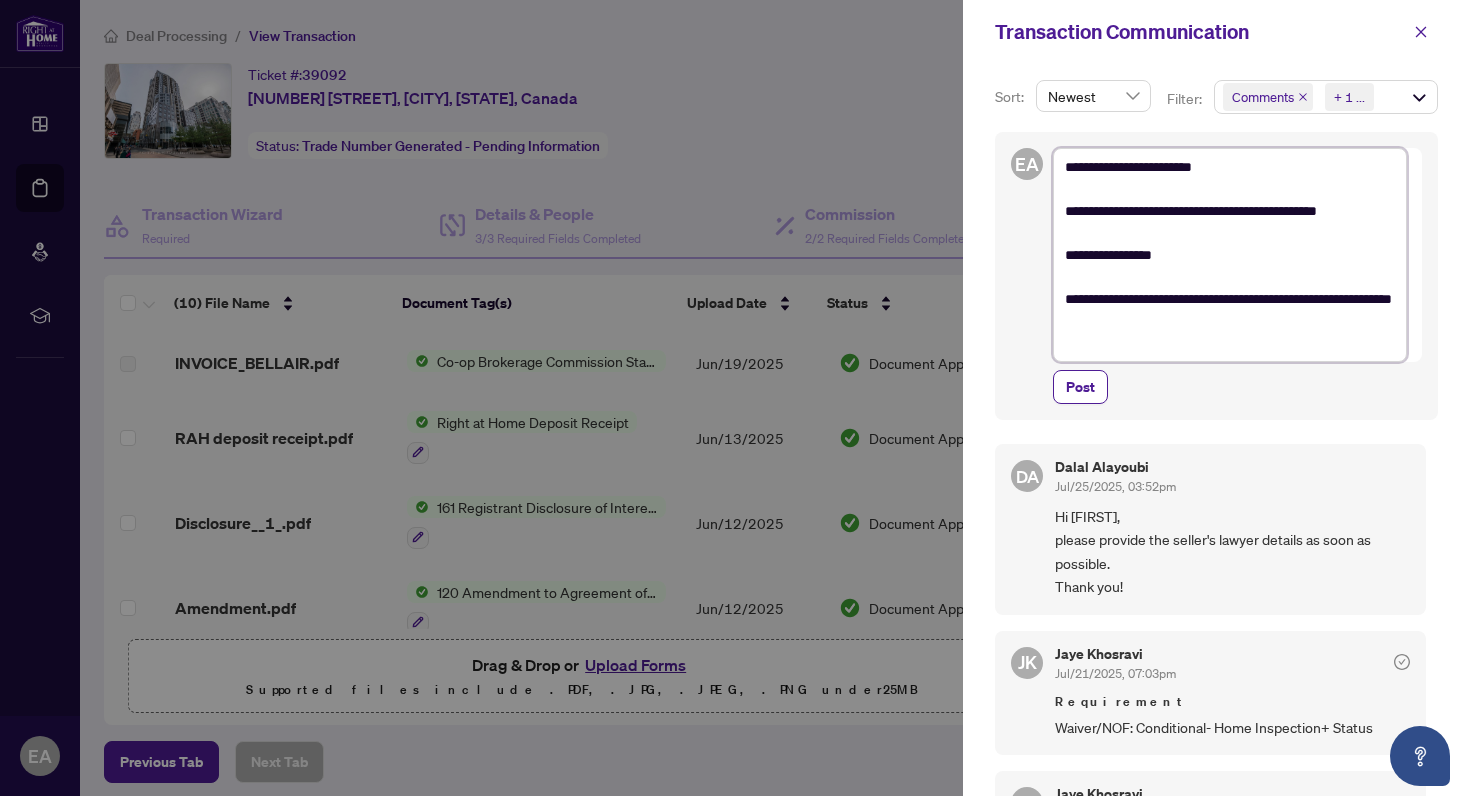 type on "**********" 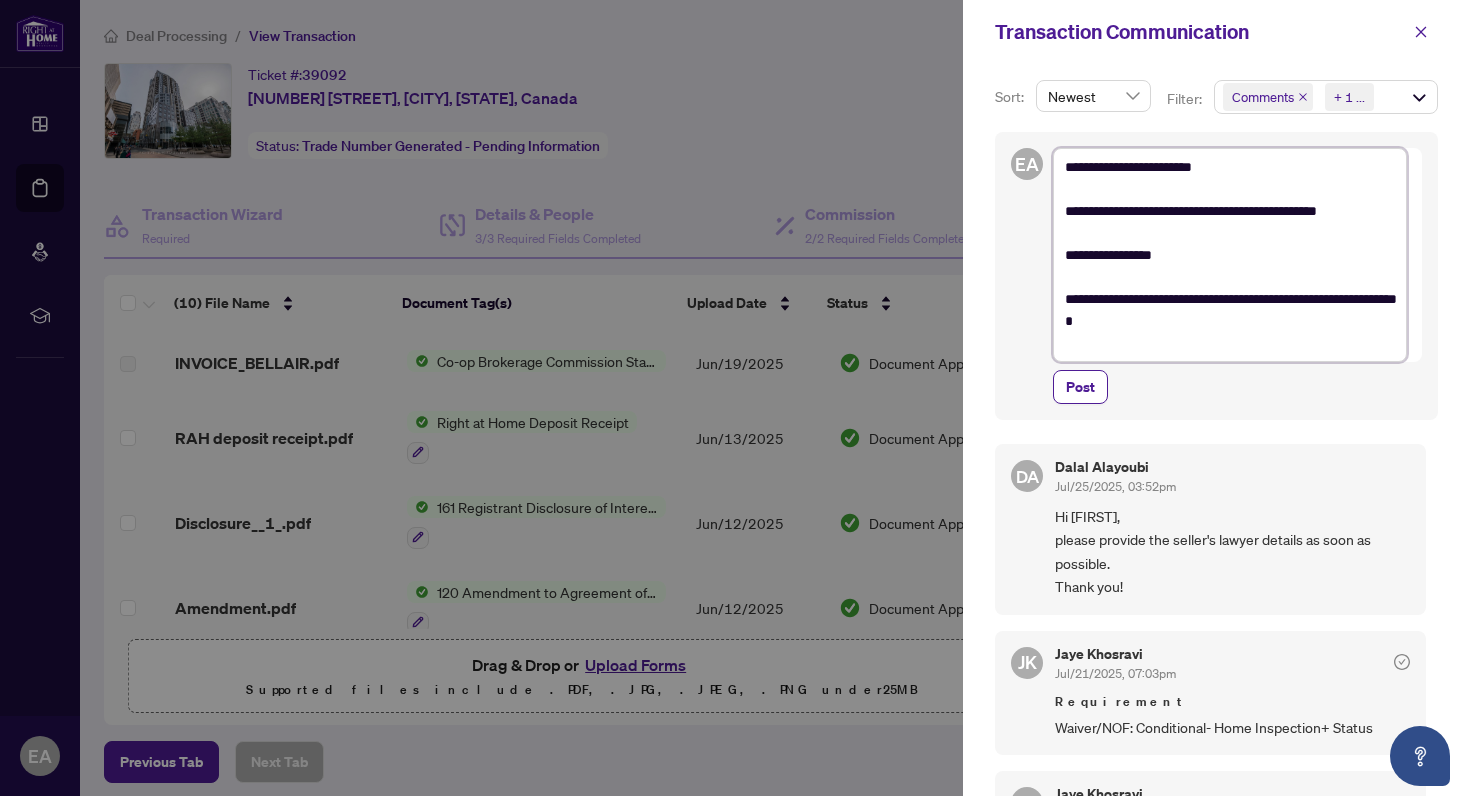 type on "**********" 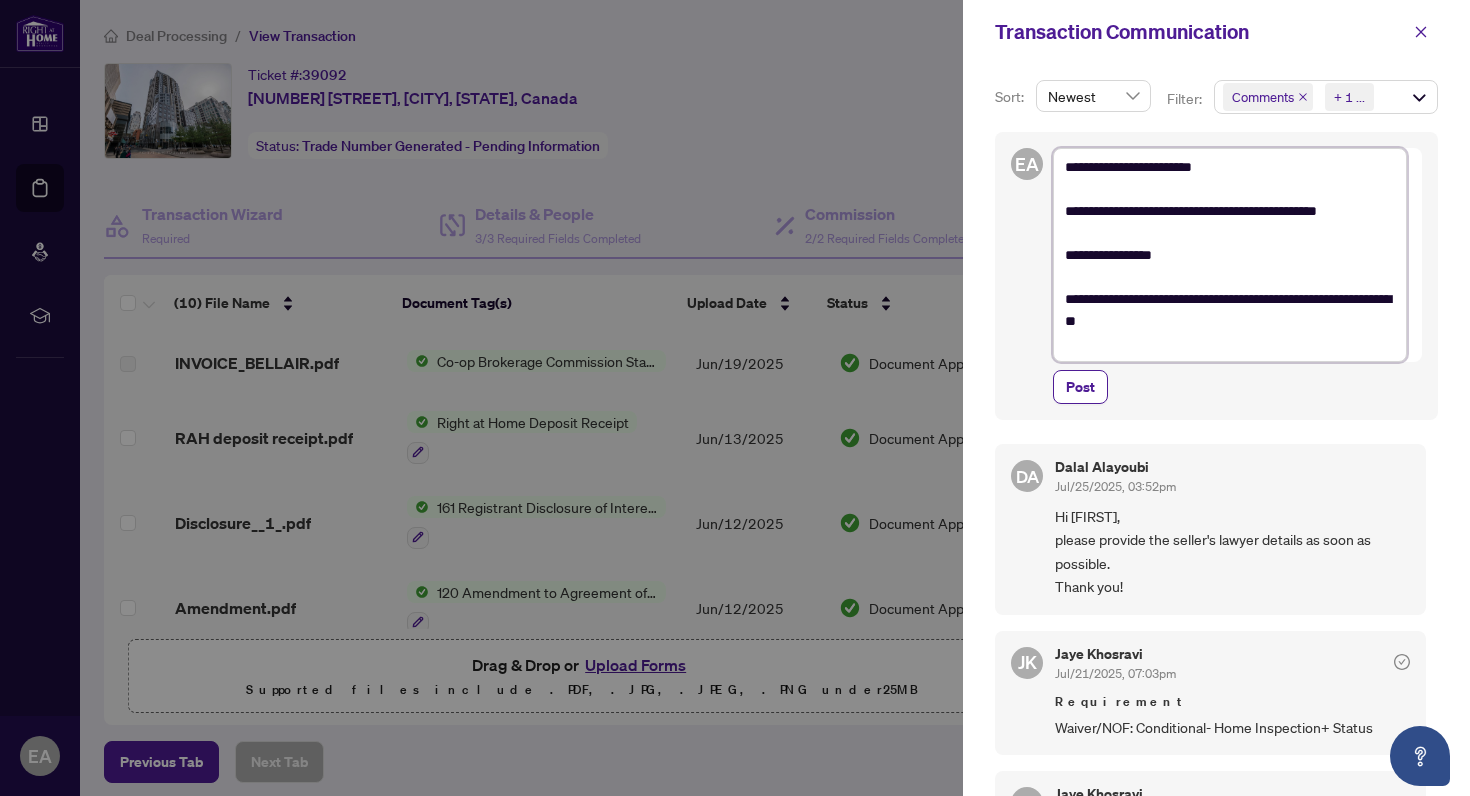 type on "**********" 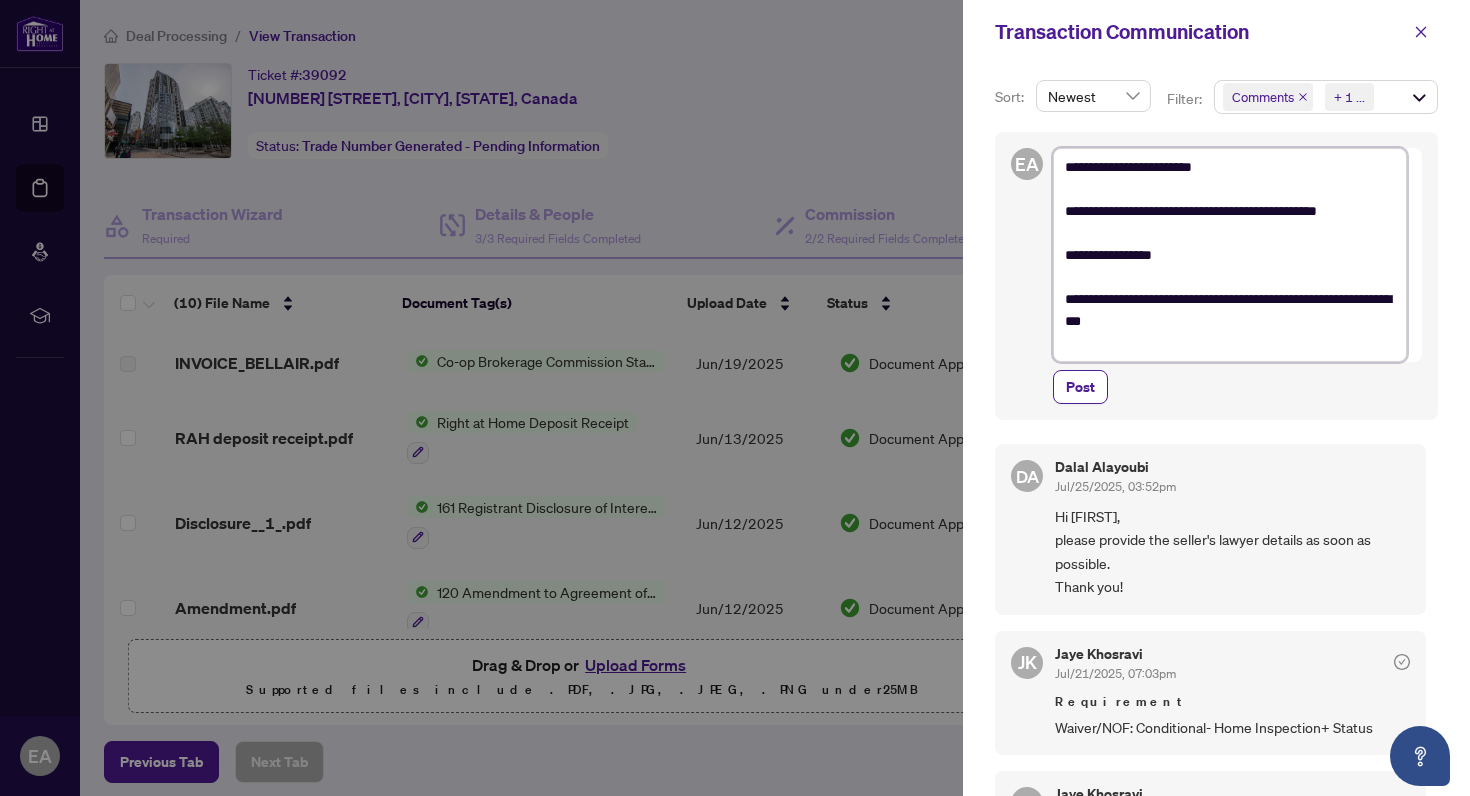 type on "**********" 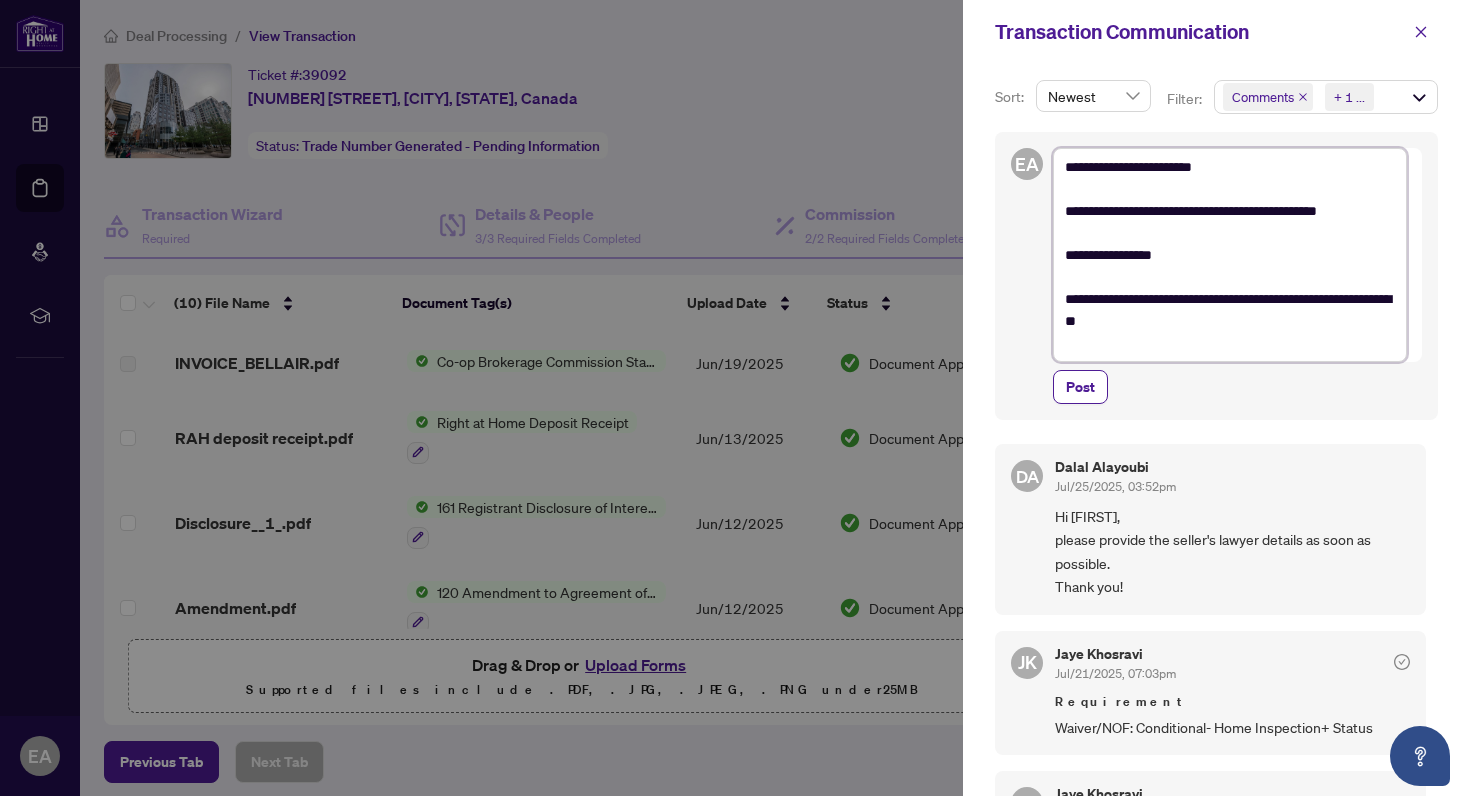 type on "**********" 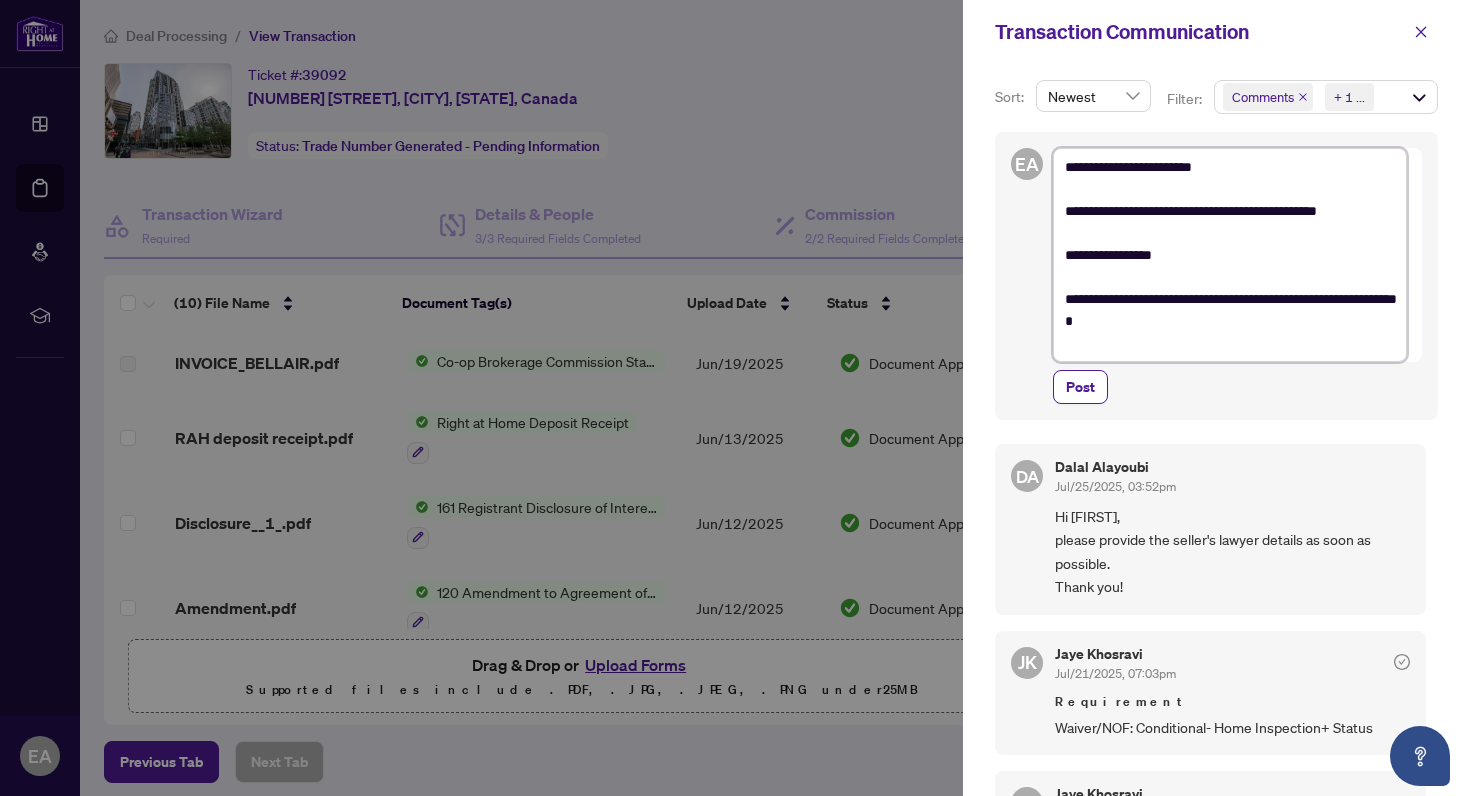 type on "**********" 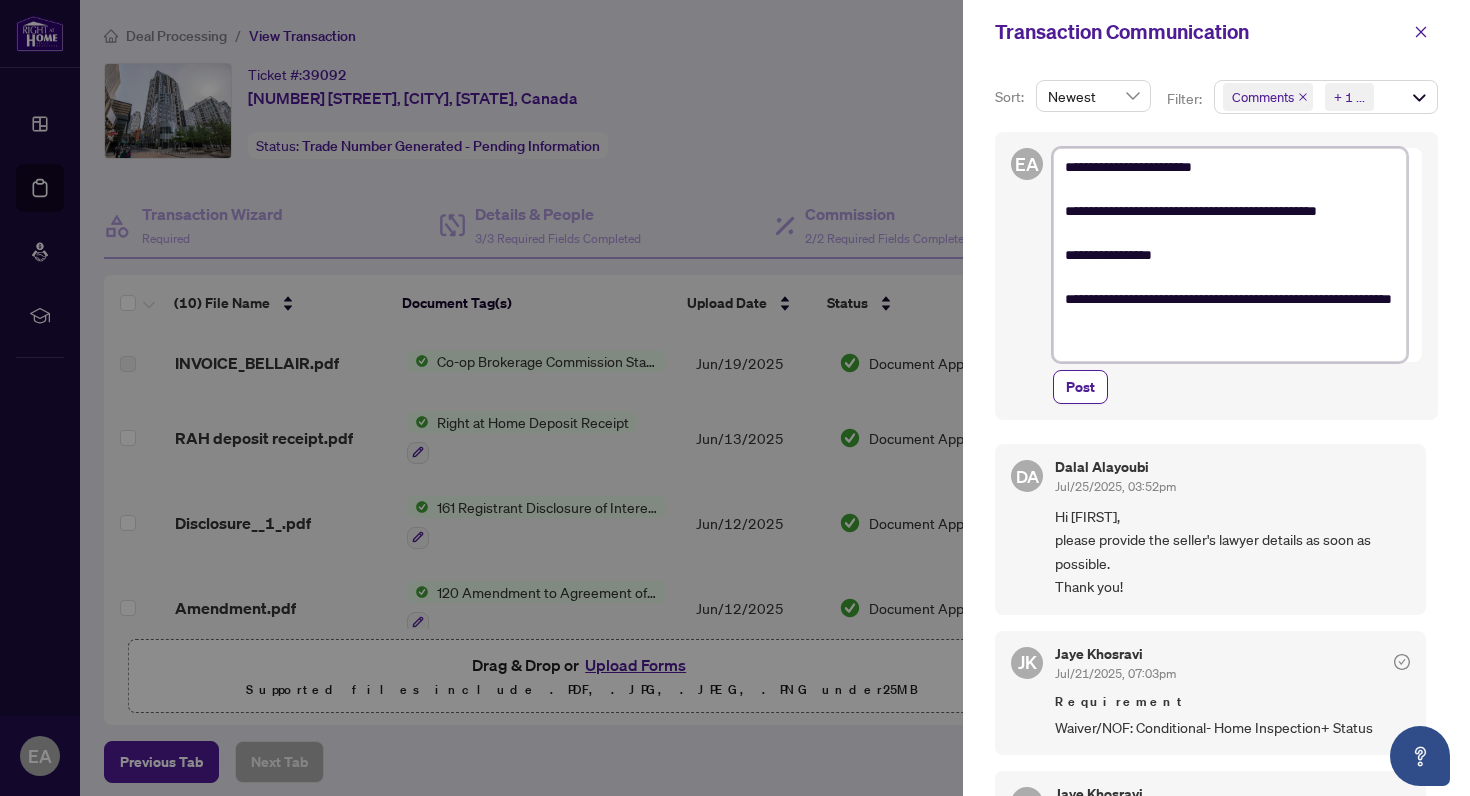 type on "**********" 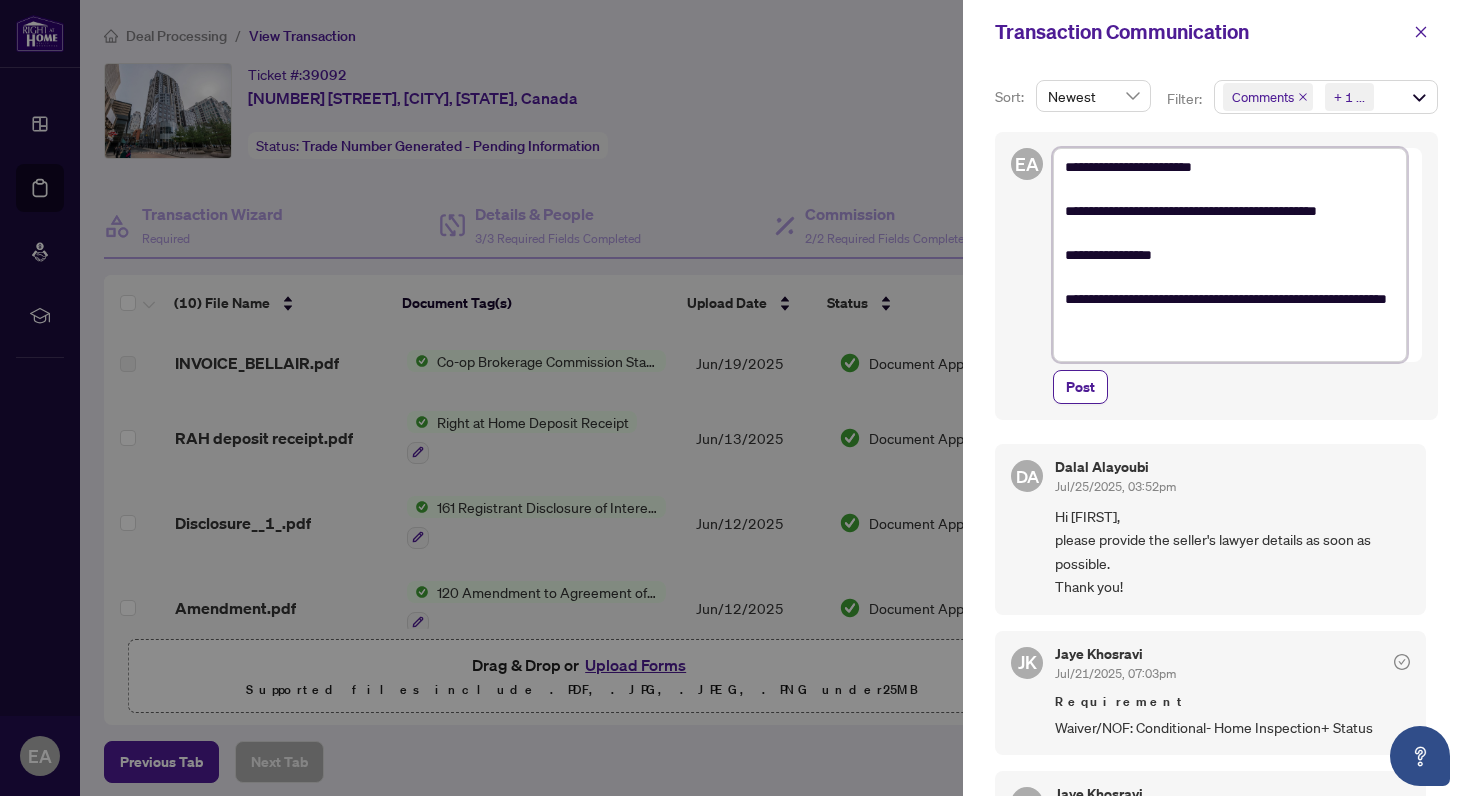 type on "**********" 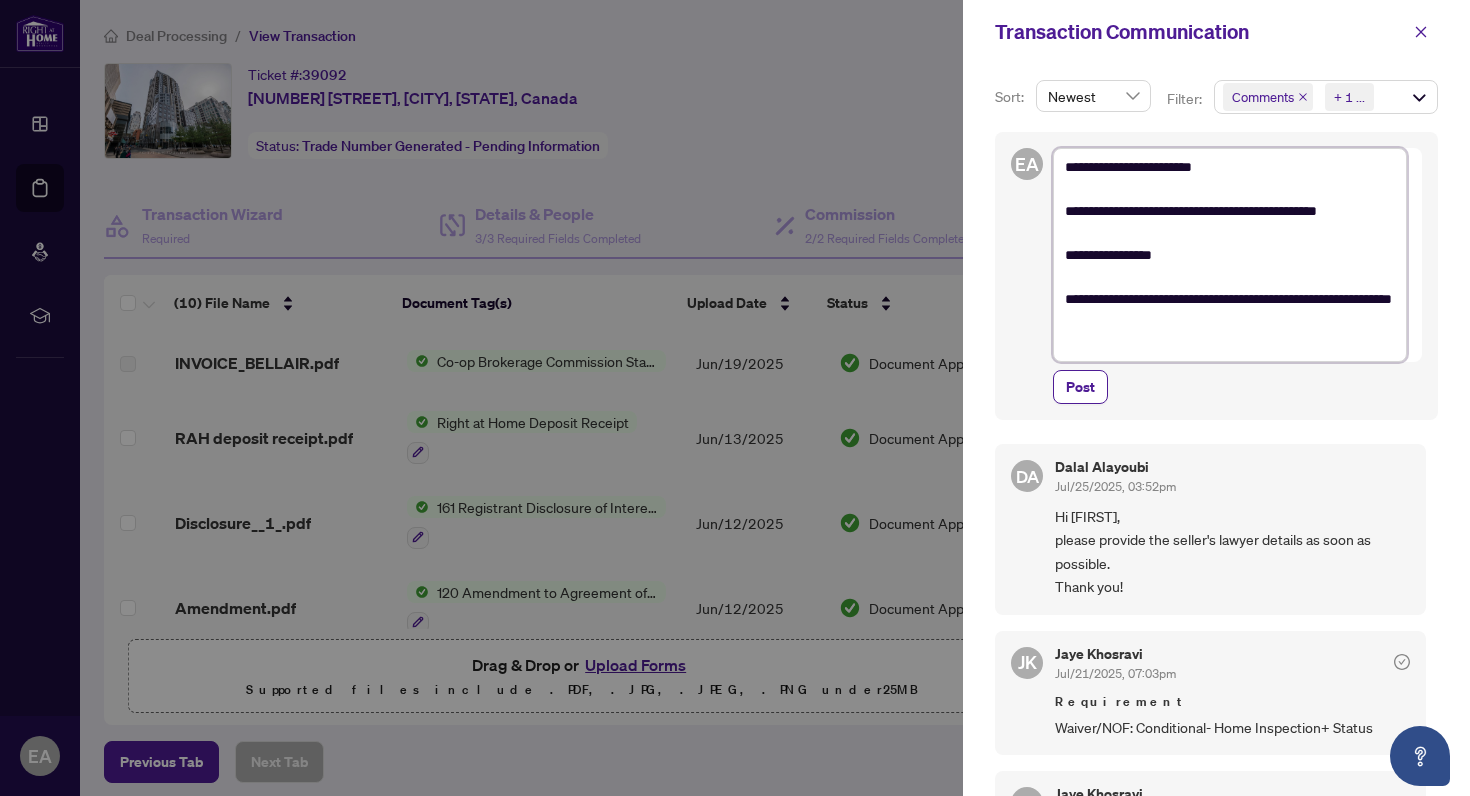 type on "**********" 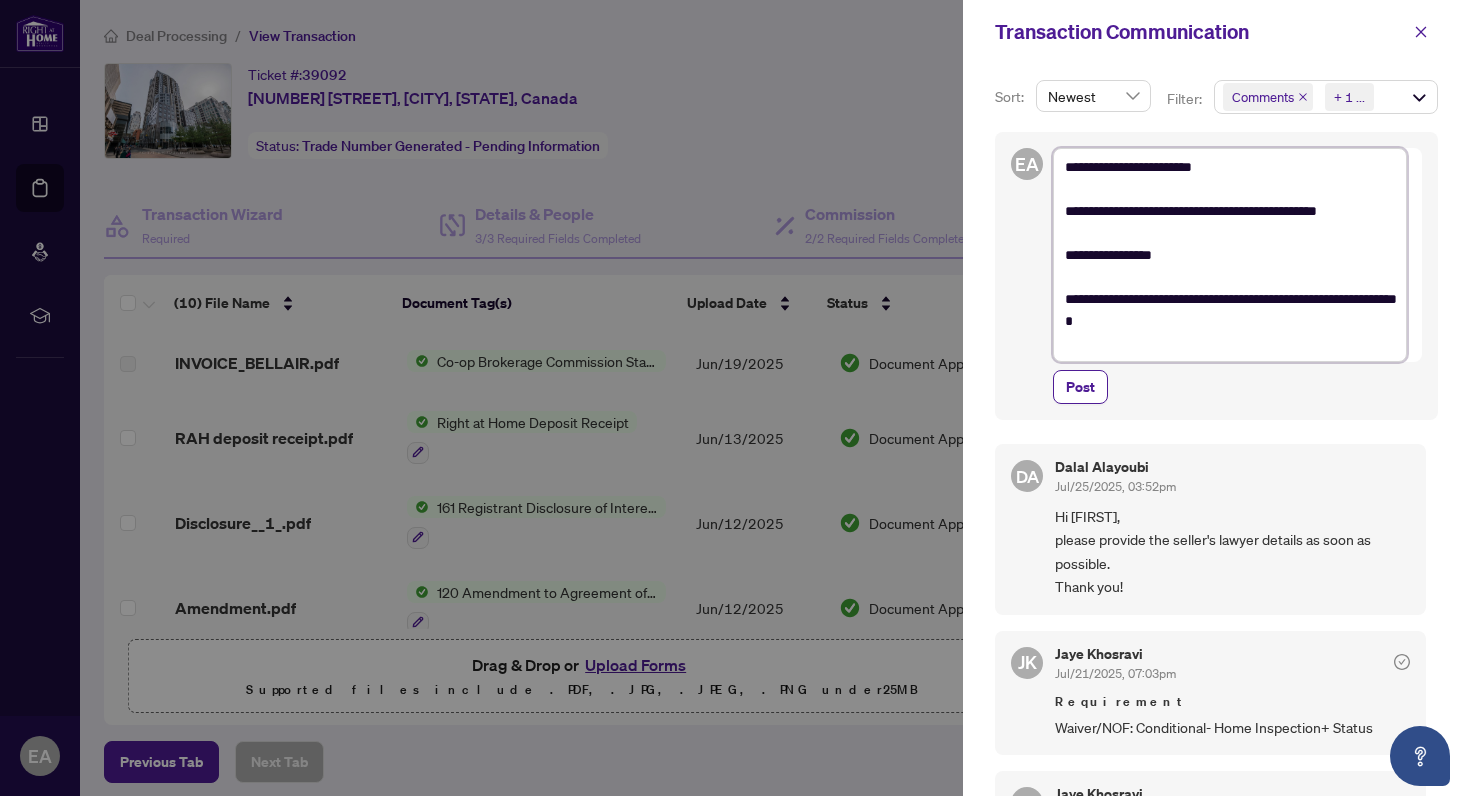 type on "**********" 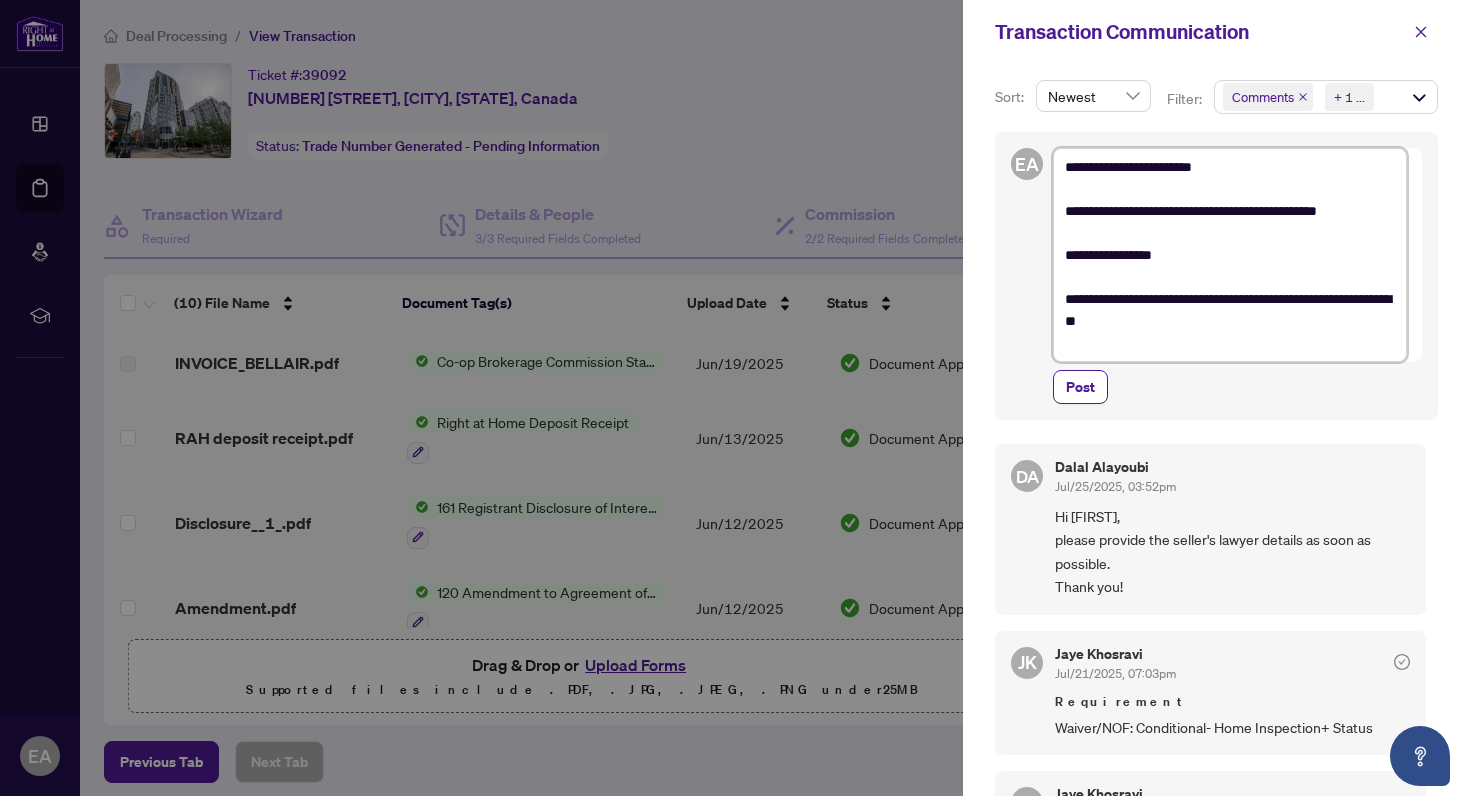 type on "**********" 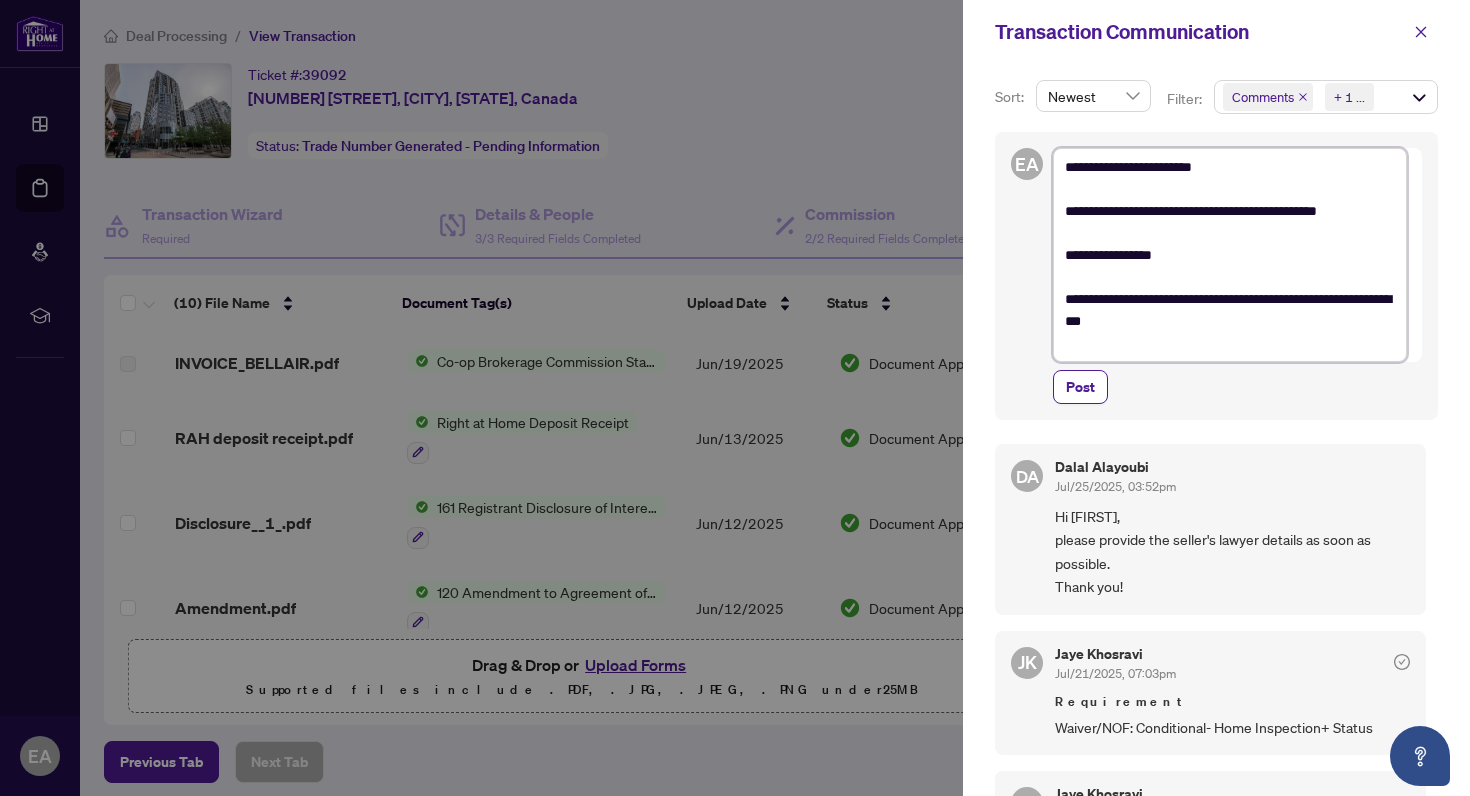 type on "**********" 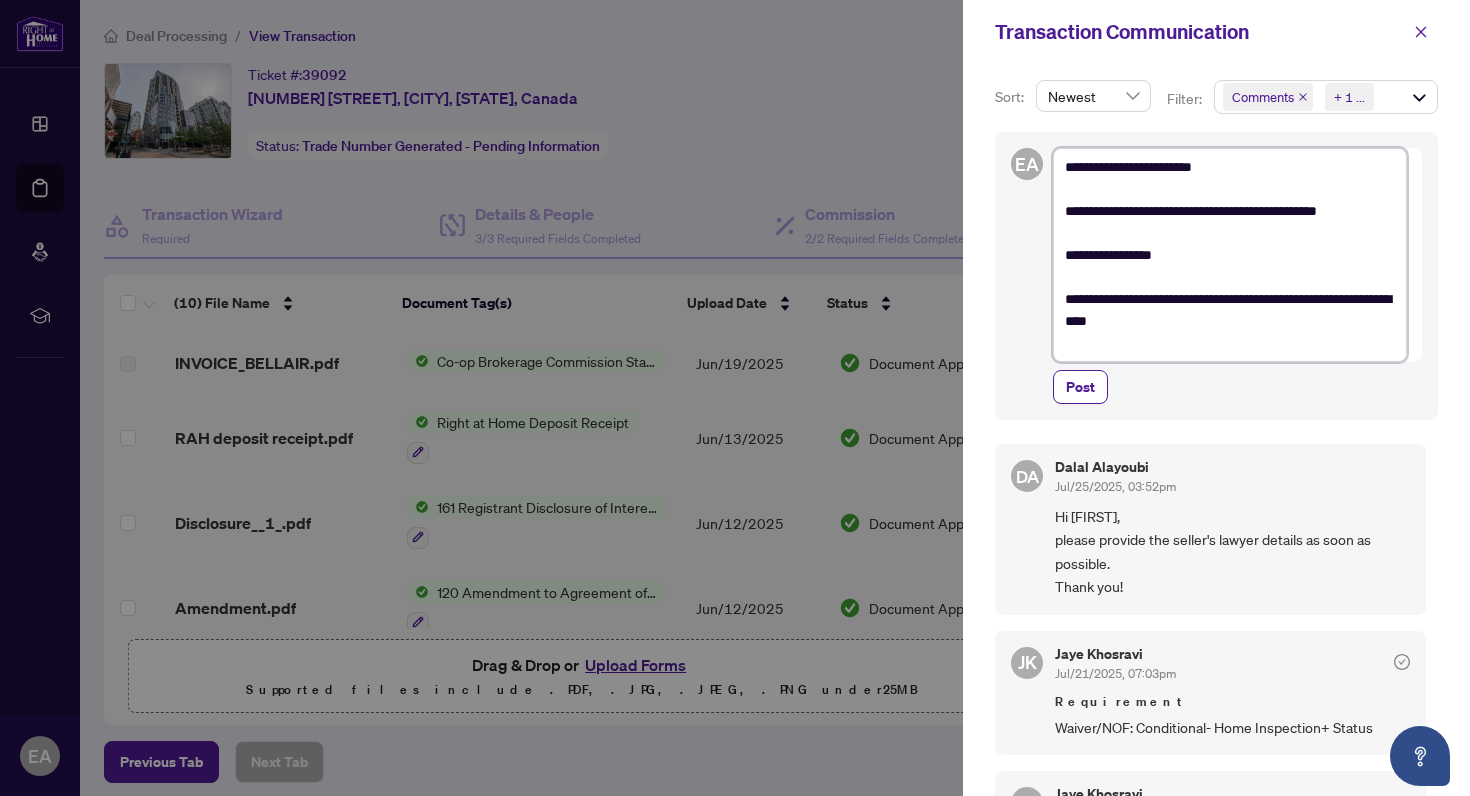 type on "**********" 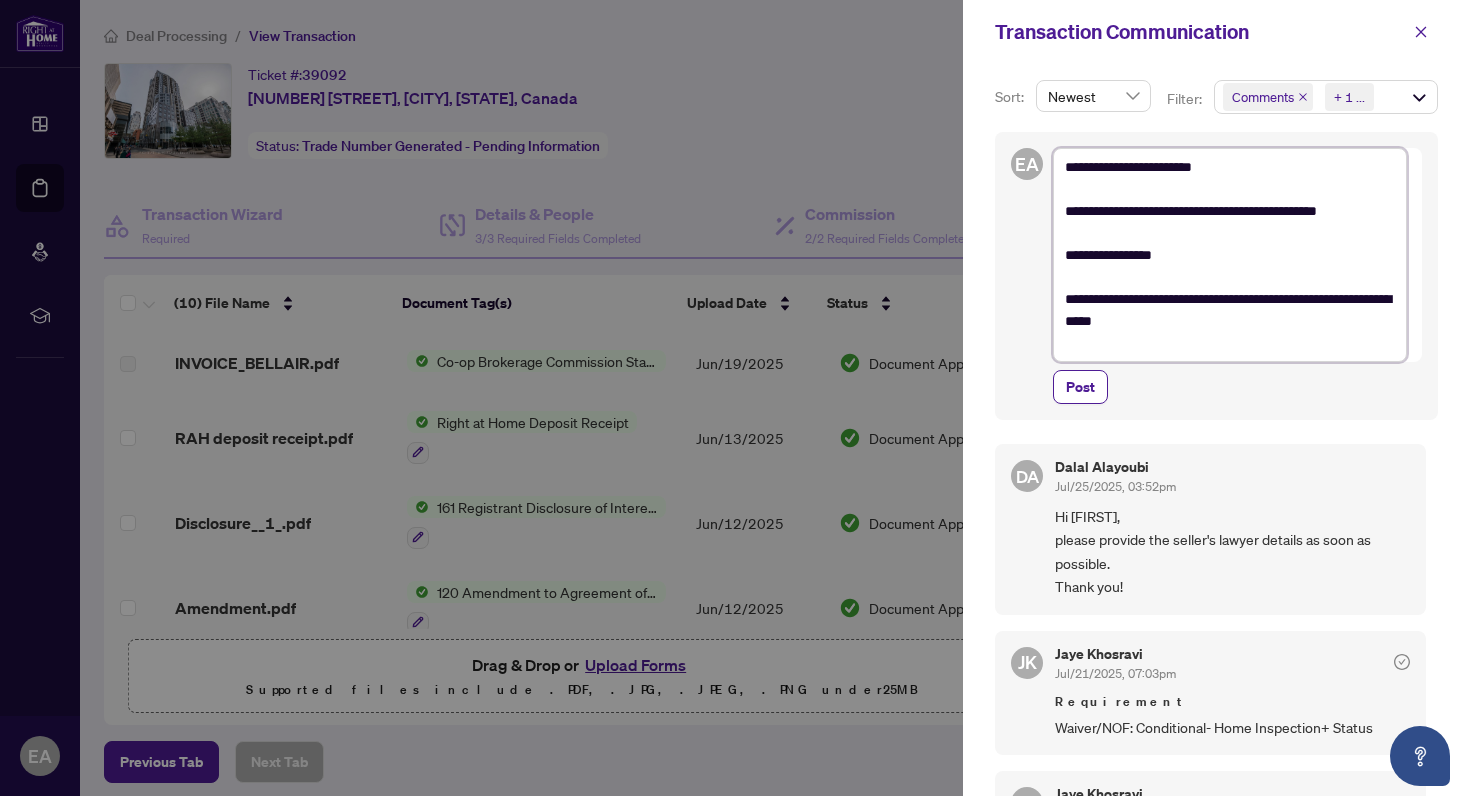 type on "**********" 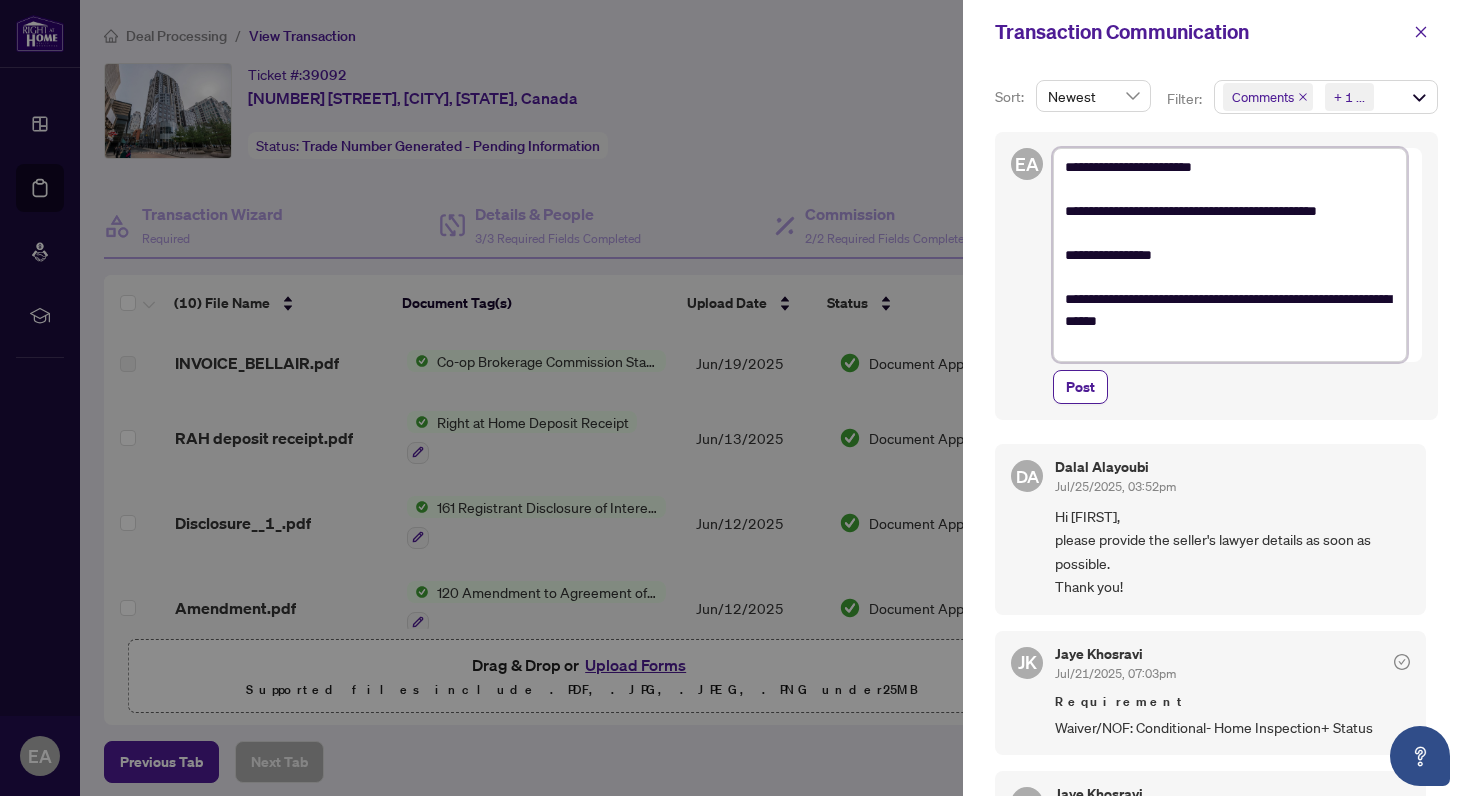 type on "**********" 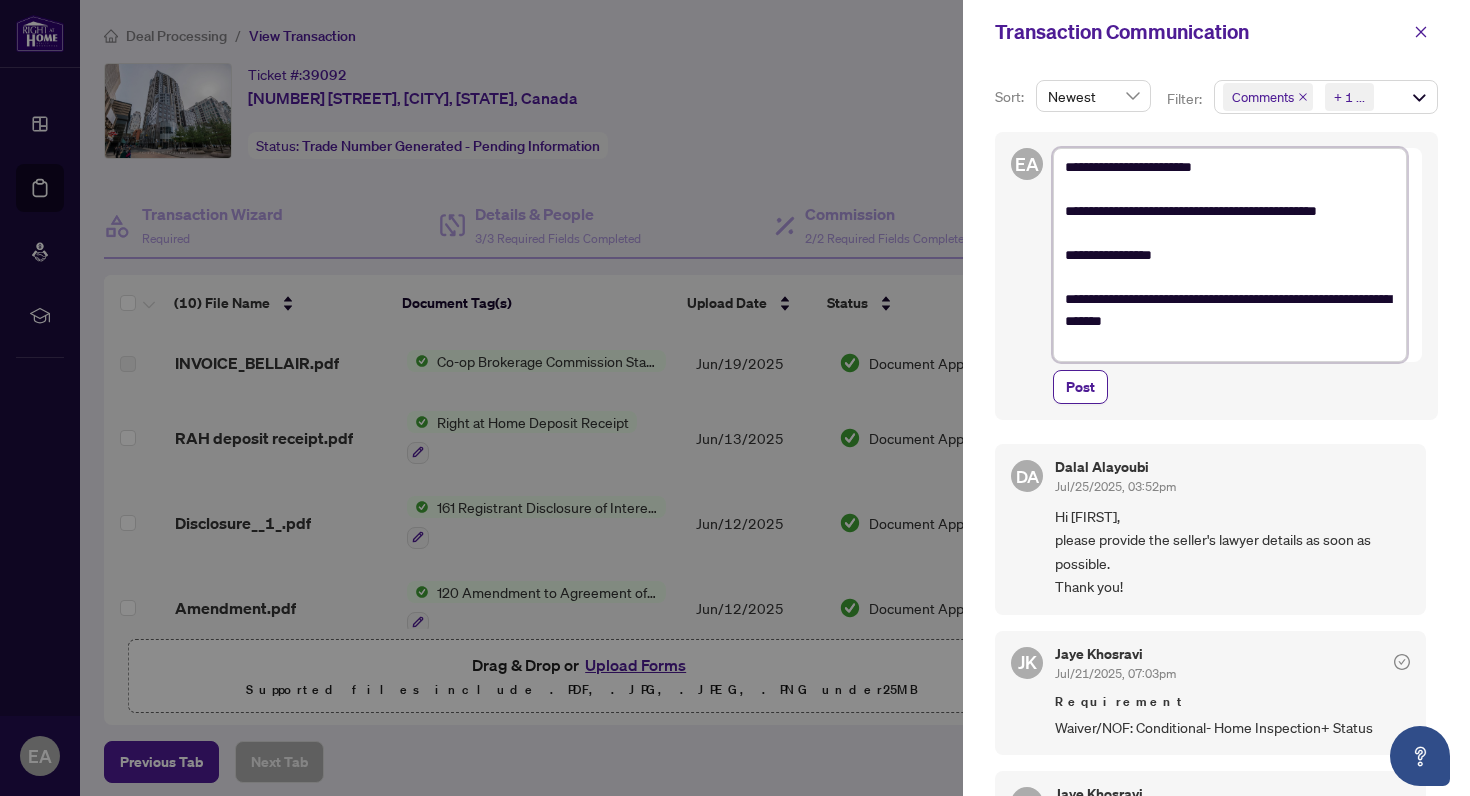type on "**********" 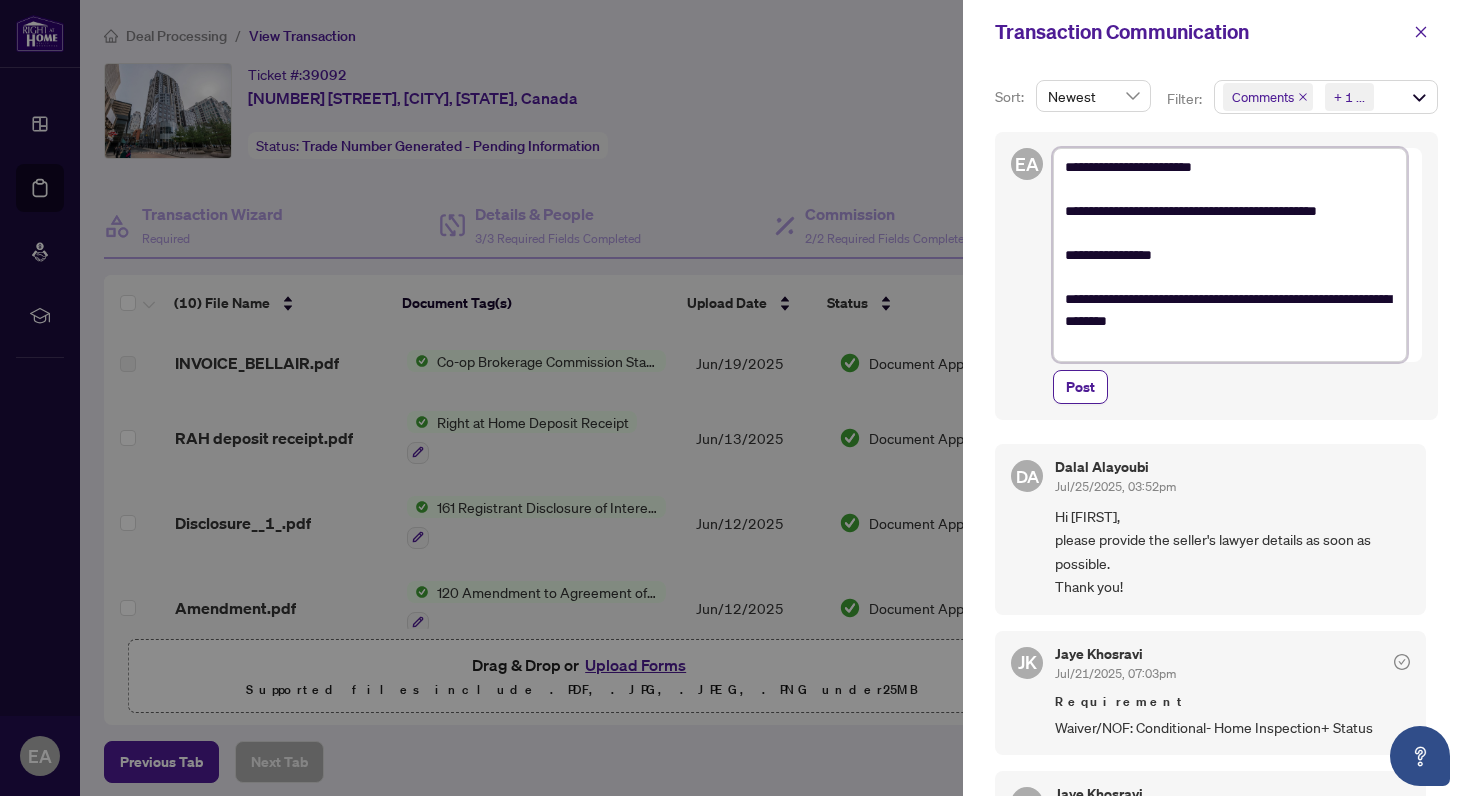 type on "**********" 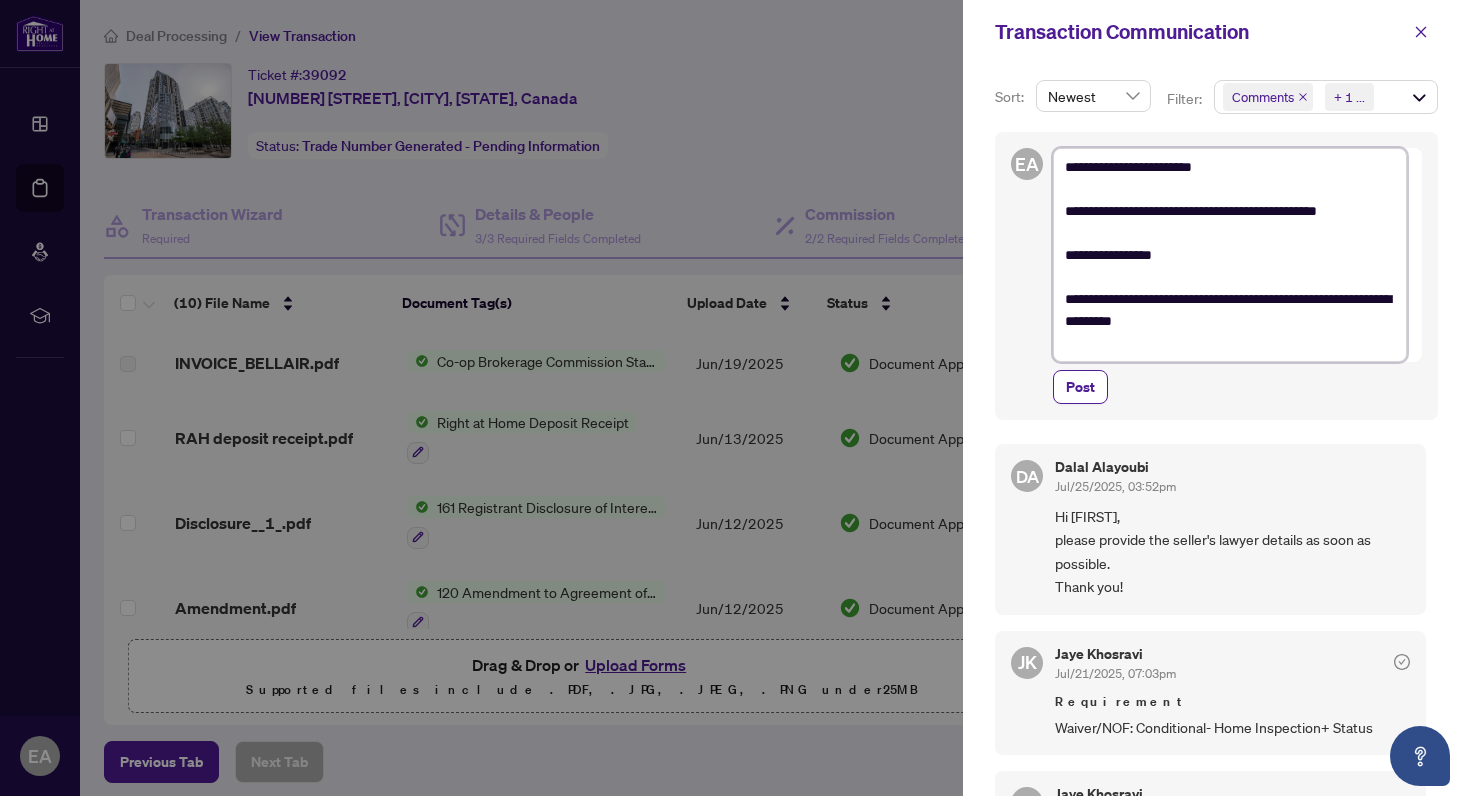 type on "**********" 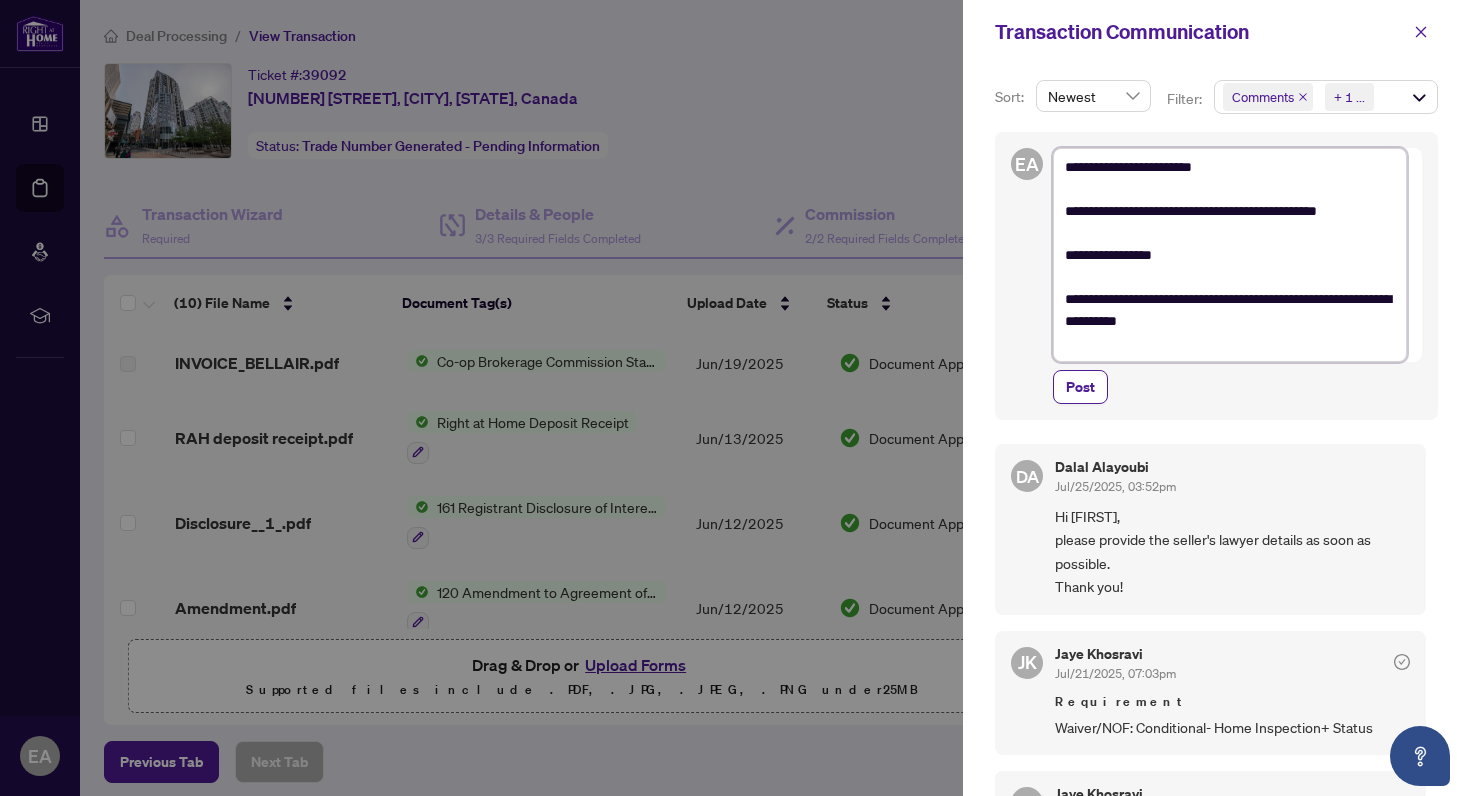type on "**********" 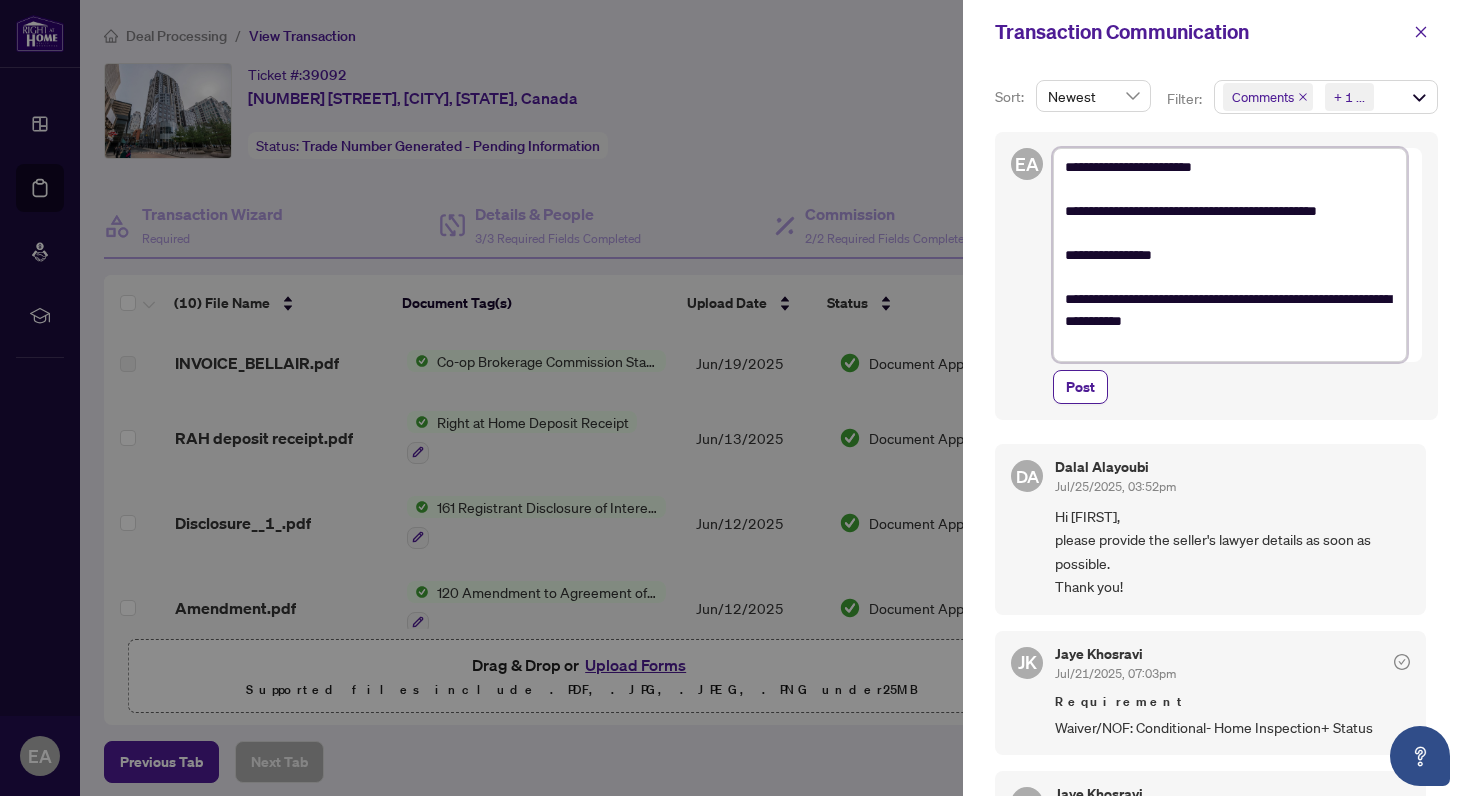 type on "**********" 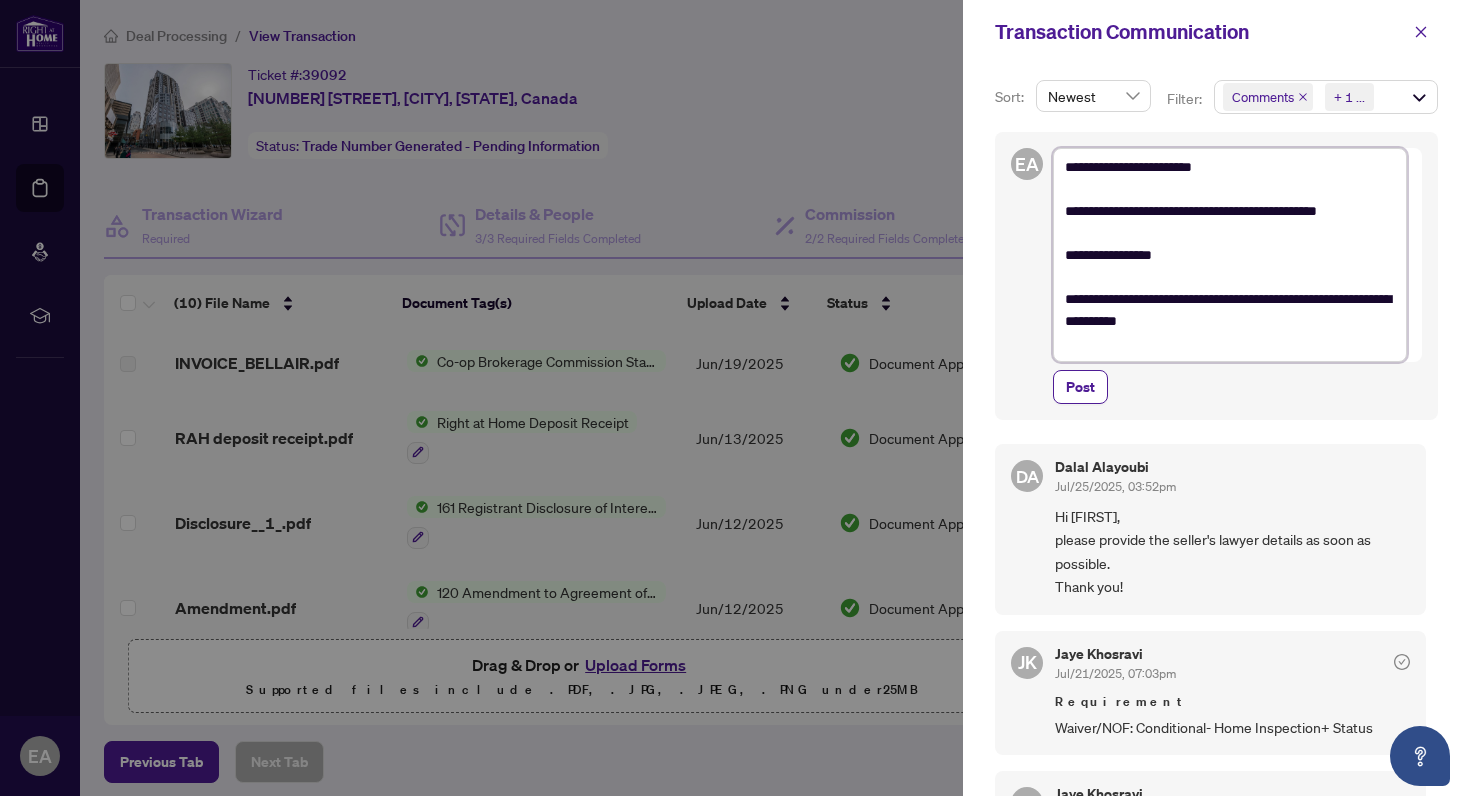 type on "**********" 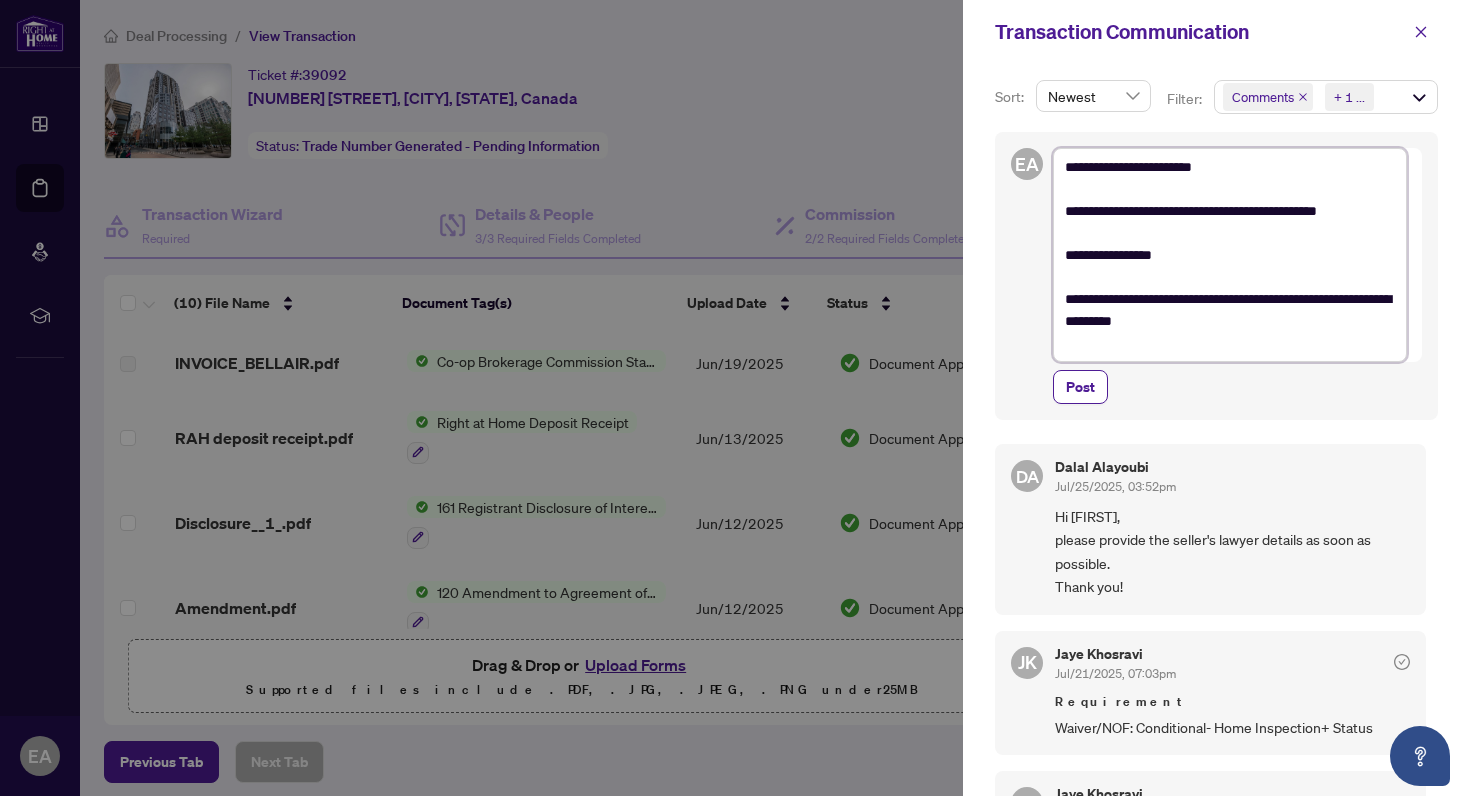 type on "**********" 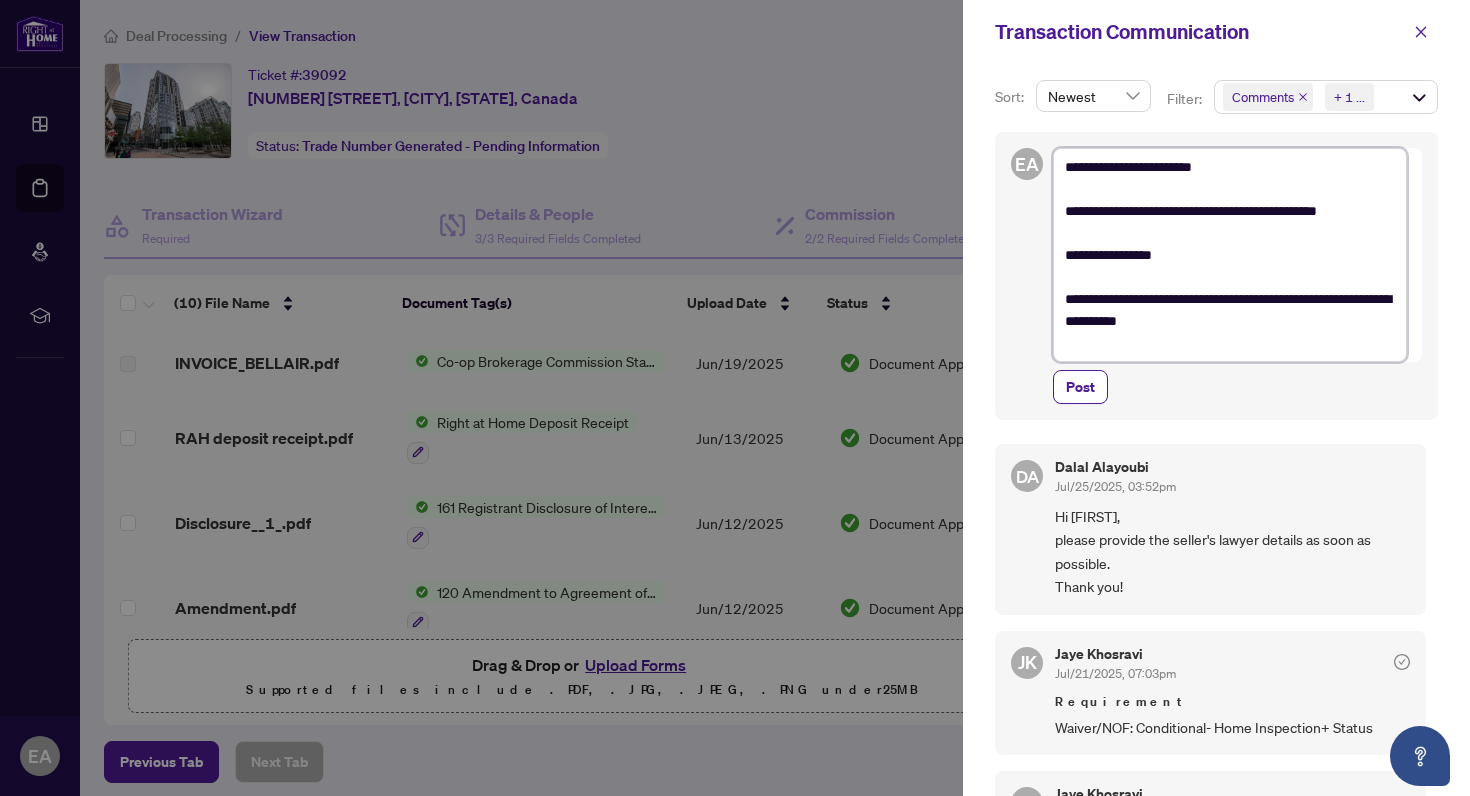 type on "**********" 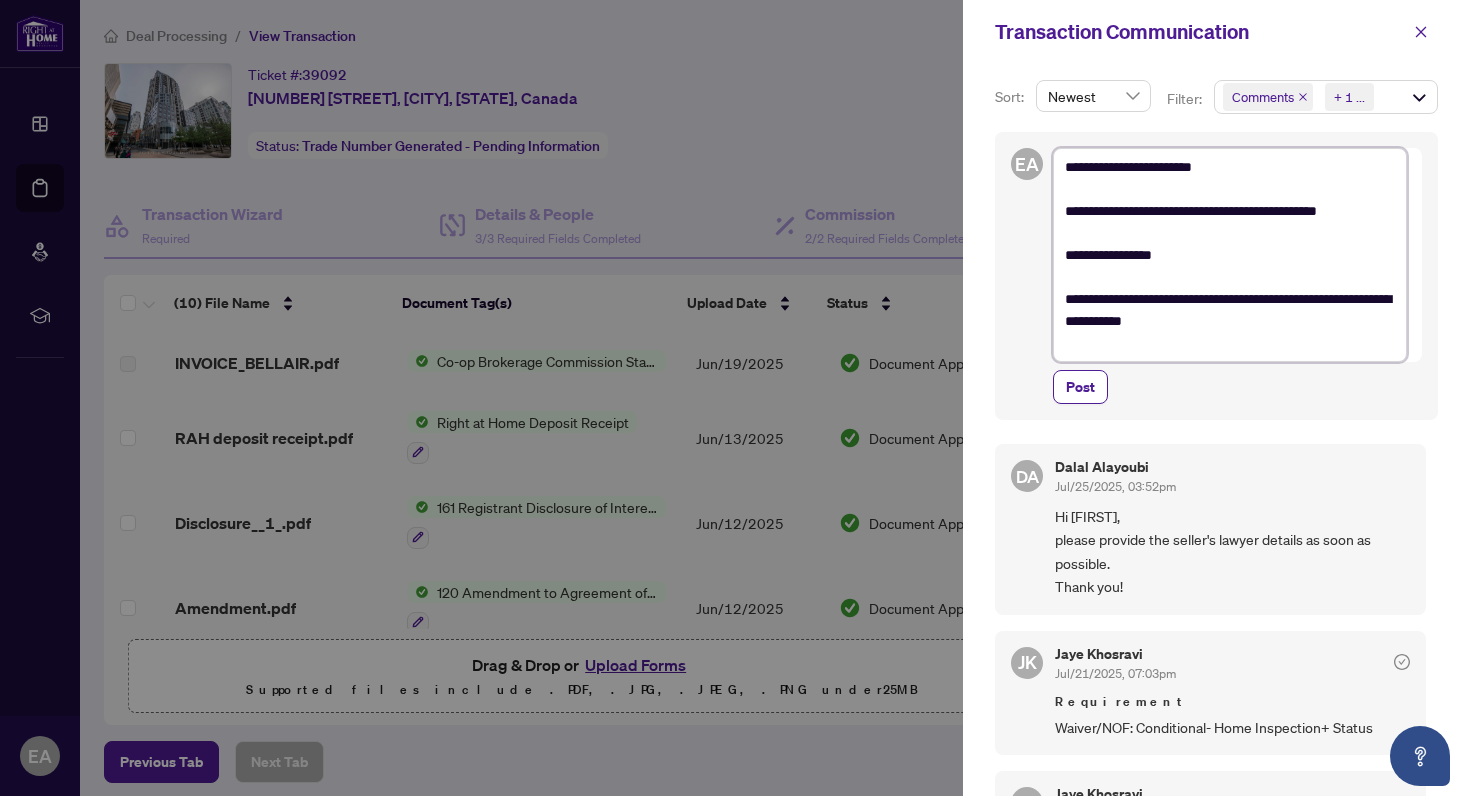 type on "**********" 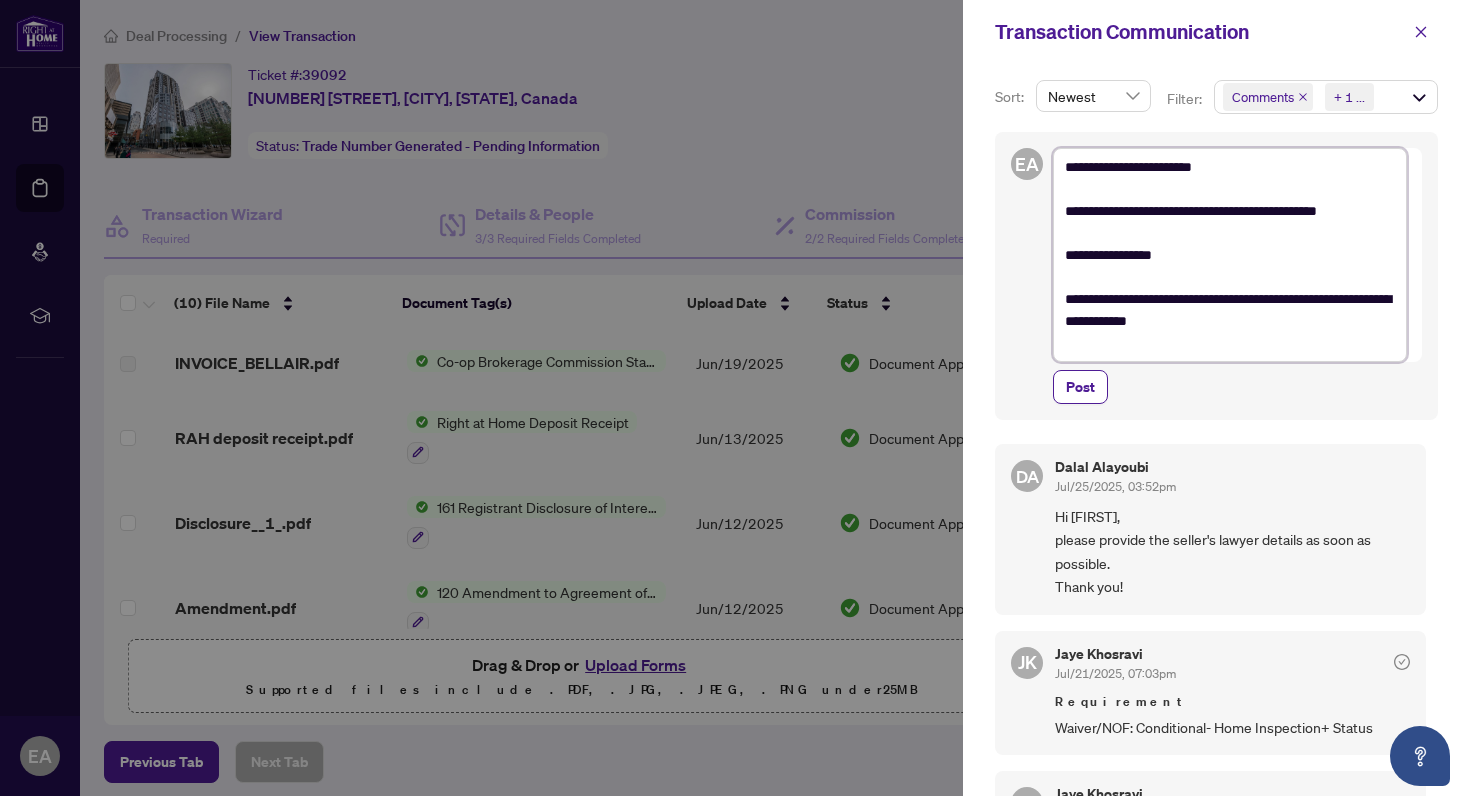 type on "**********" 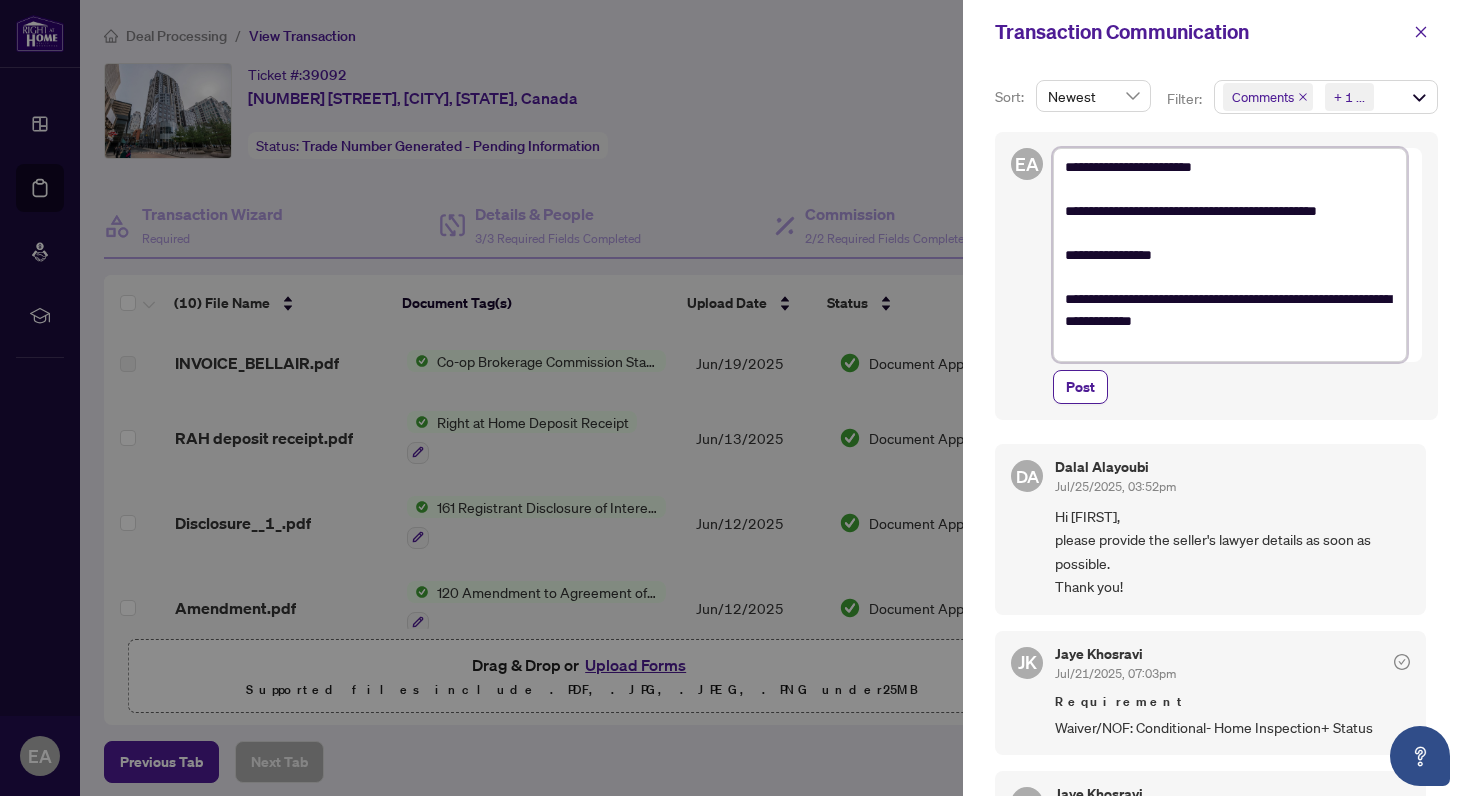type on "**********" 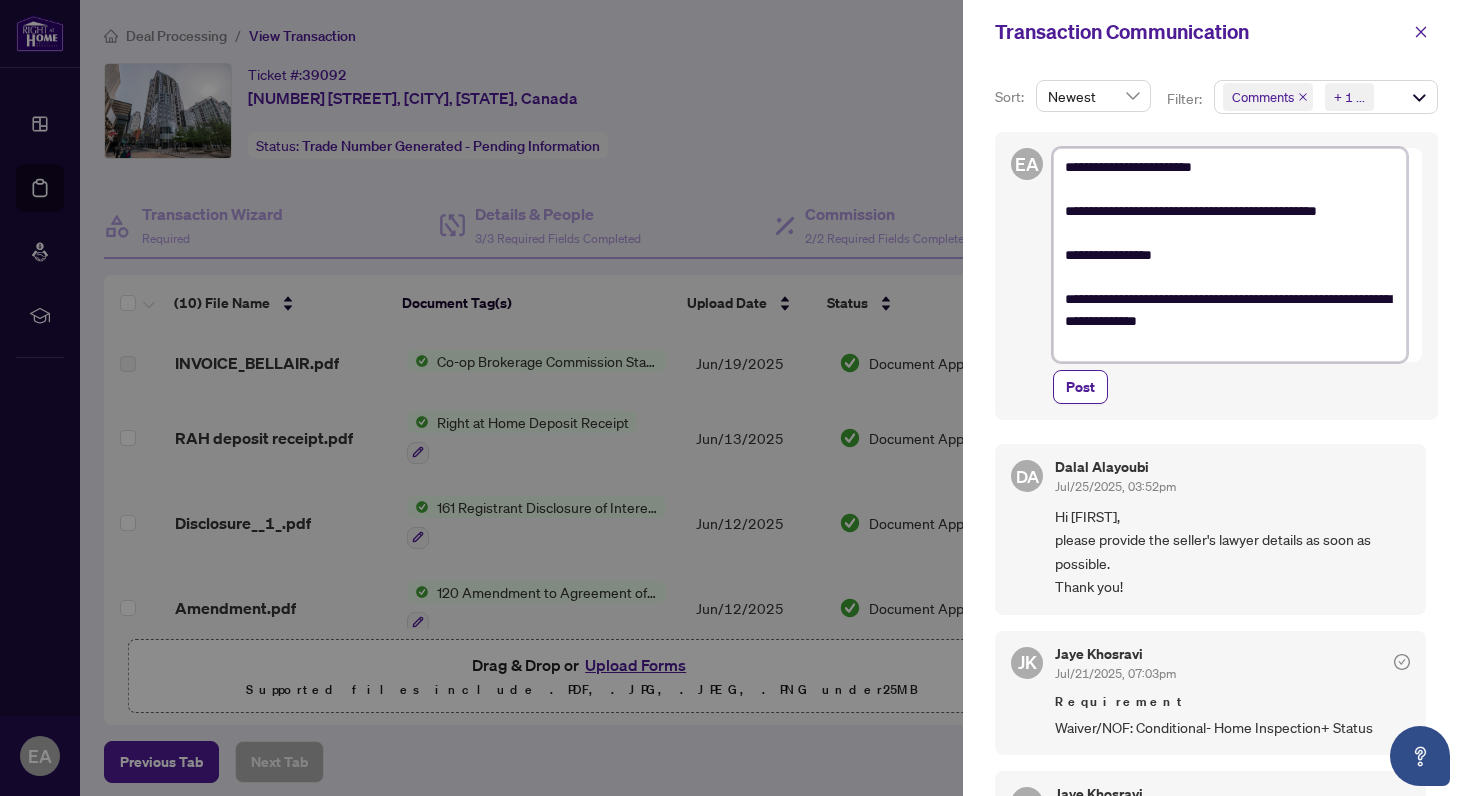 type on "**********" 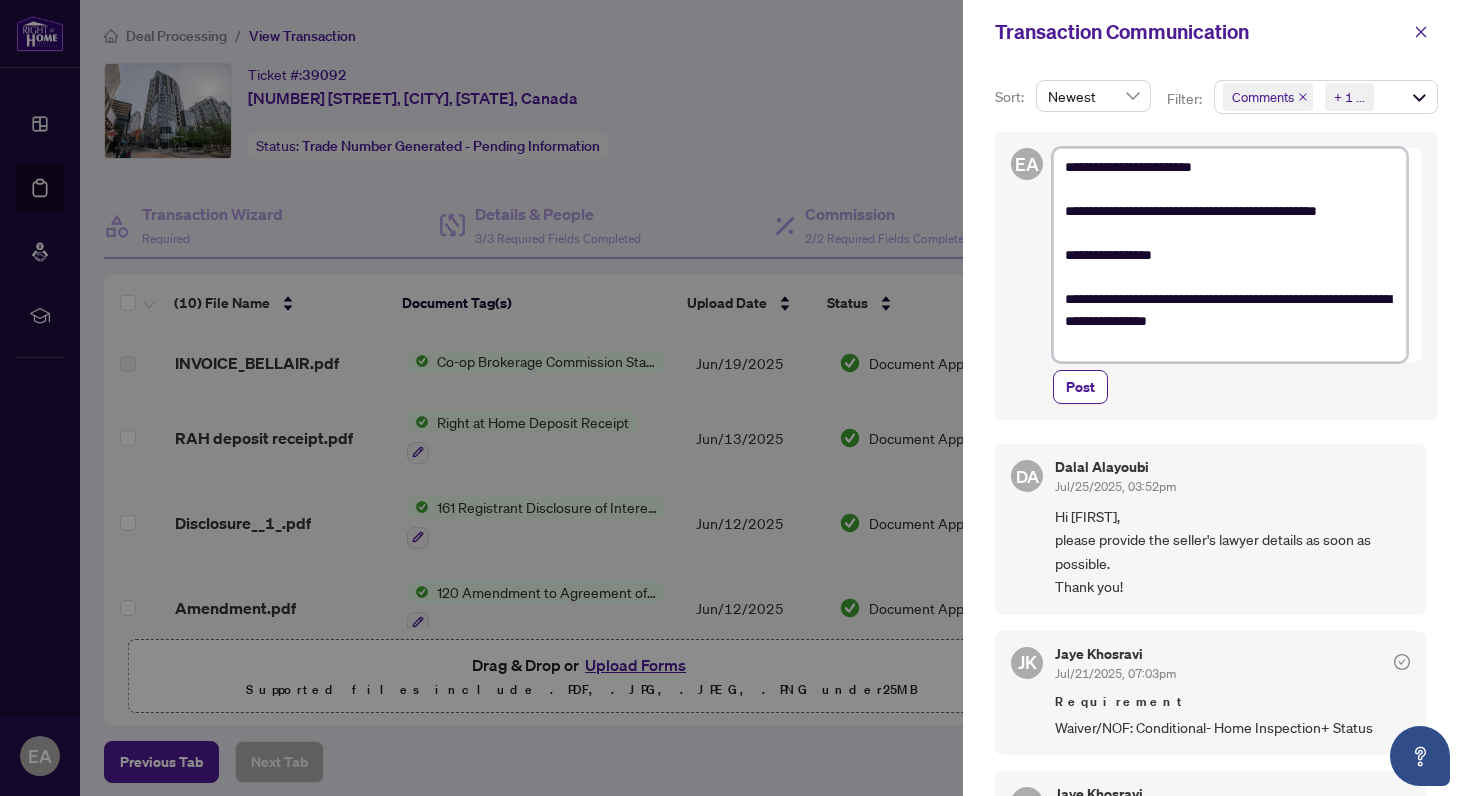 type on "**********" 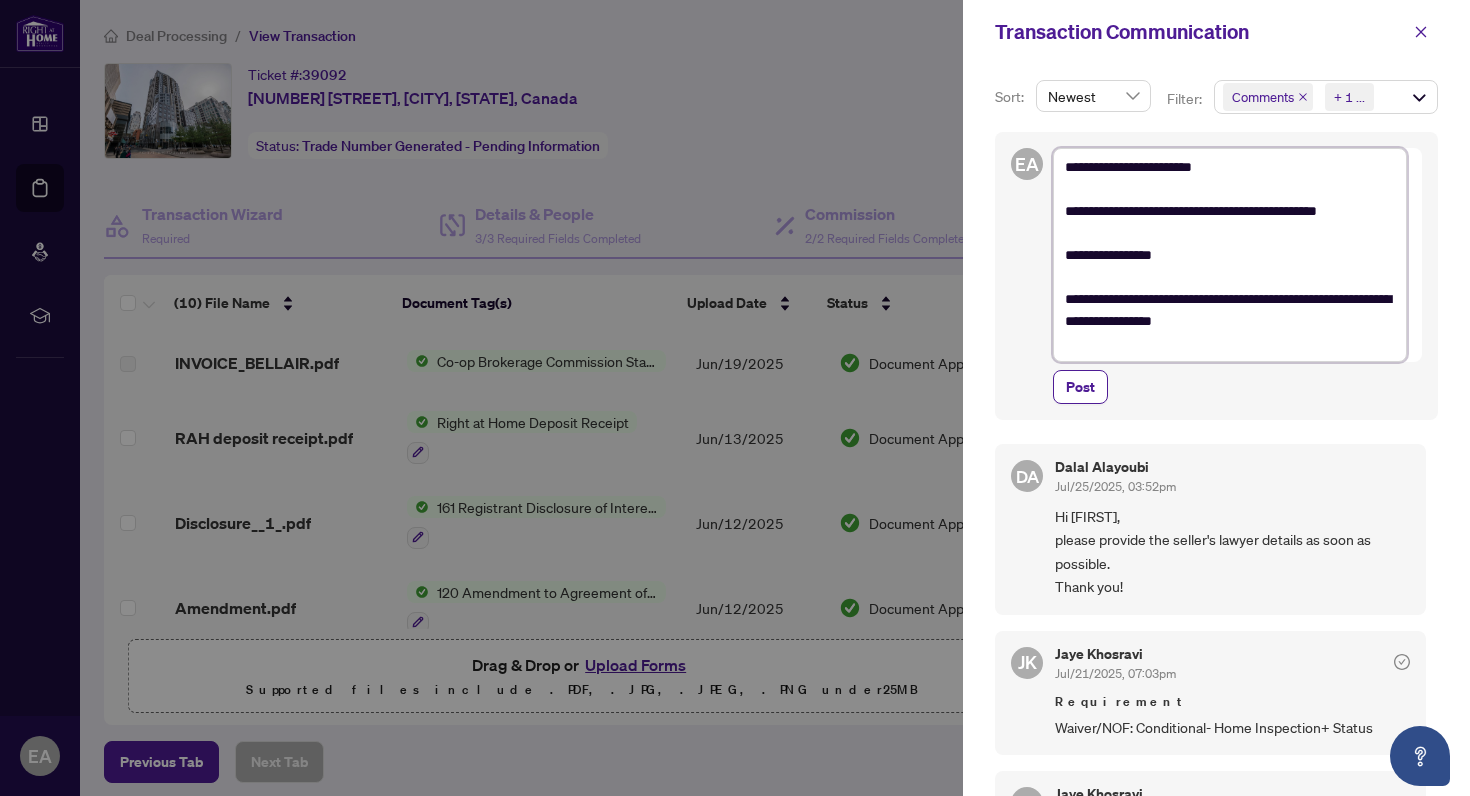 type on "**********" 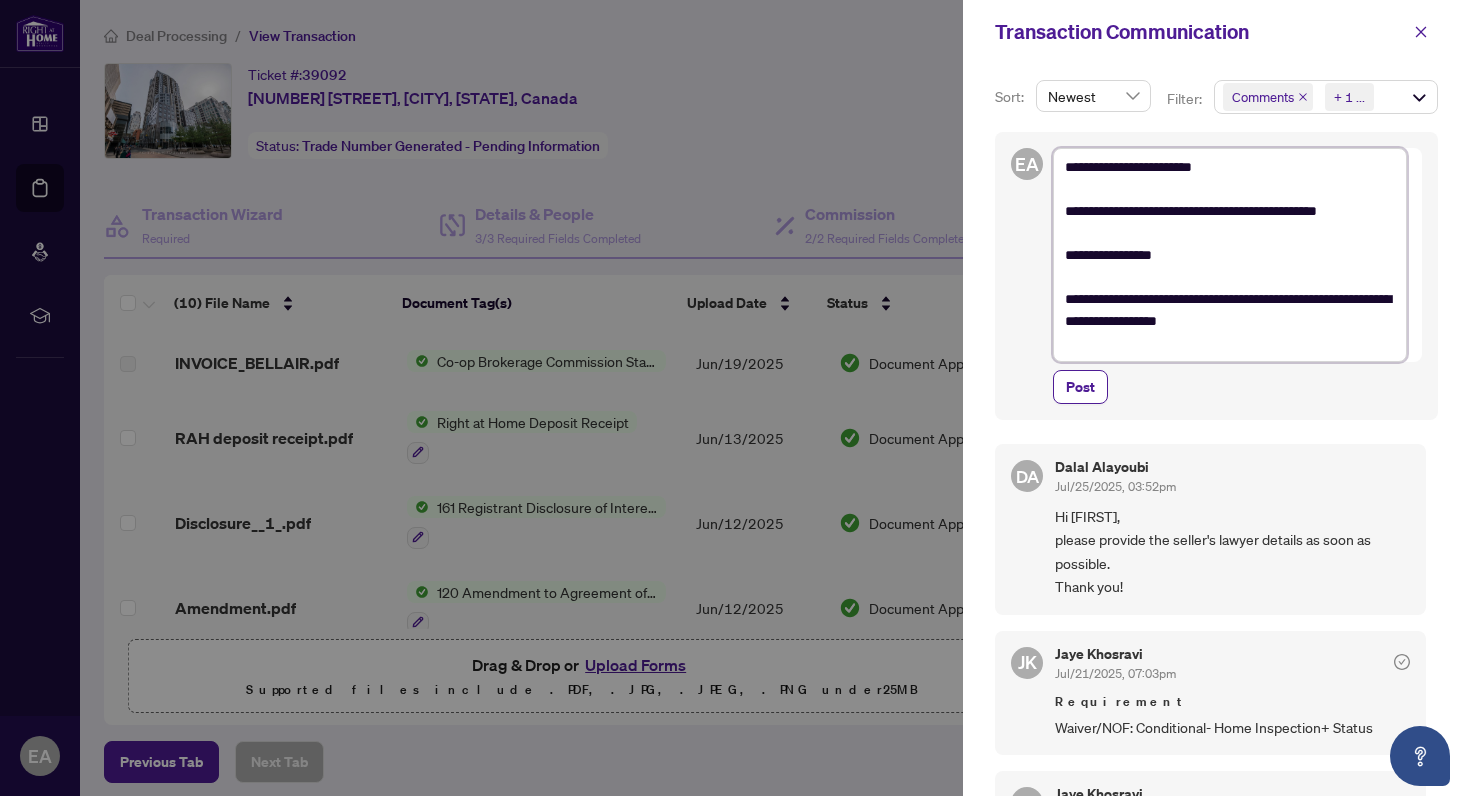 type on "**********" 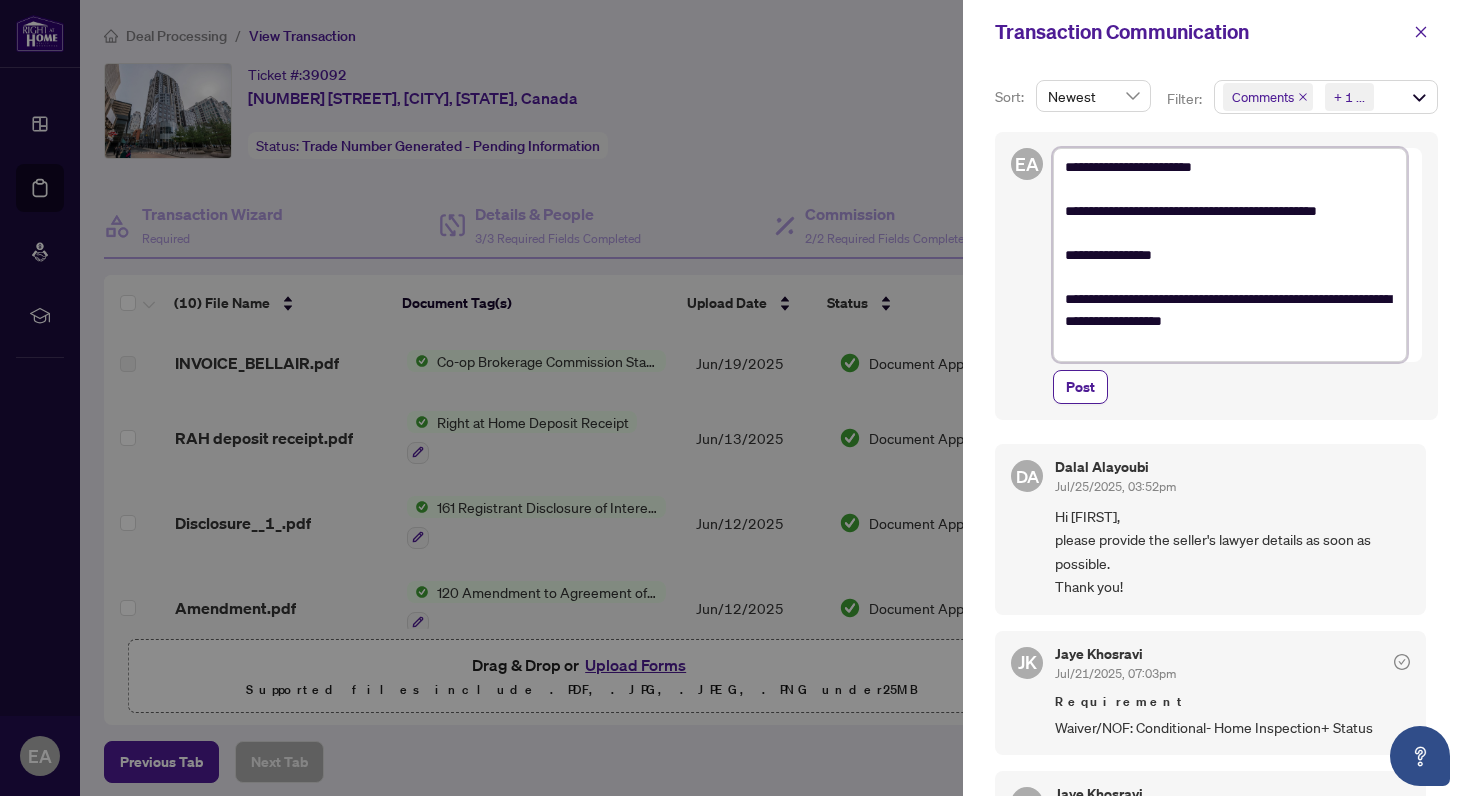 type on "**********" 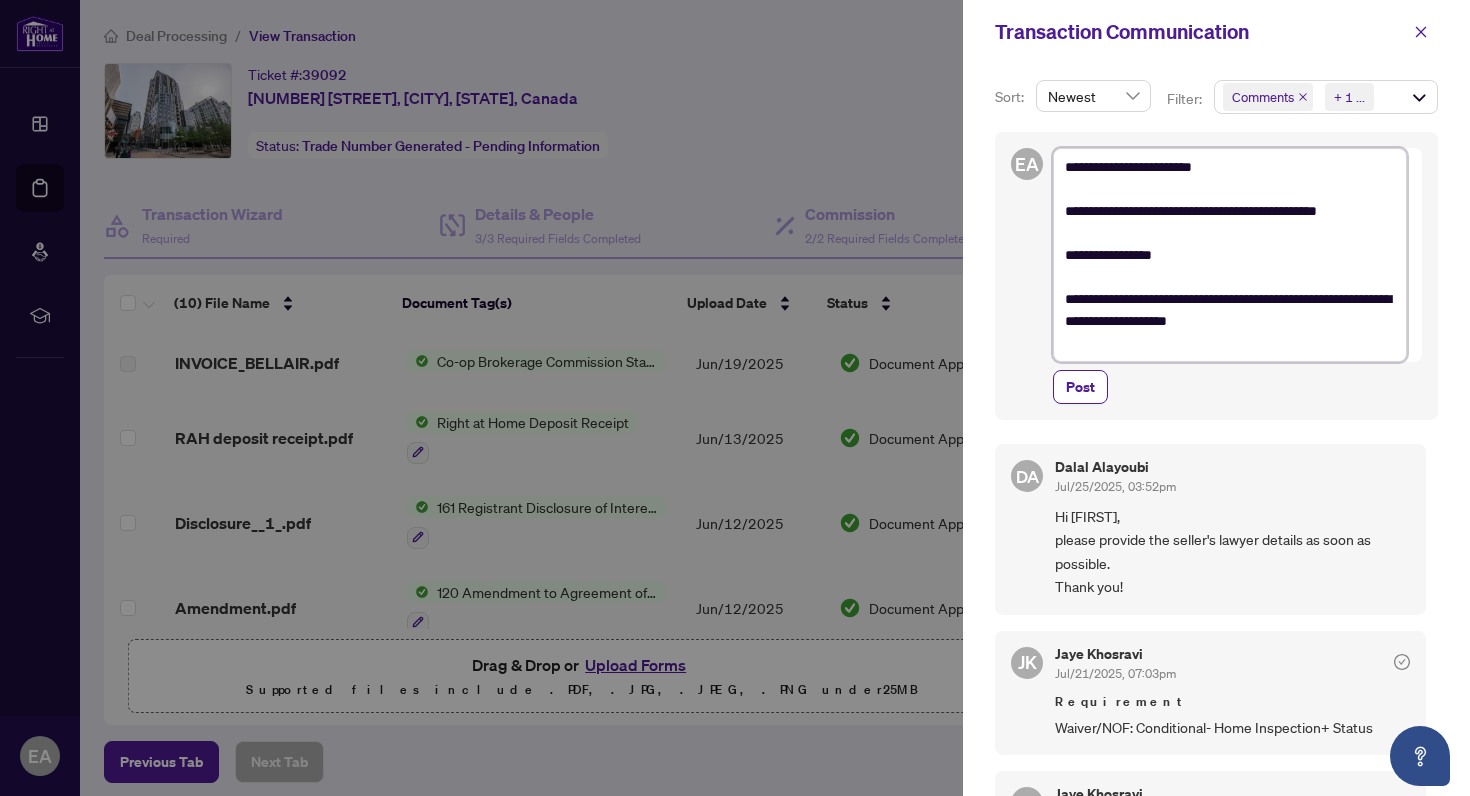 type on "**********" 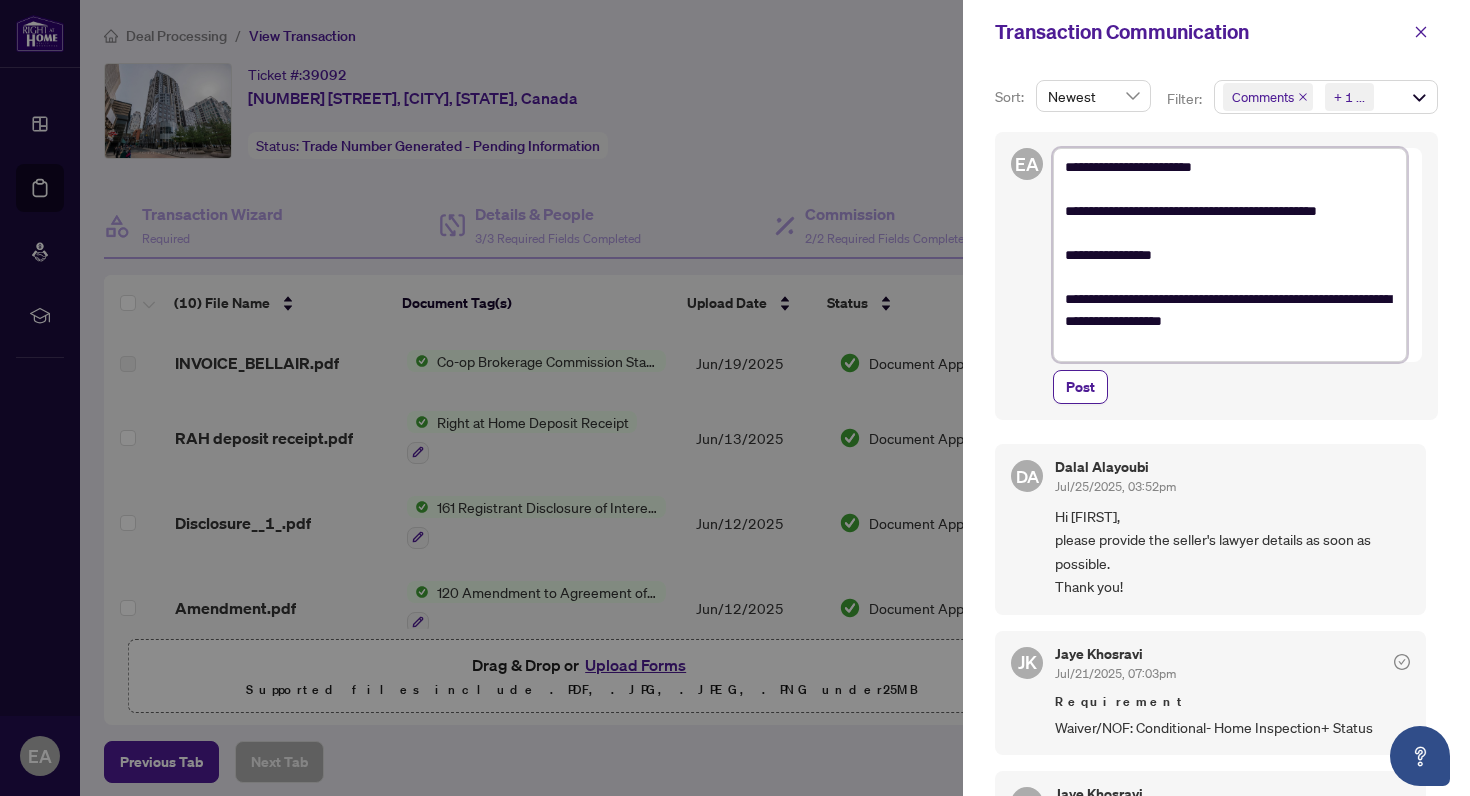 type on "**********" 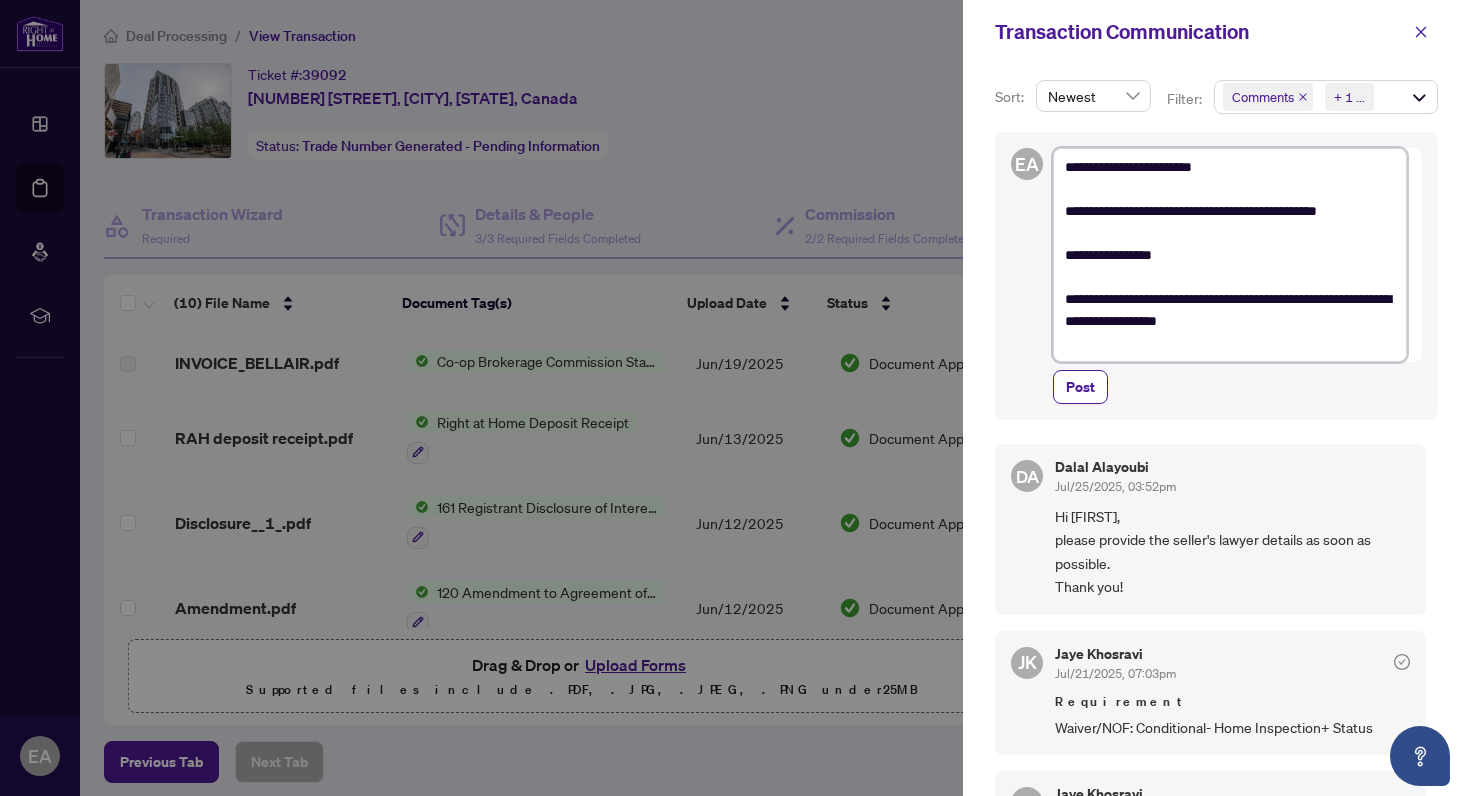 type on "**********" 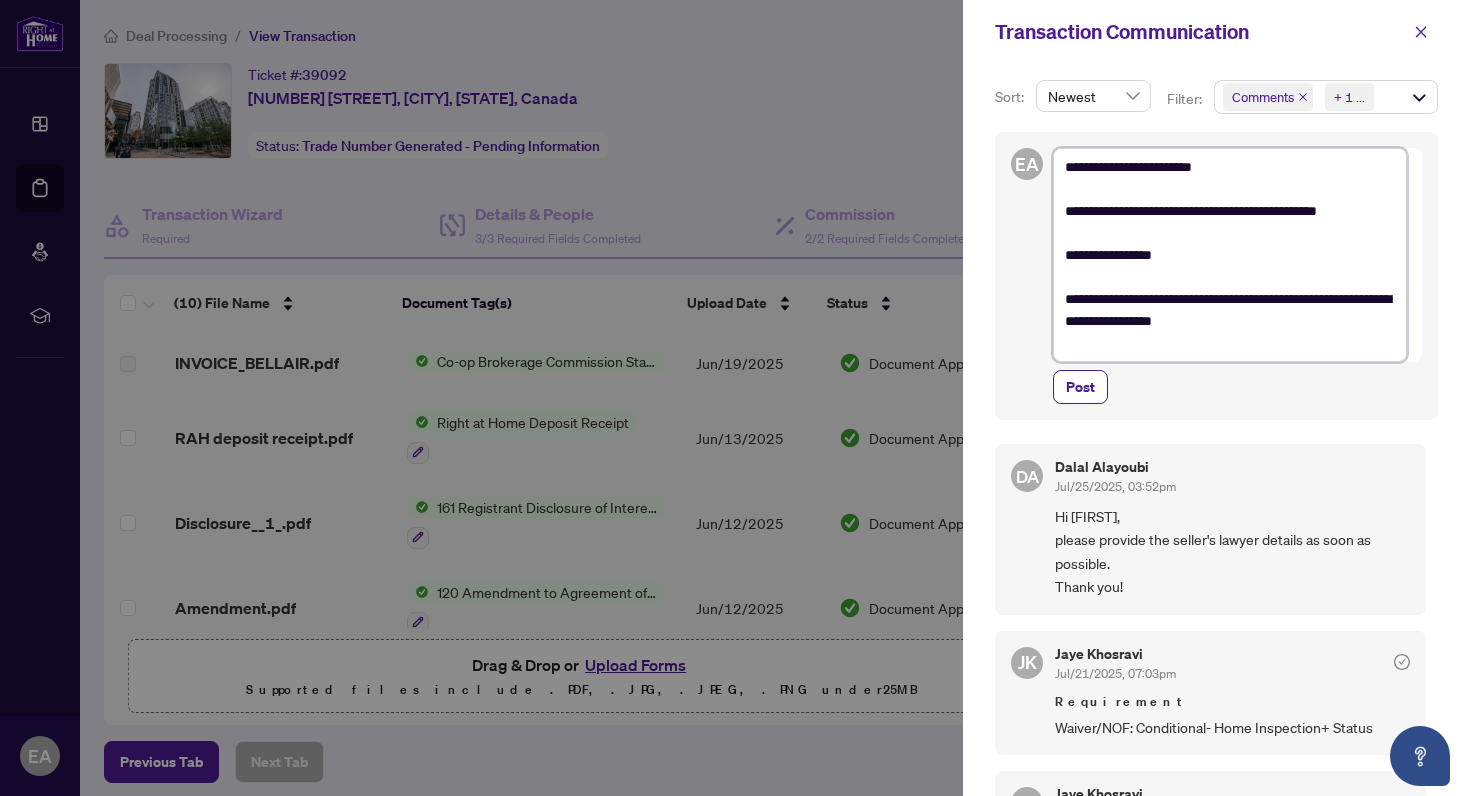 type on "**********" 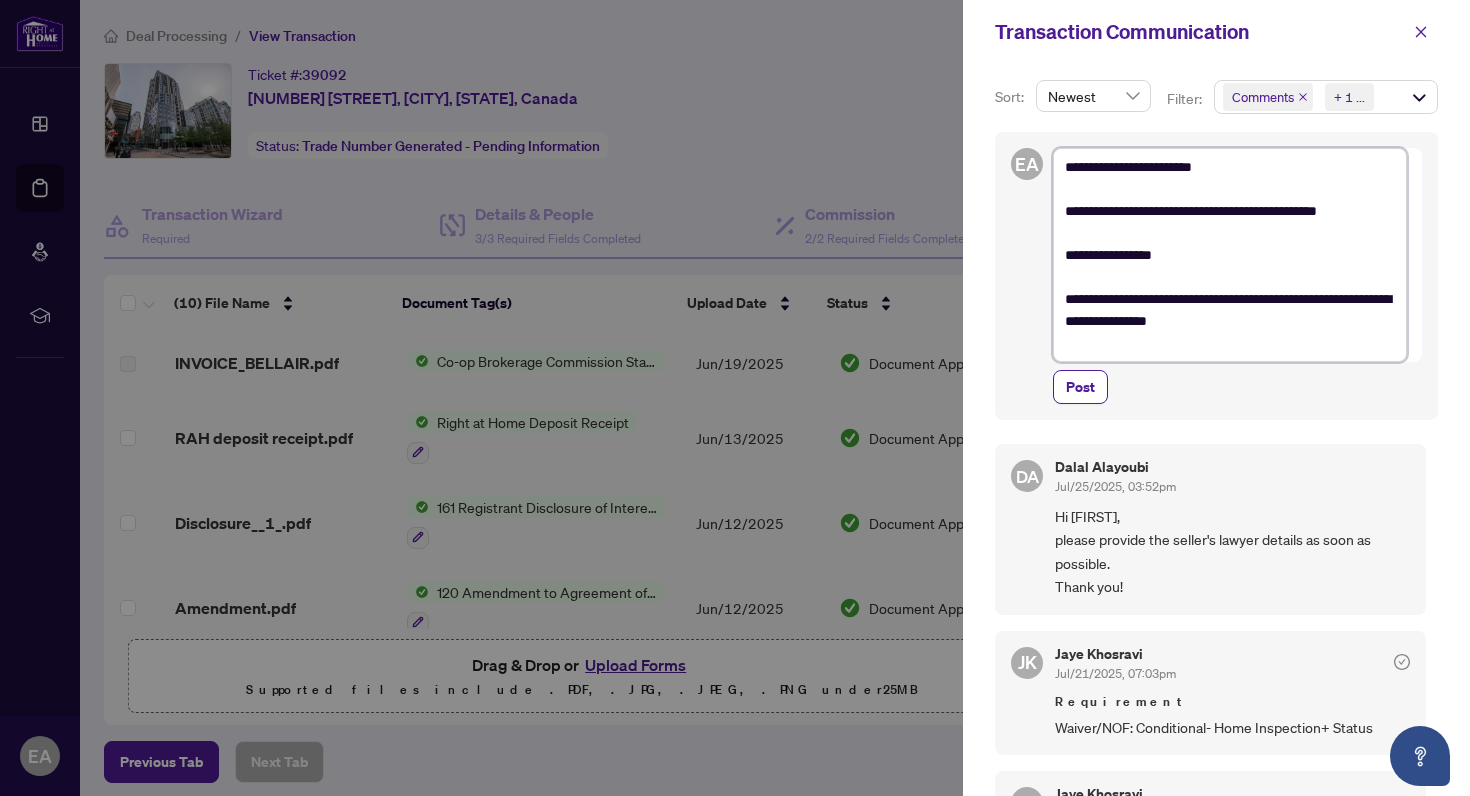 type on "**********" 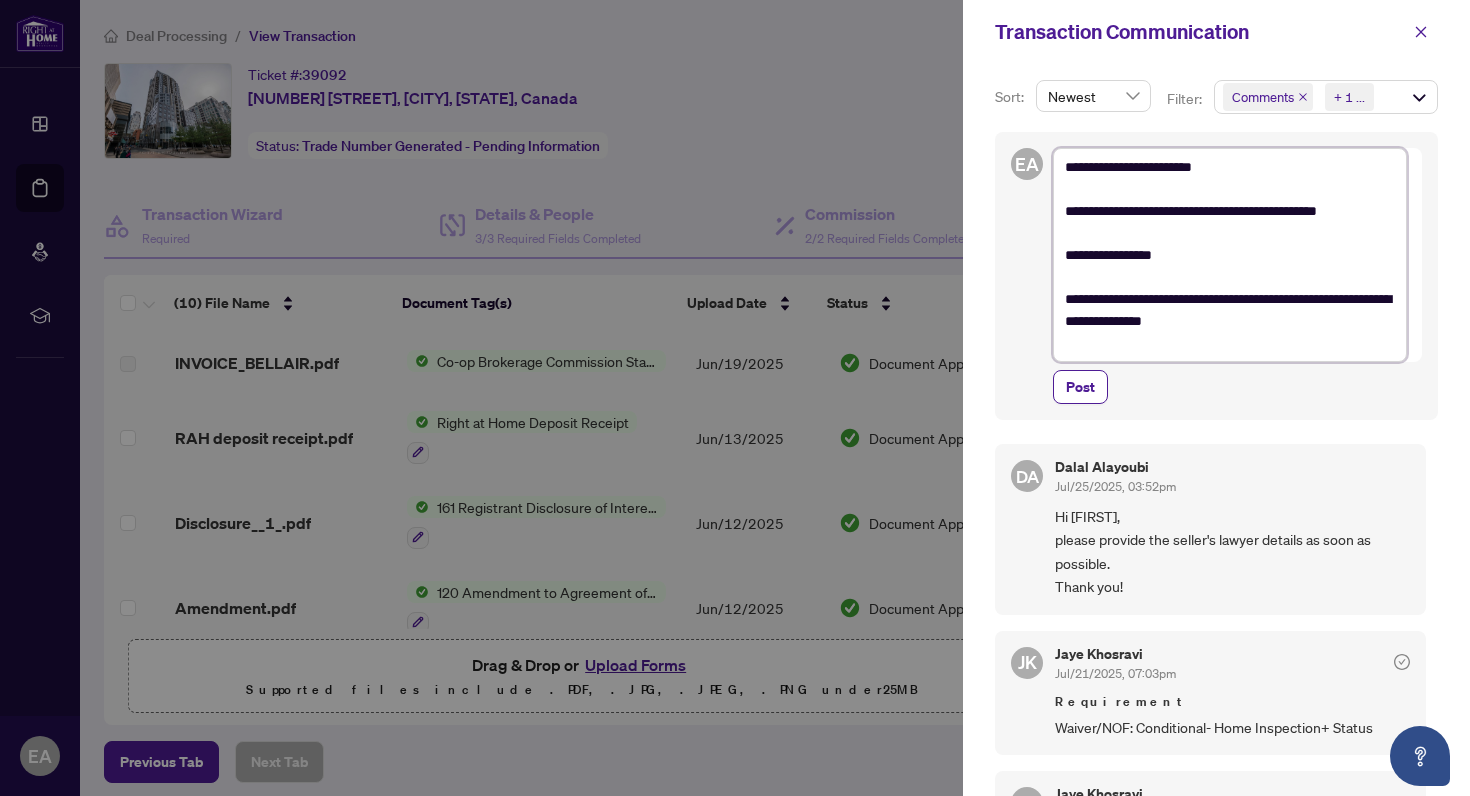 type on "**********" 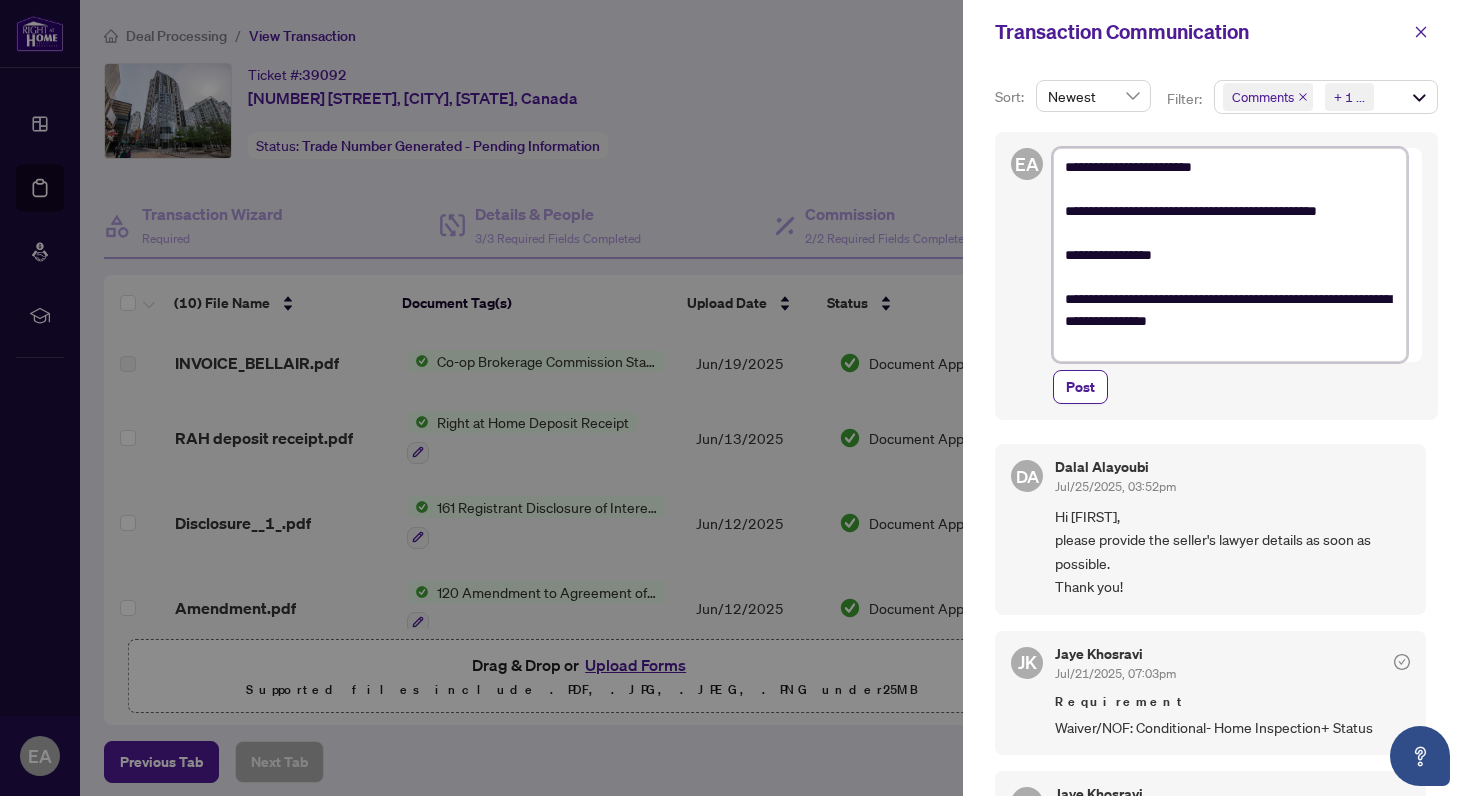 type on "**********" 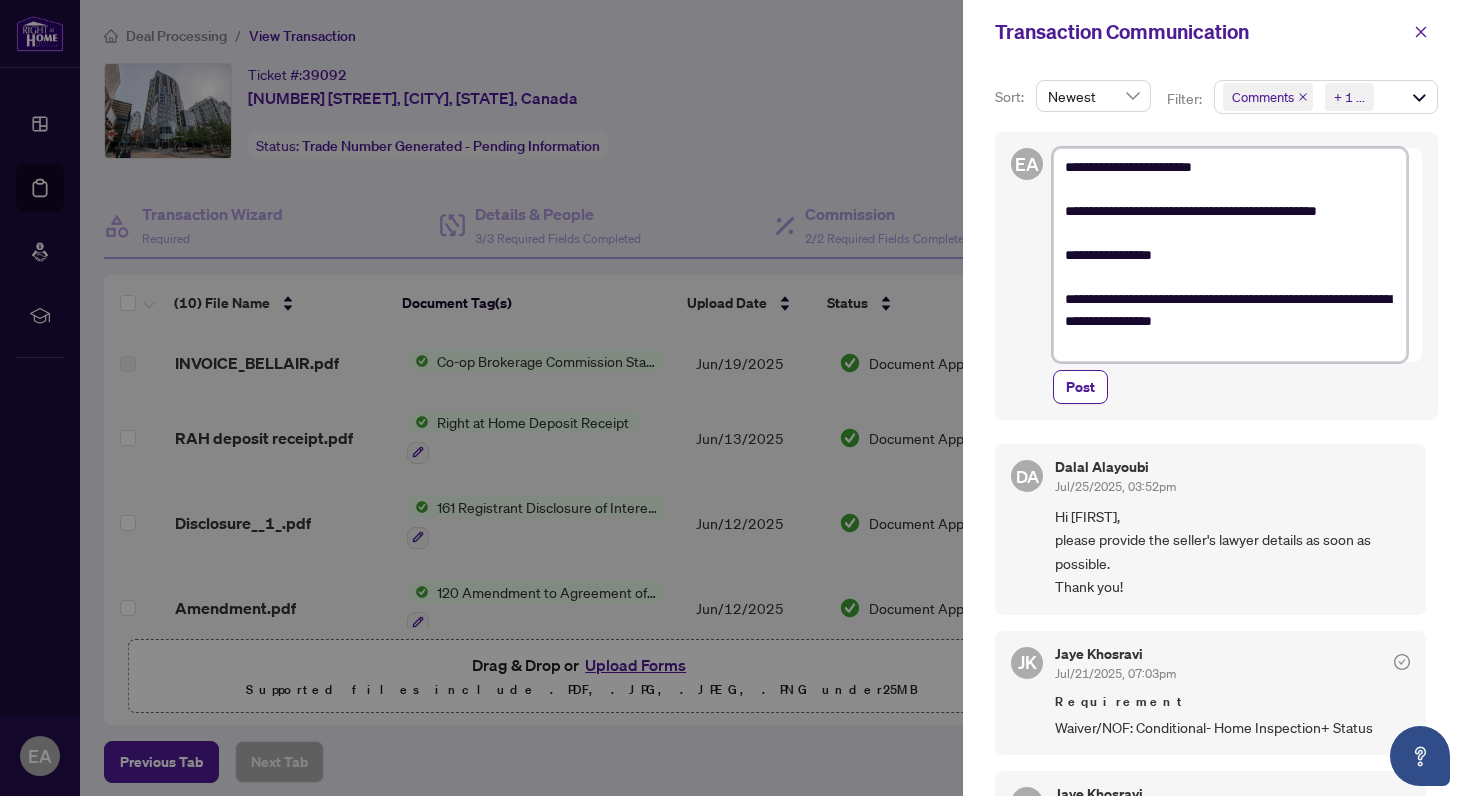 type on "**********" 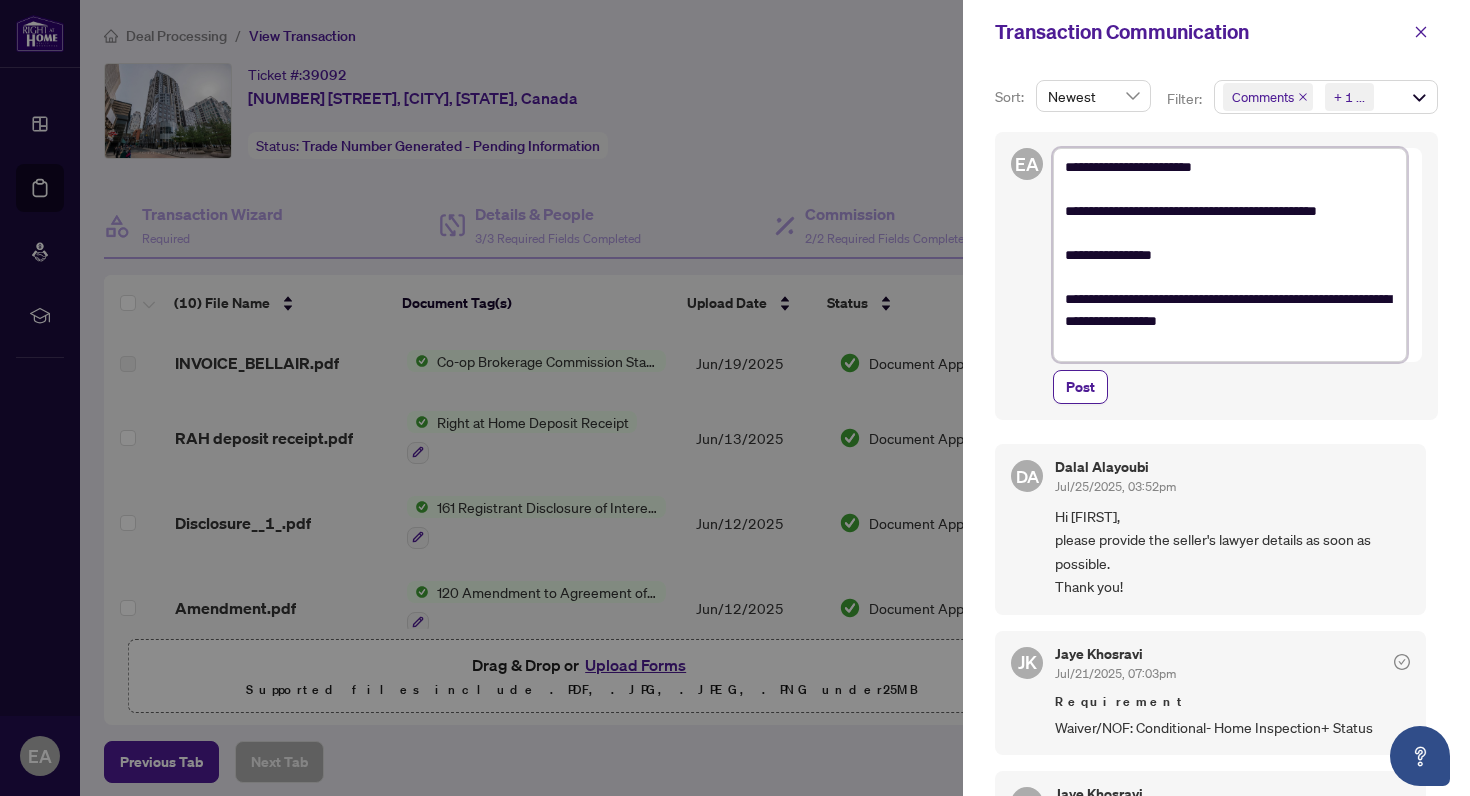 type on "**********" 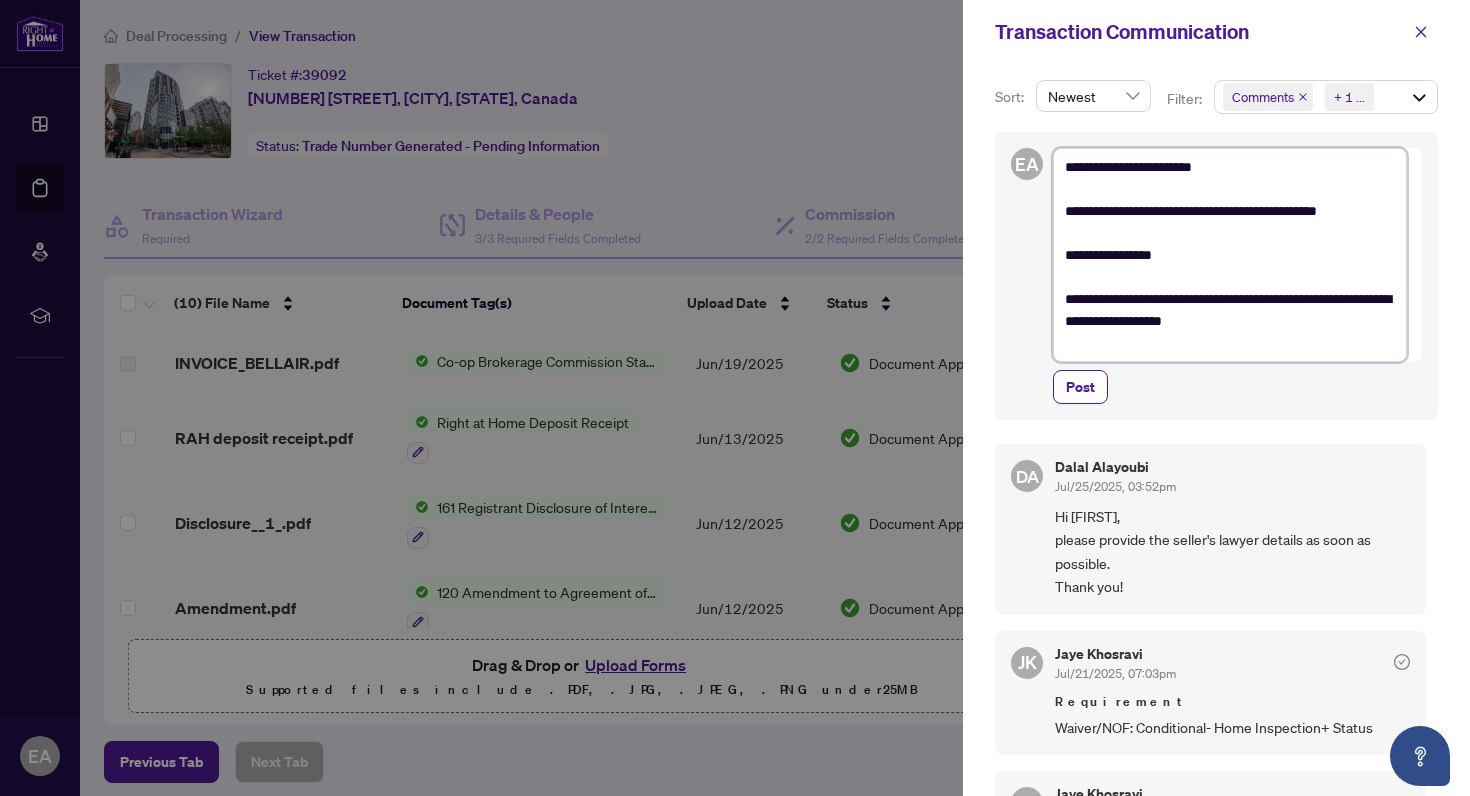type on "**********" 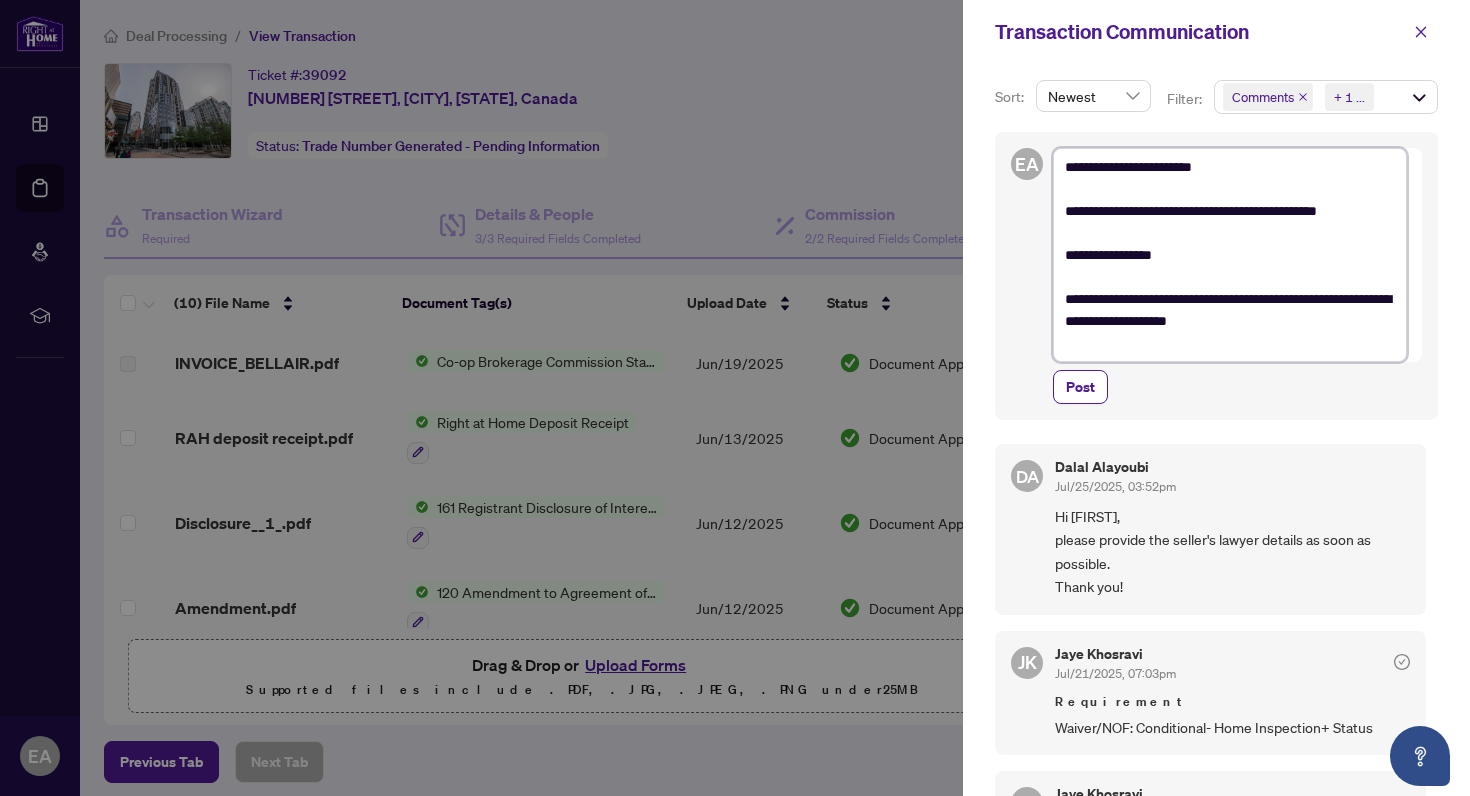 type on "**********" 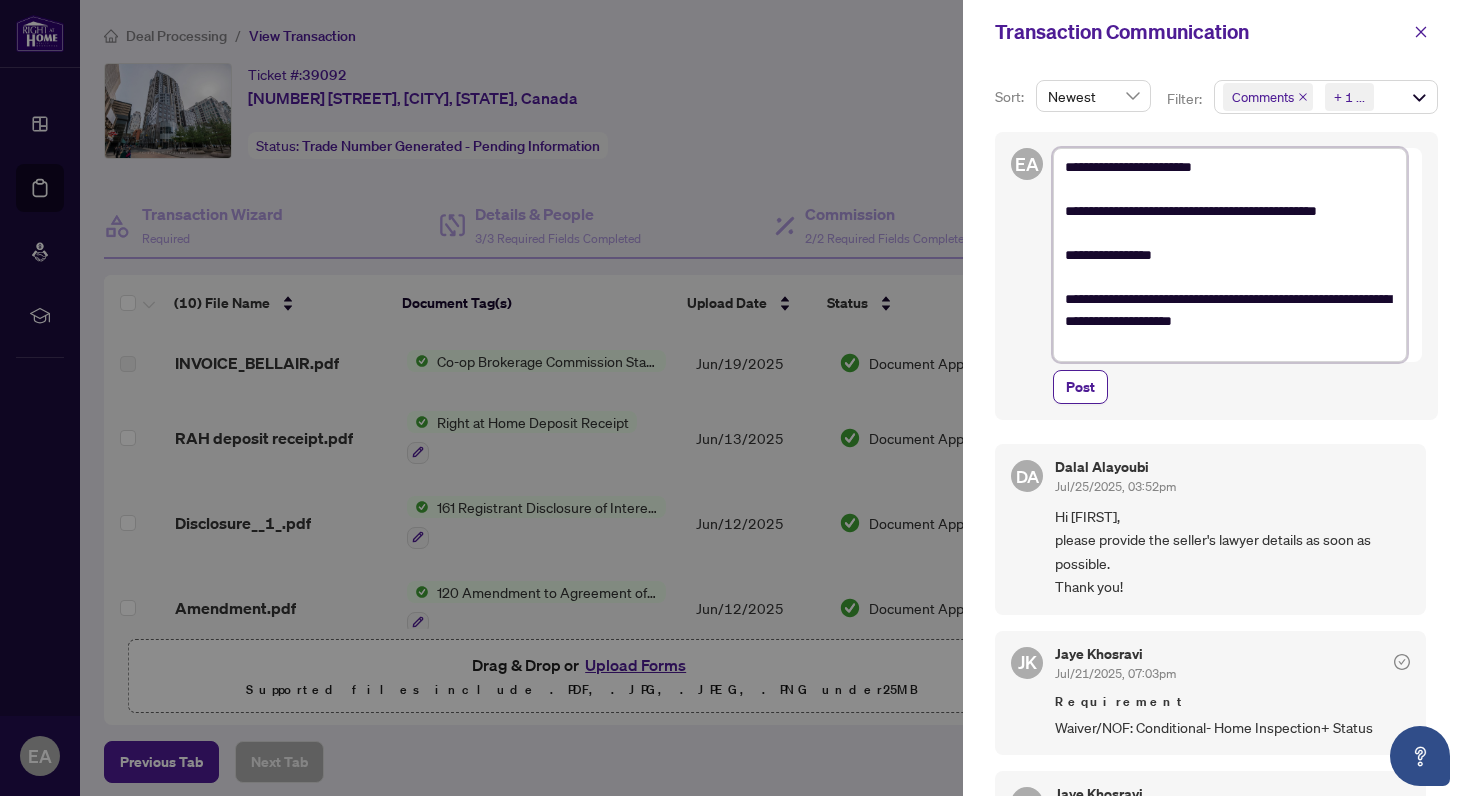 type on "**********" 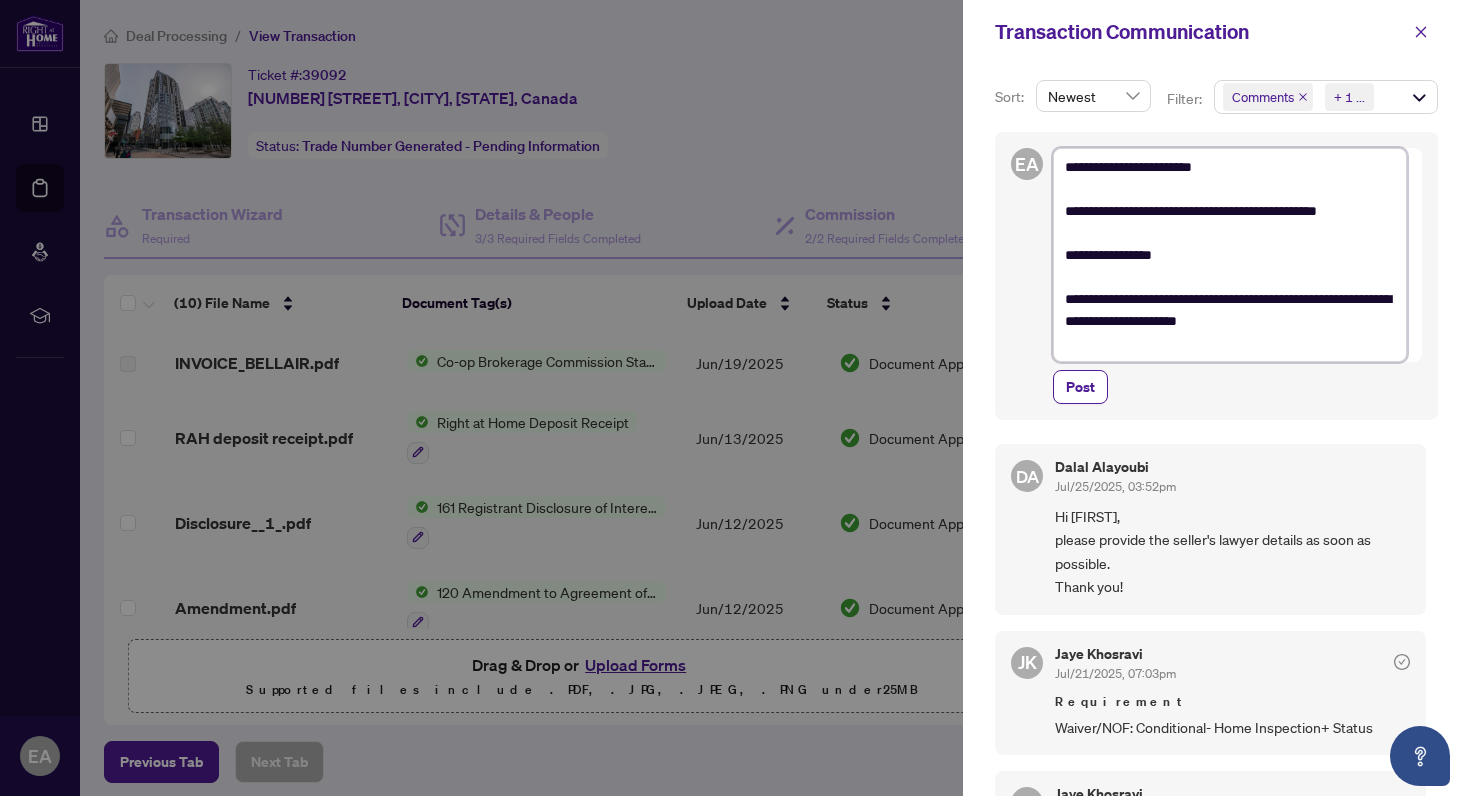 type on "**********" 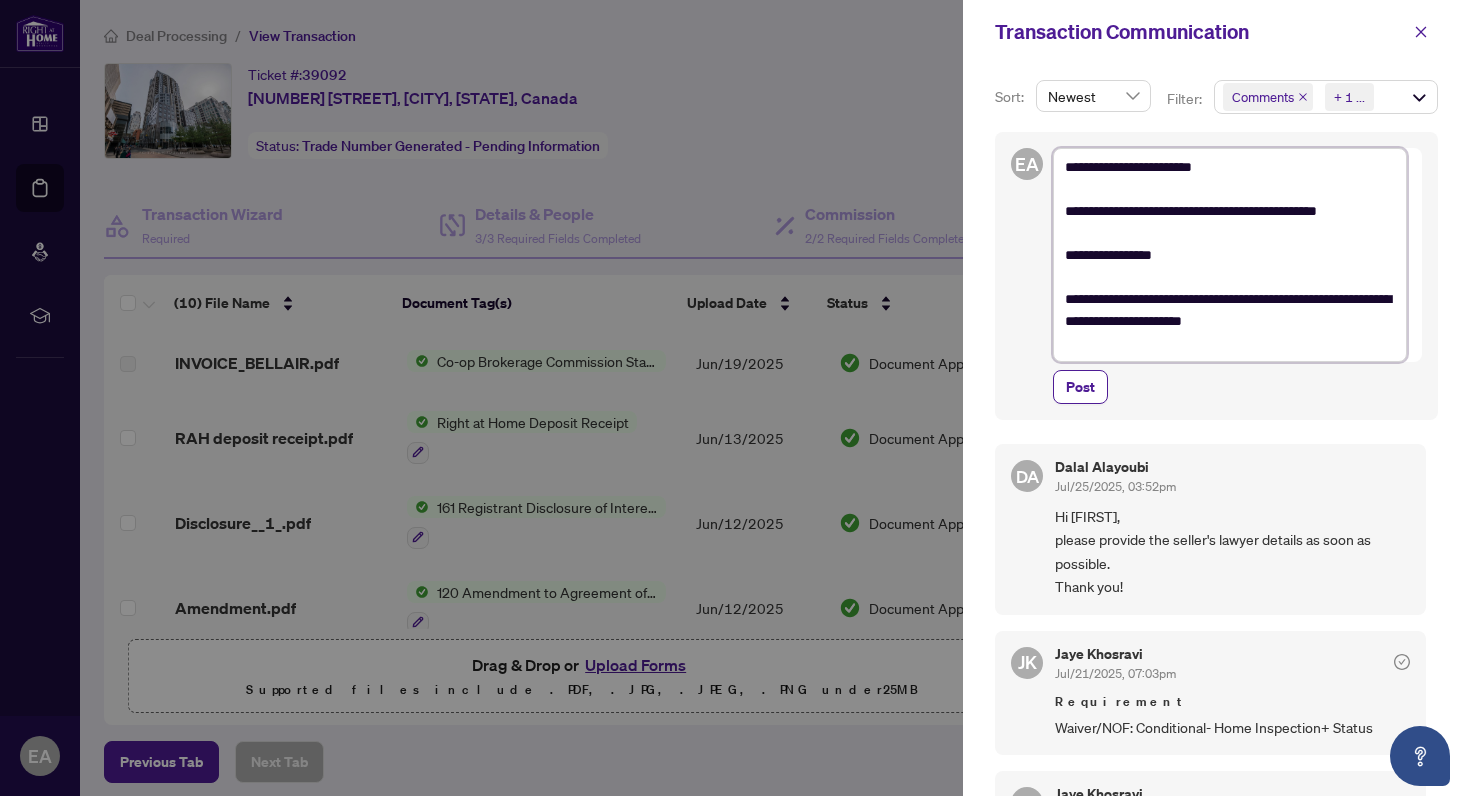 type on "**********" 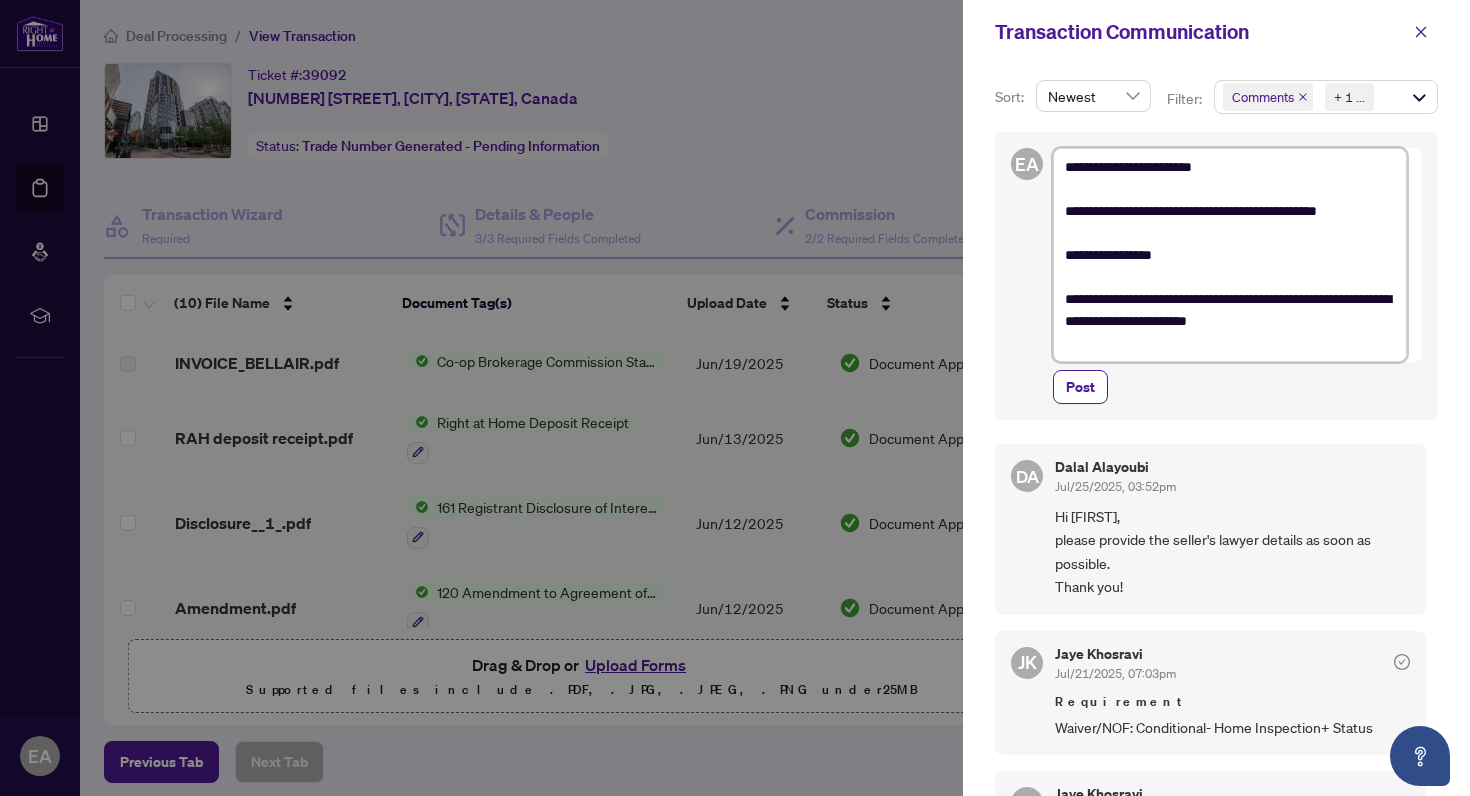 type on "**********" 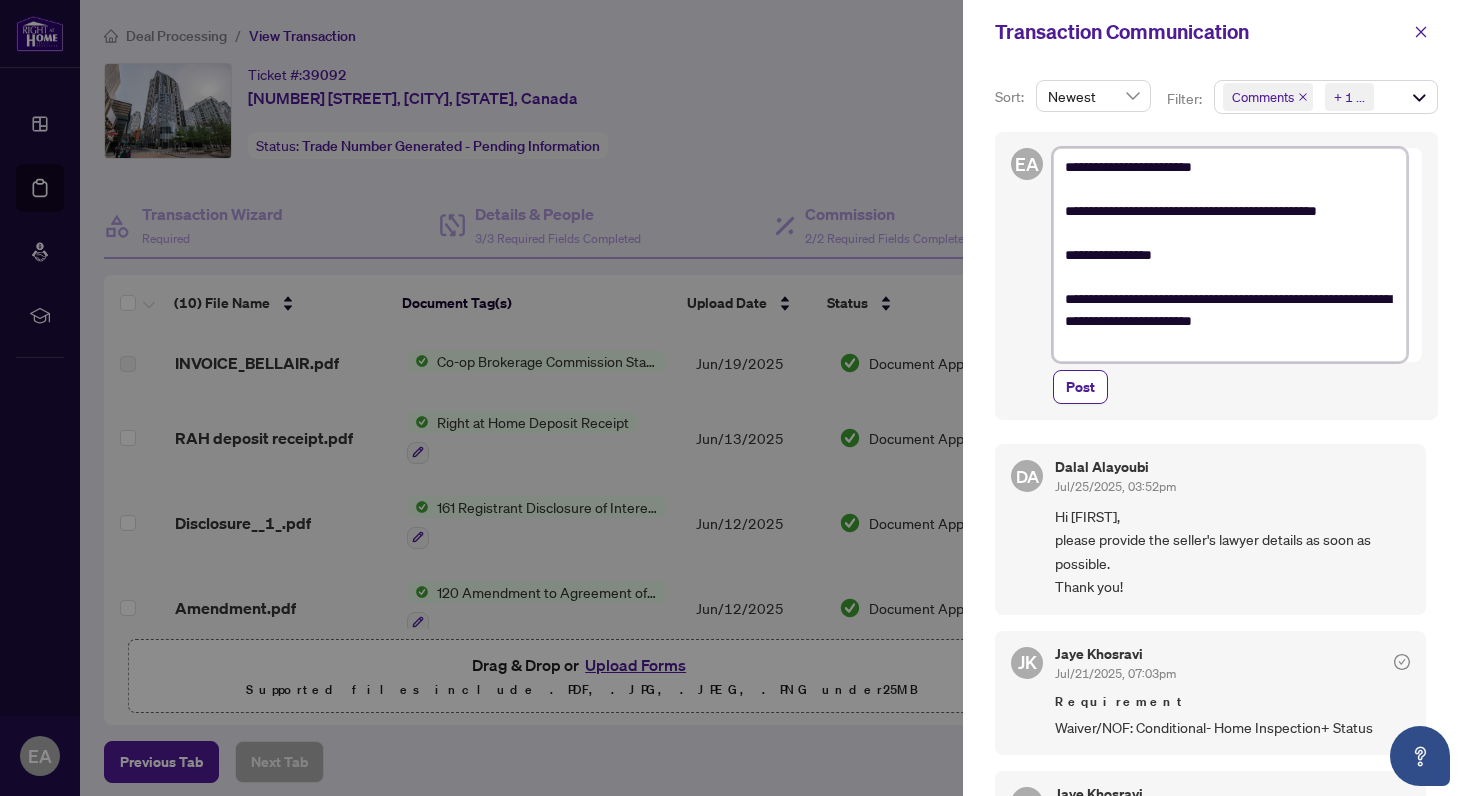type on "**********" 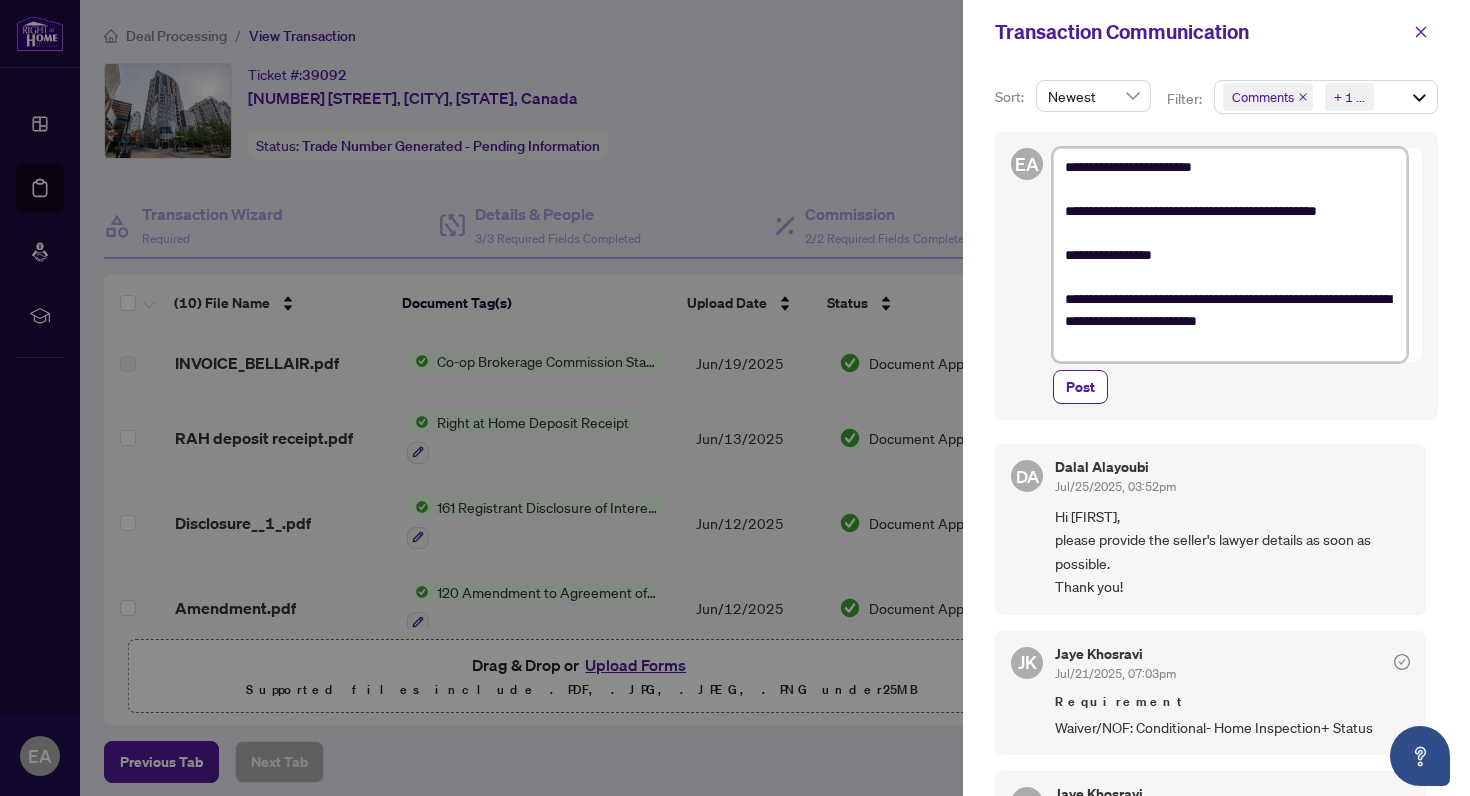 type on "**********" 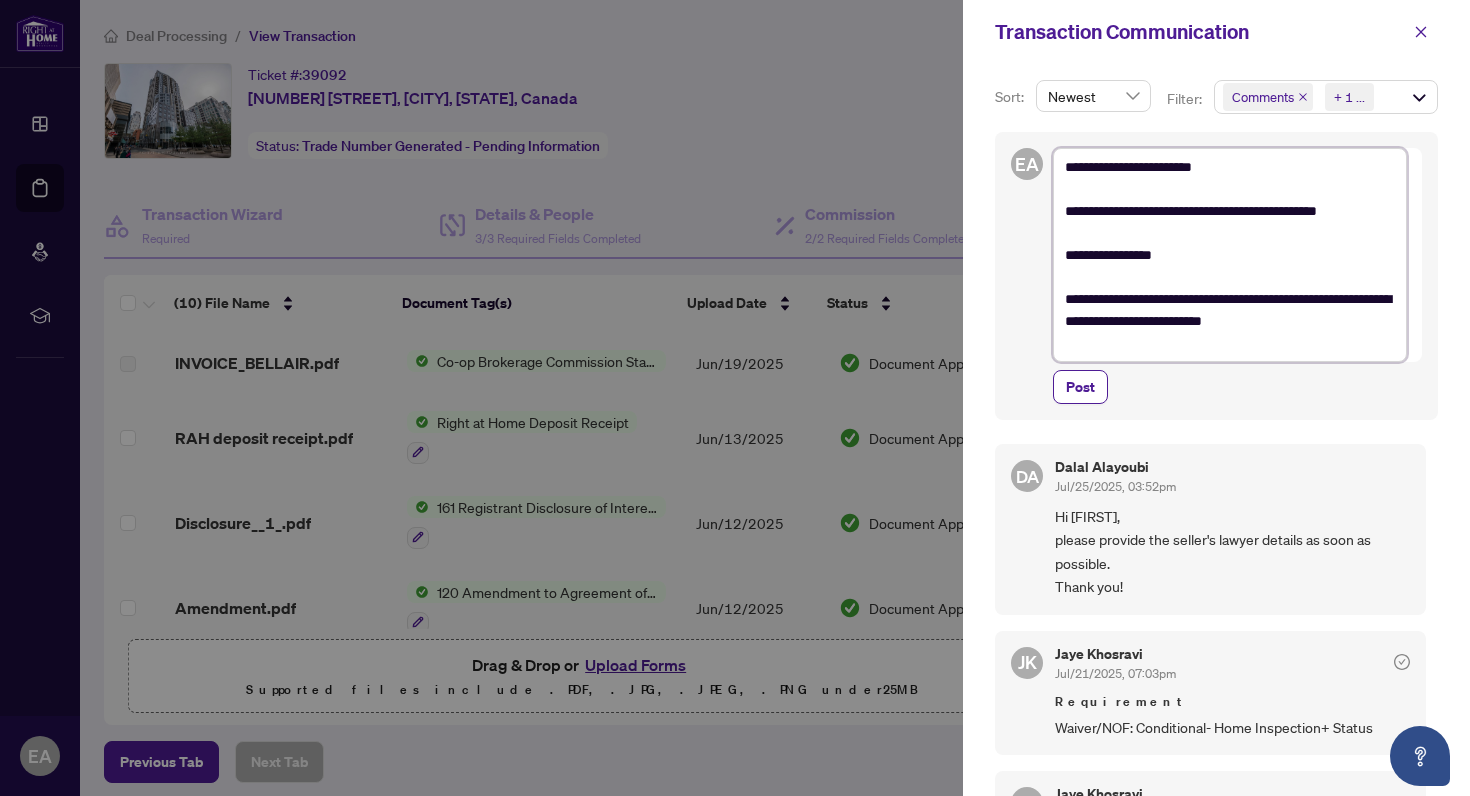 type on "**********" 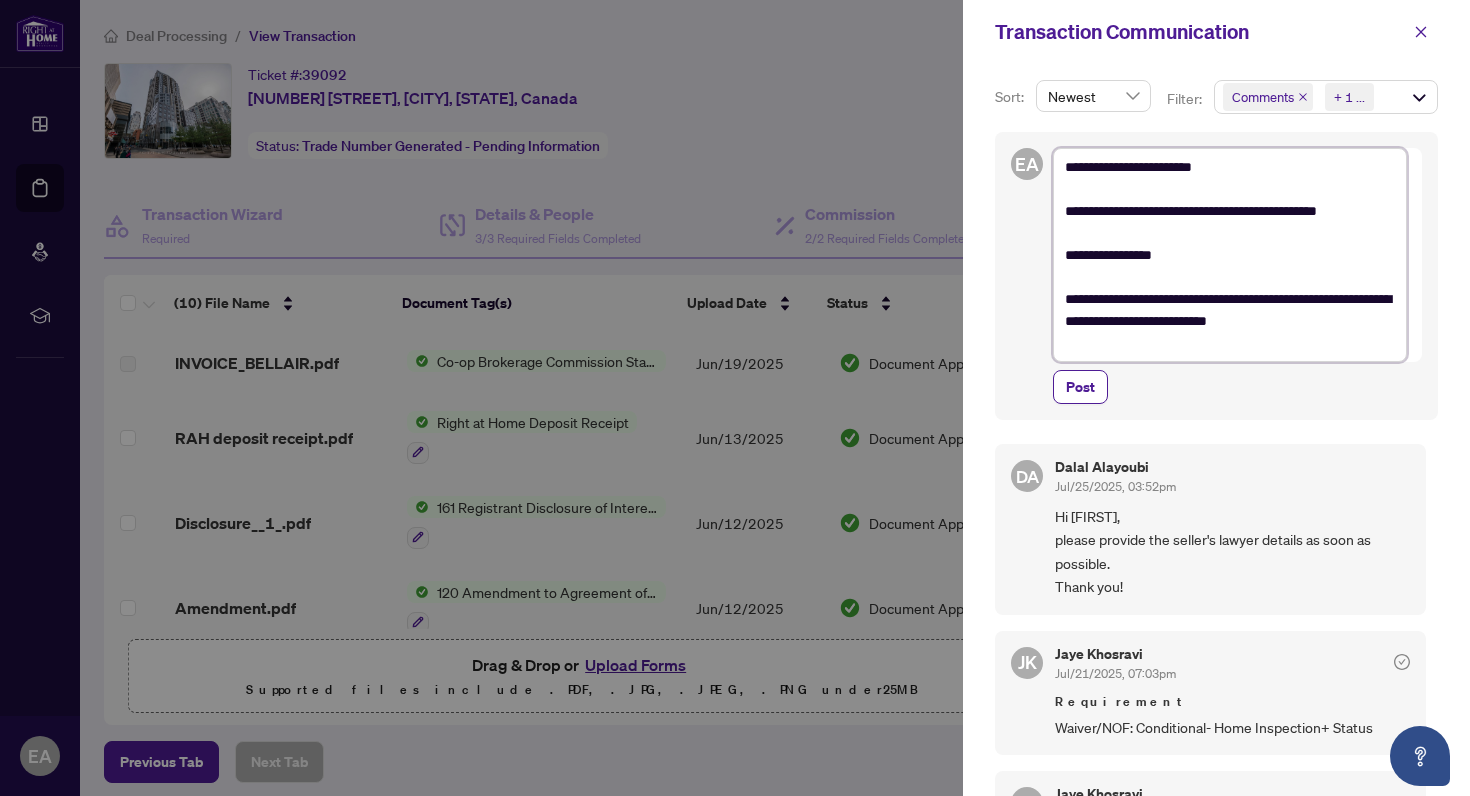 type on "**********" 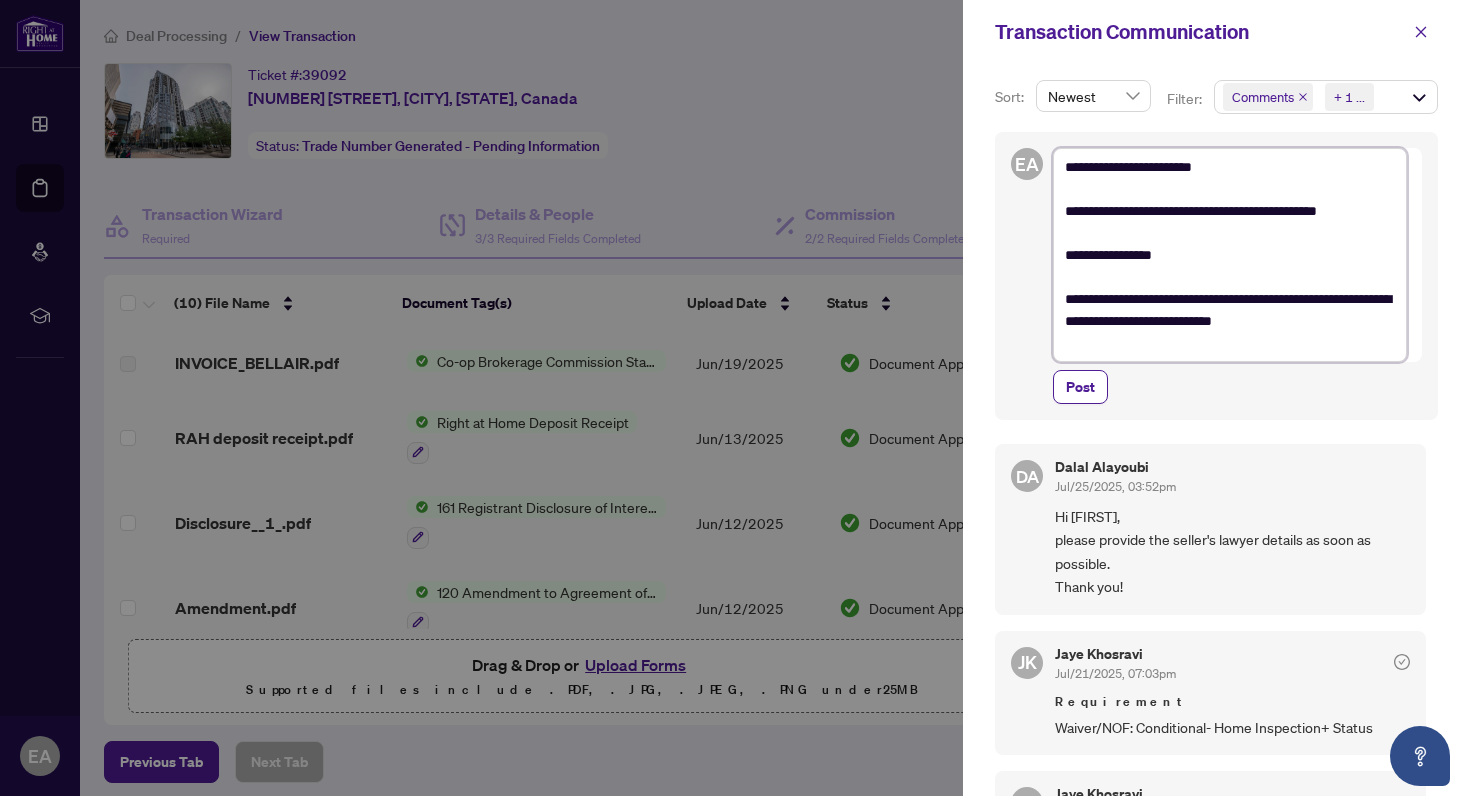 type on "**********" 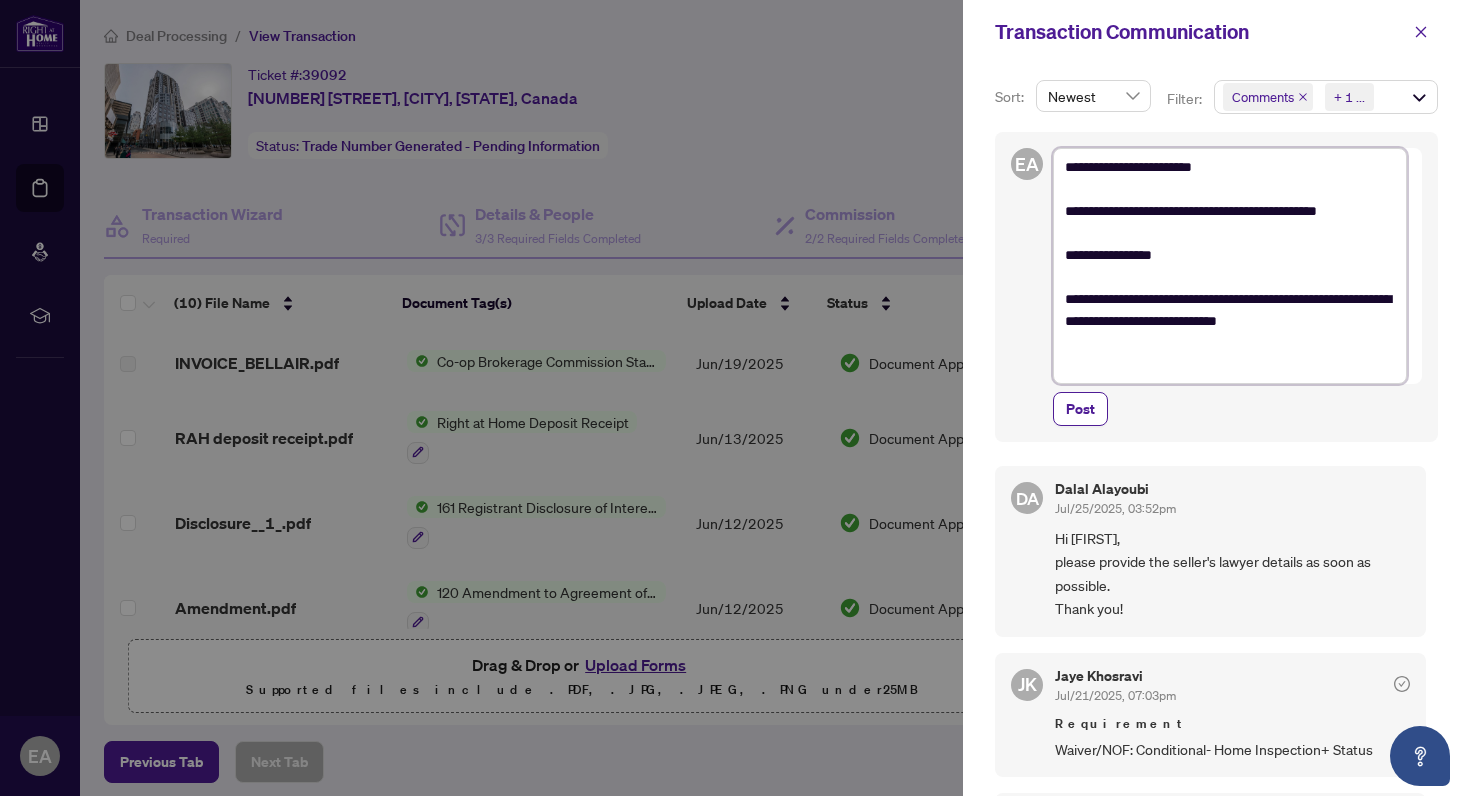 type on "**********" 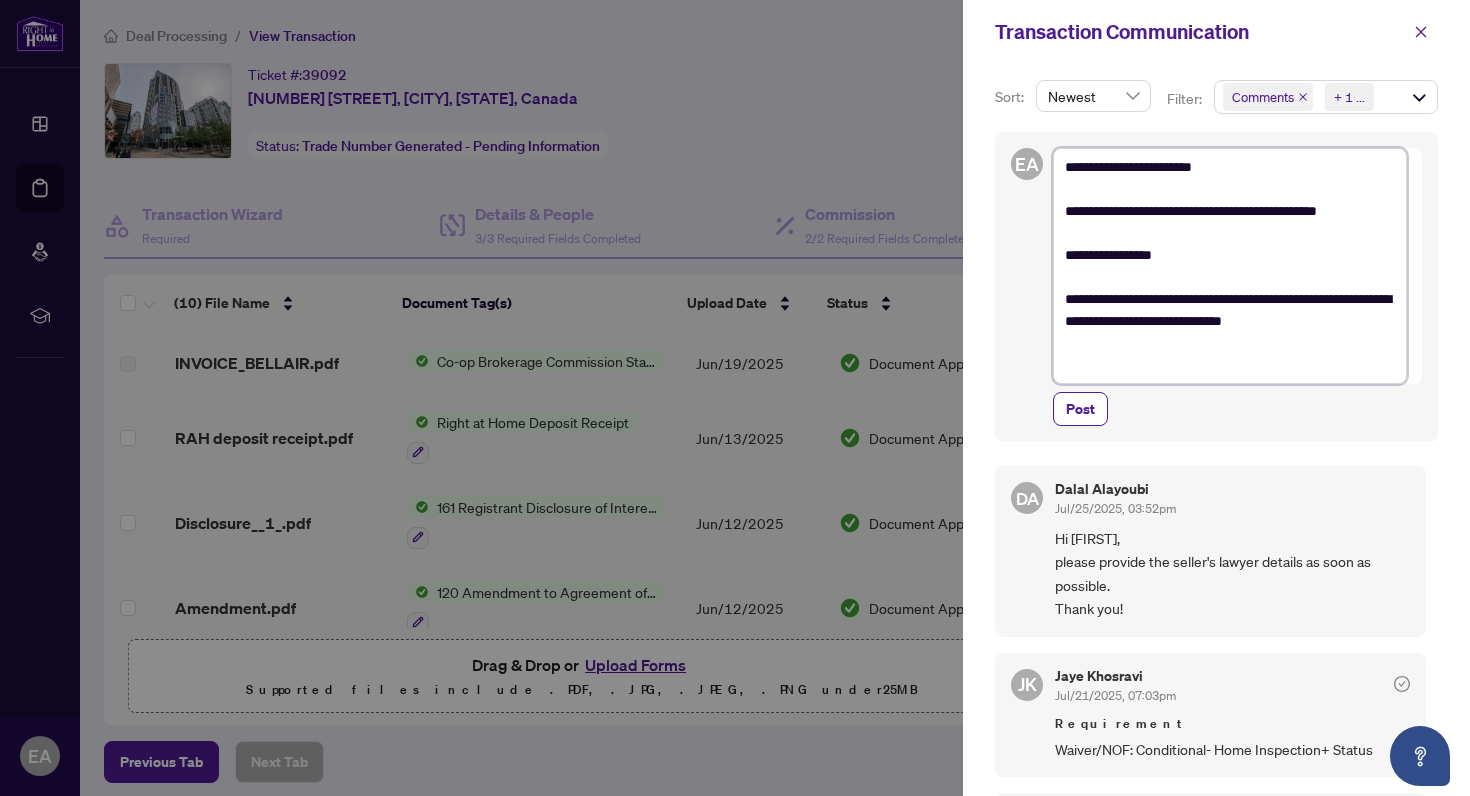 type on "**********" 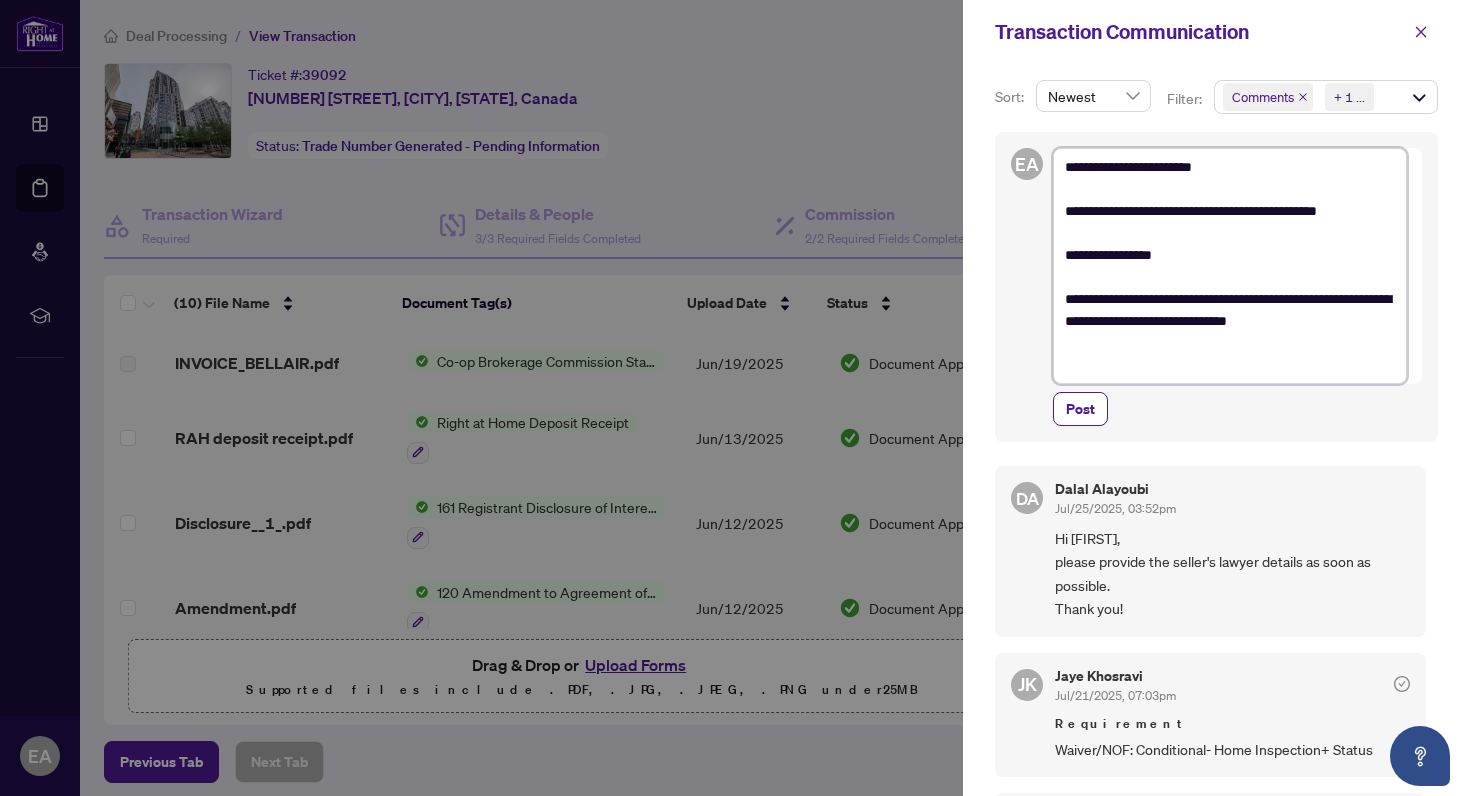 type on "**********" 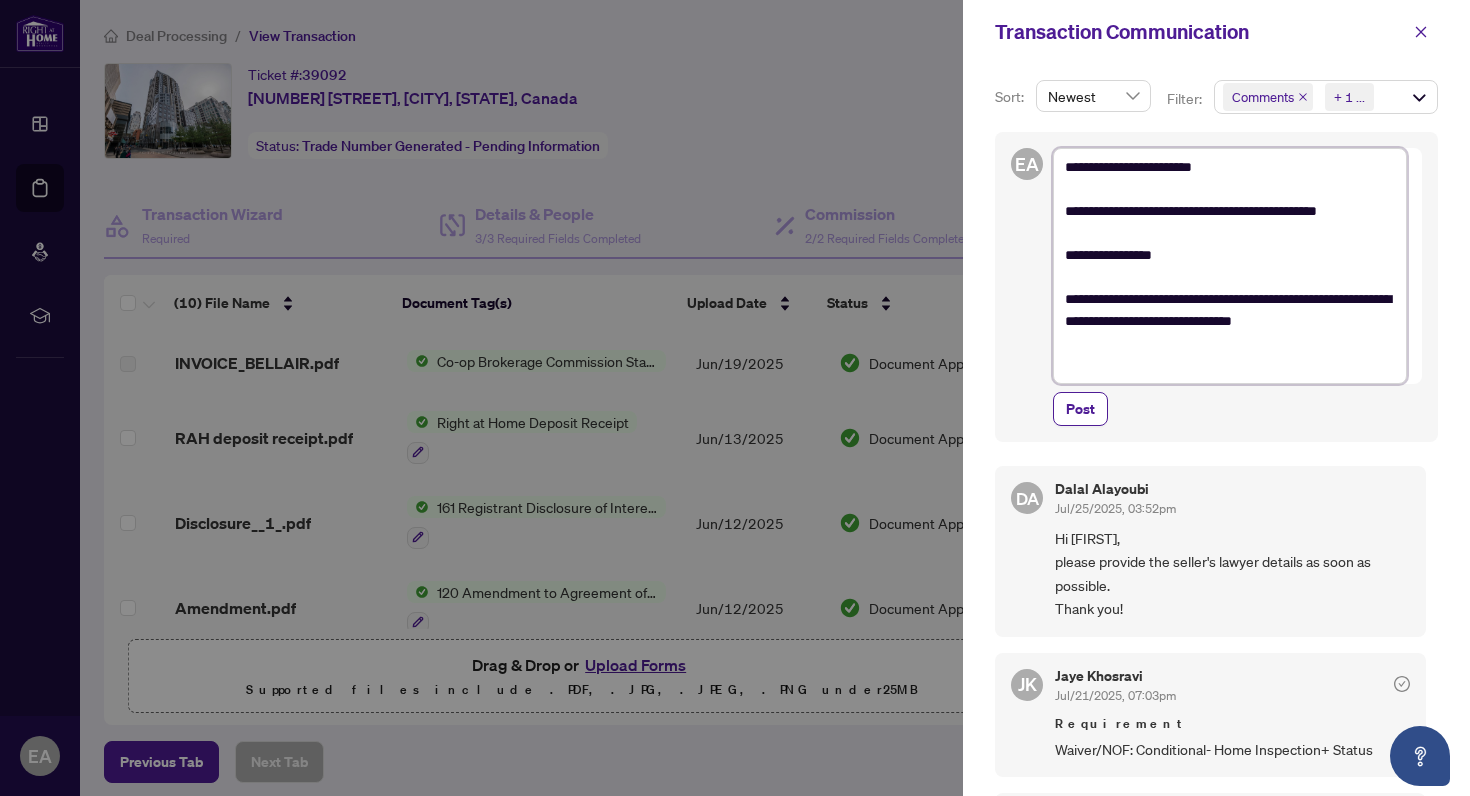 type on "**********" 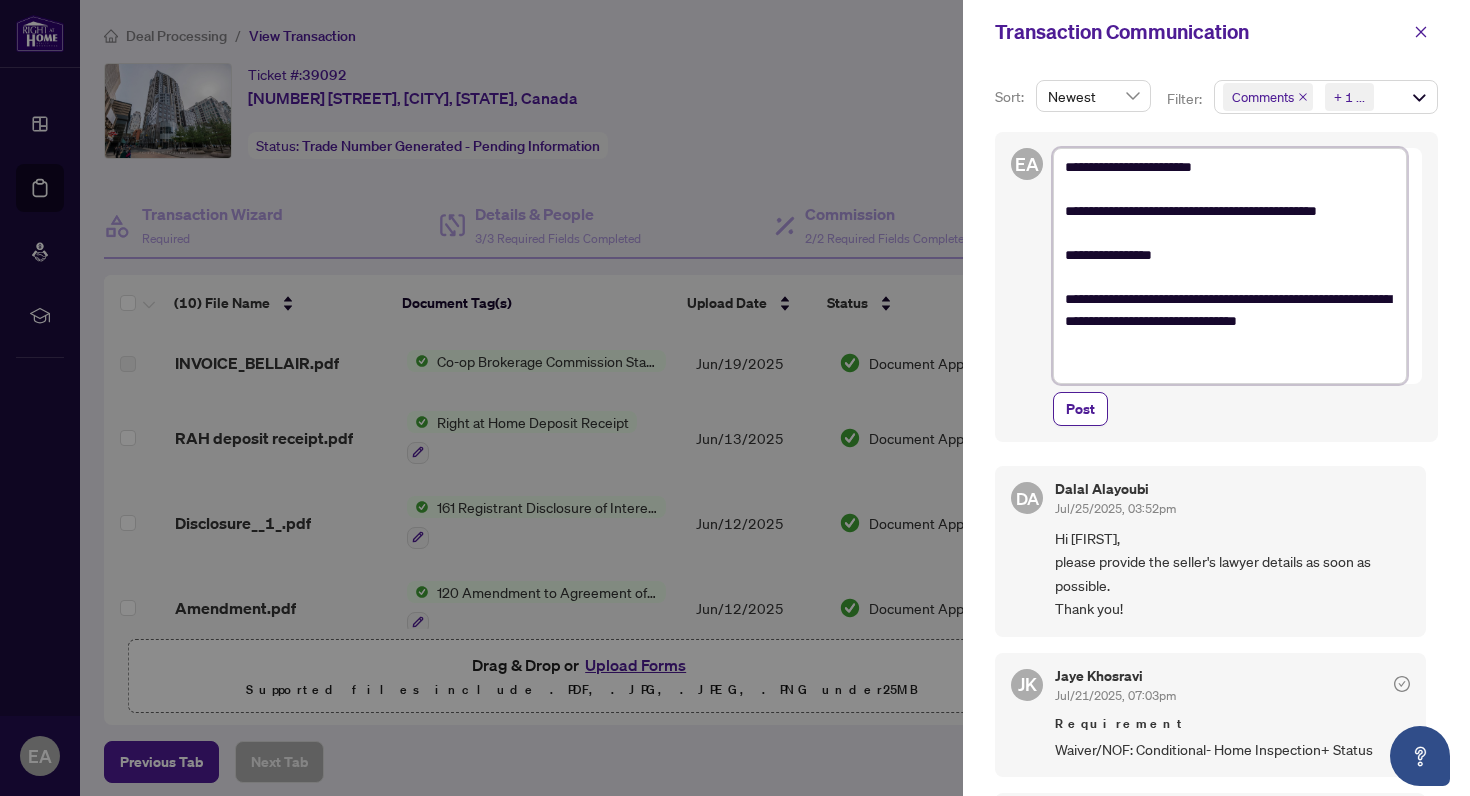 type on "**********" 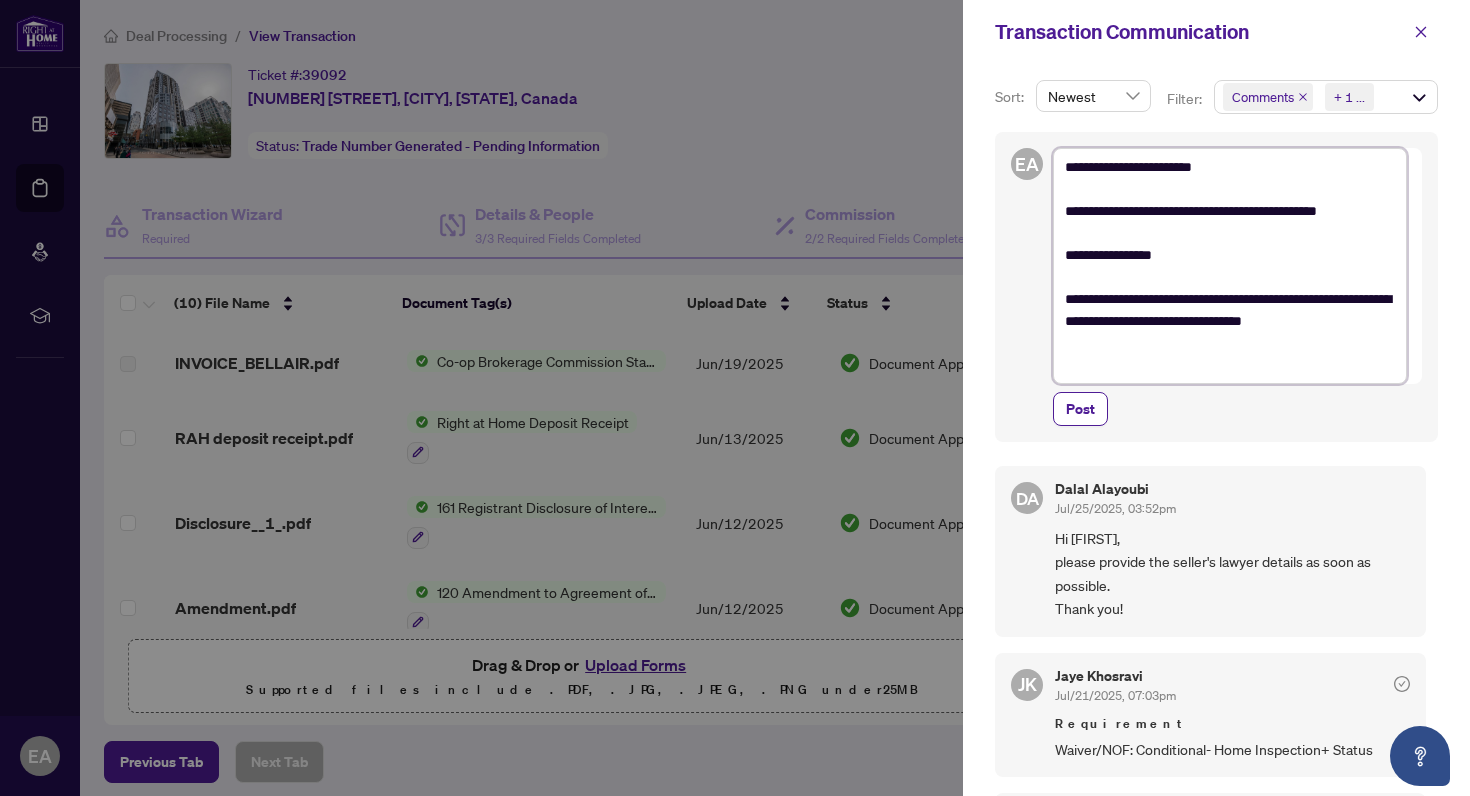 type on "**********" 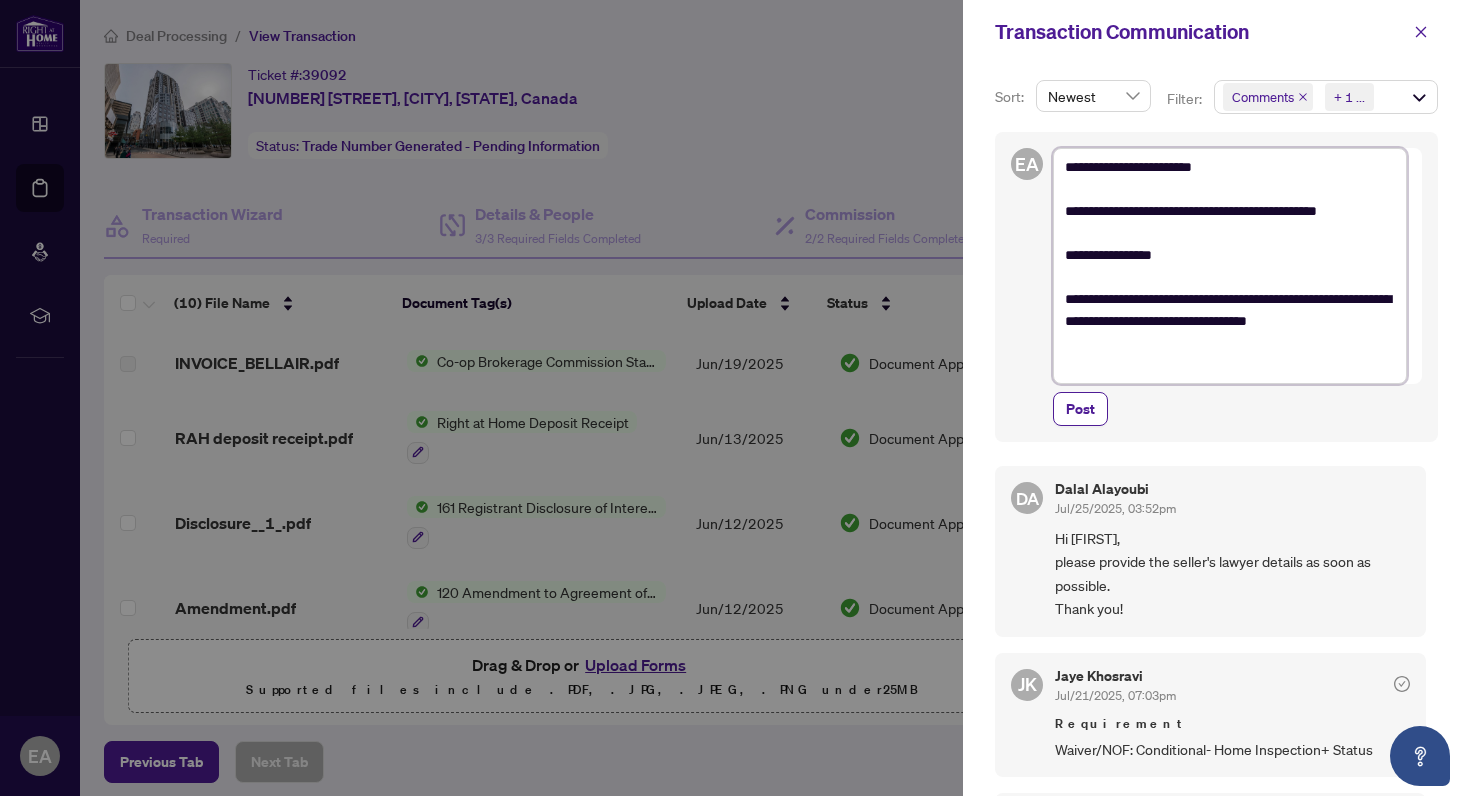 type on "**********" 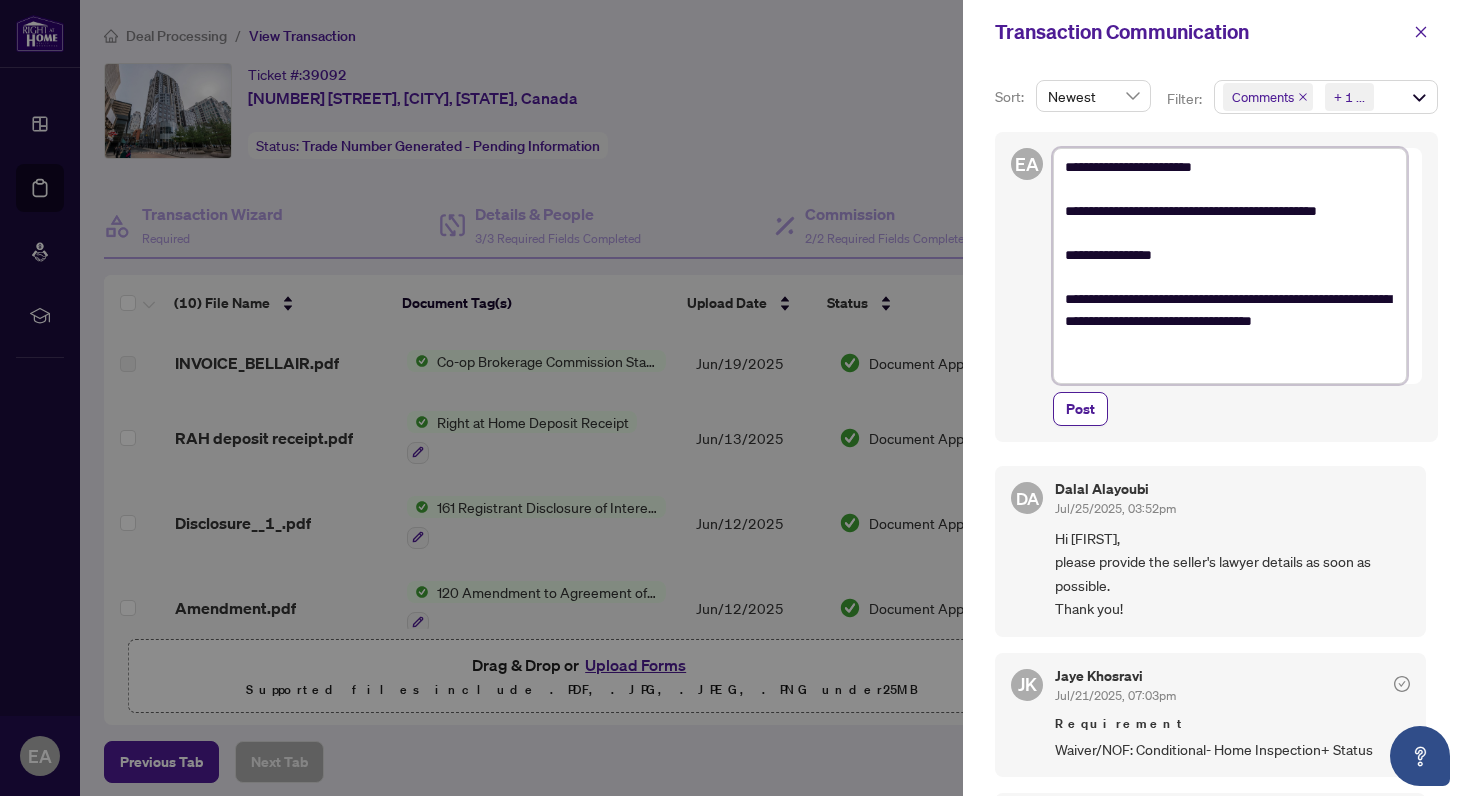 type on "**********" 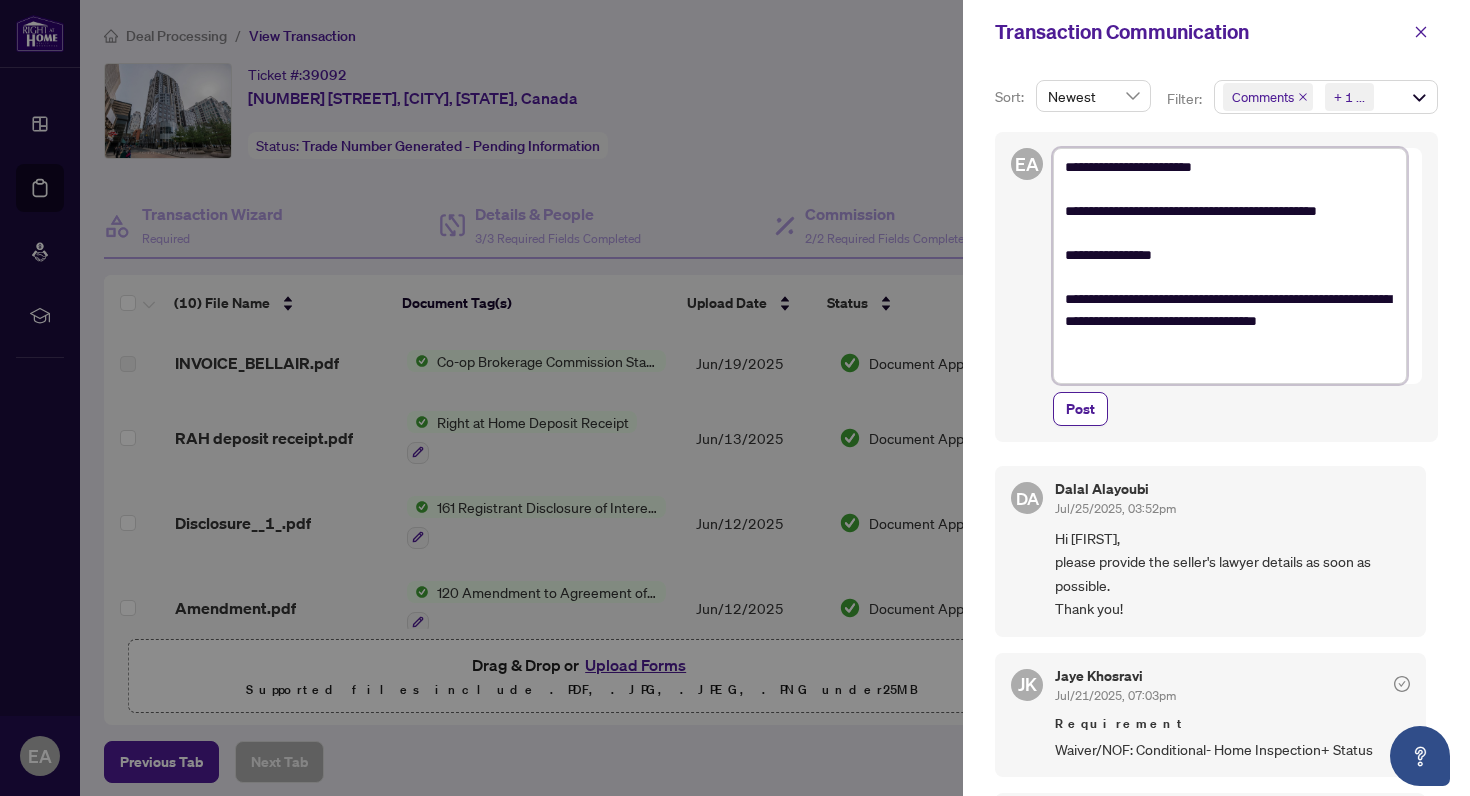 type on "**********" 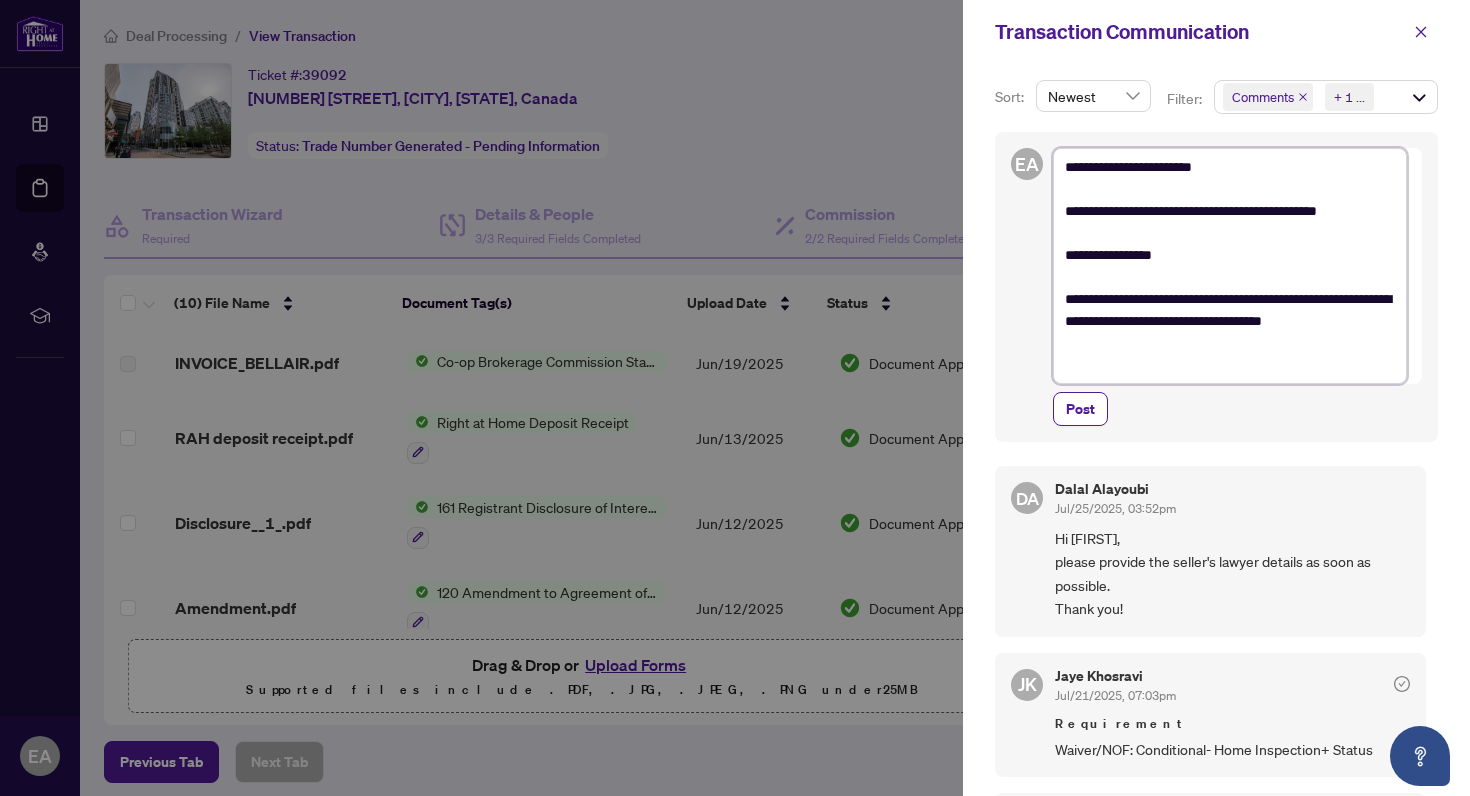 type on "**********" 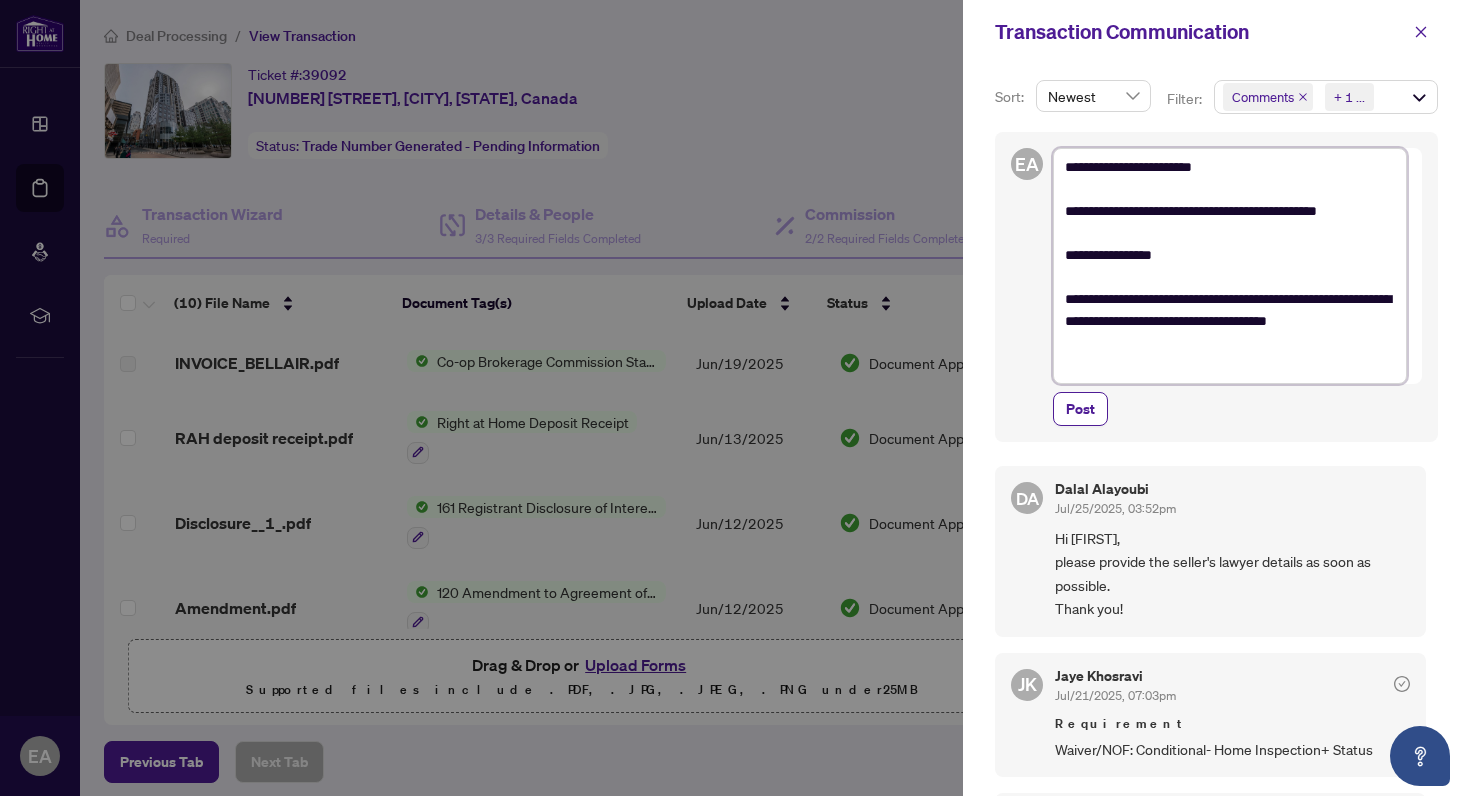 type on "**********" 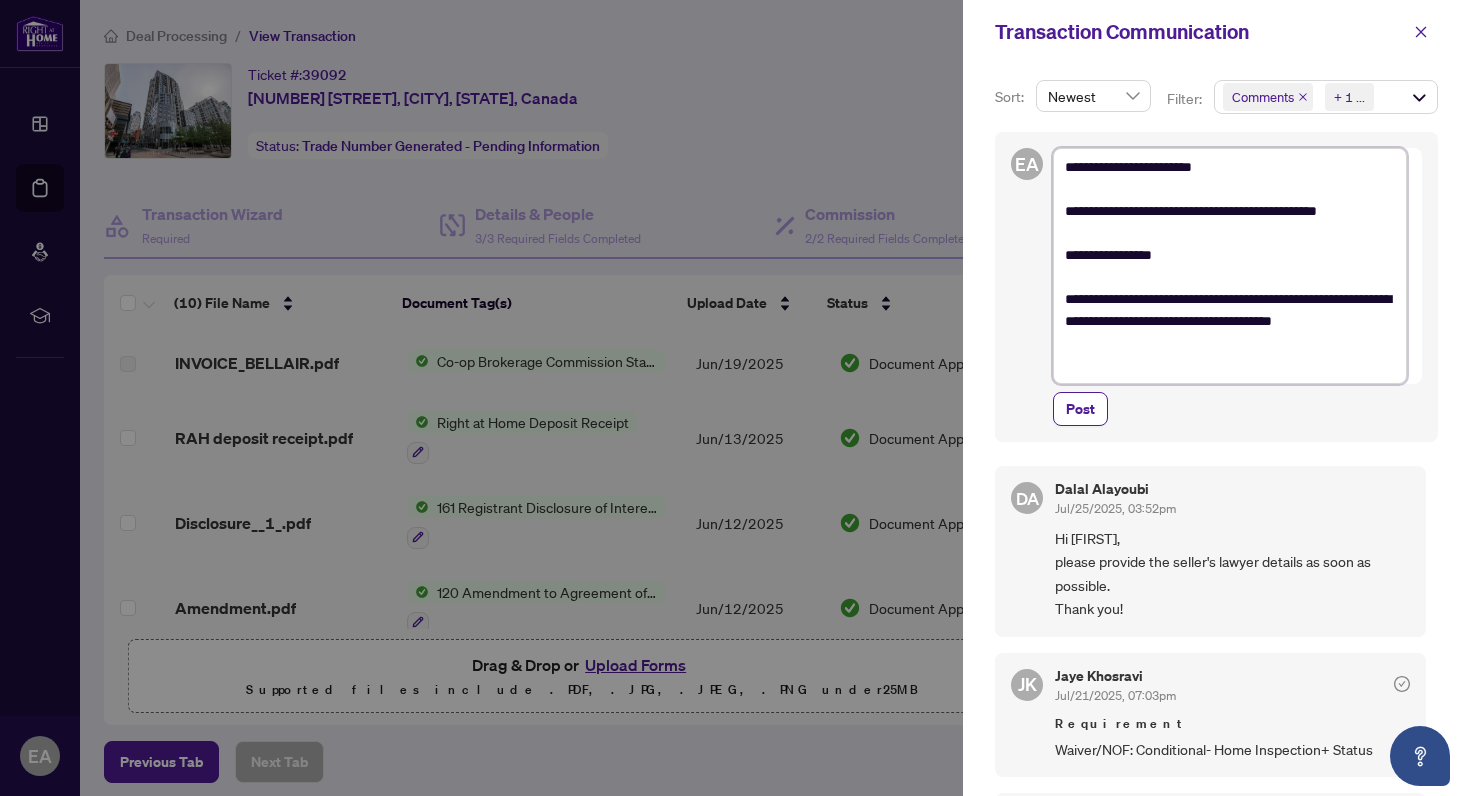 type on "**********" 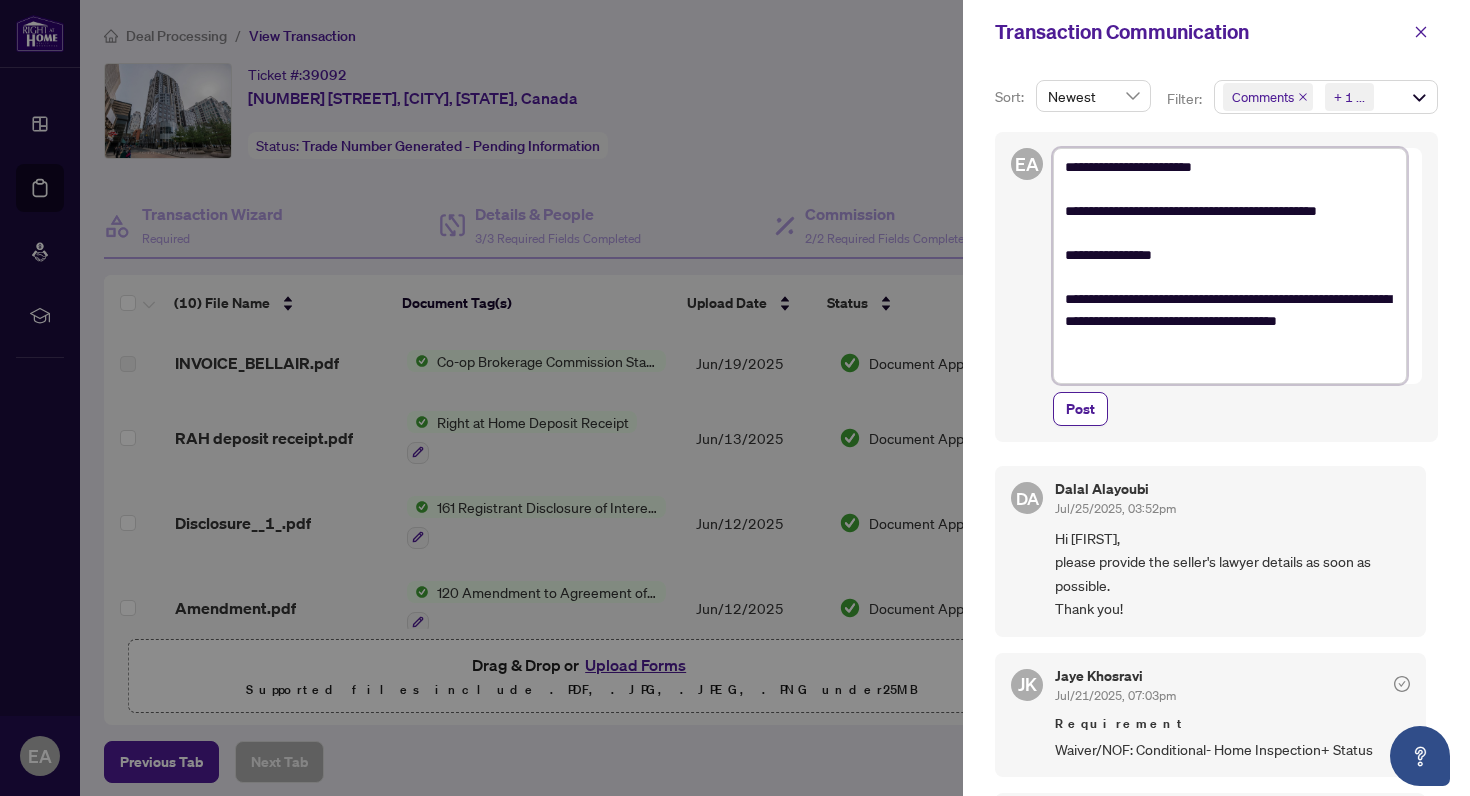 type on "**********" 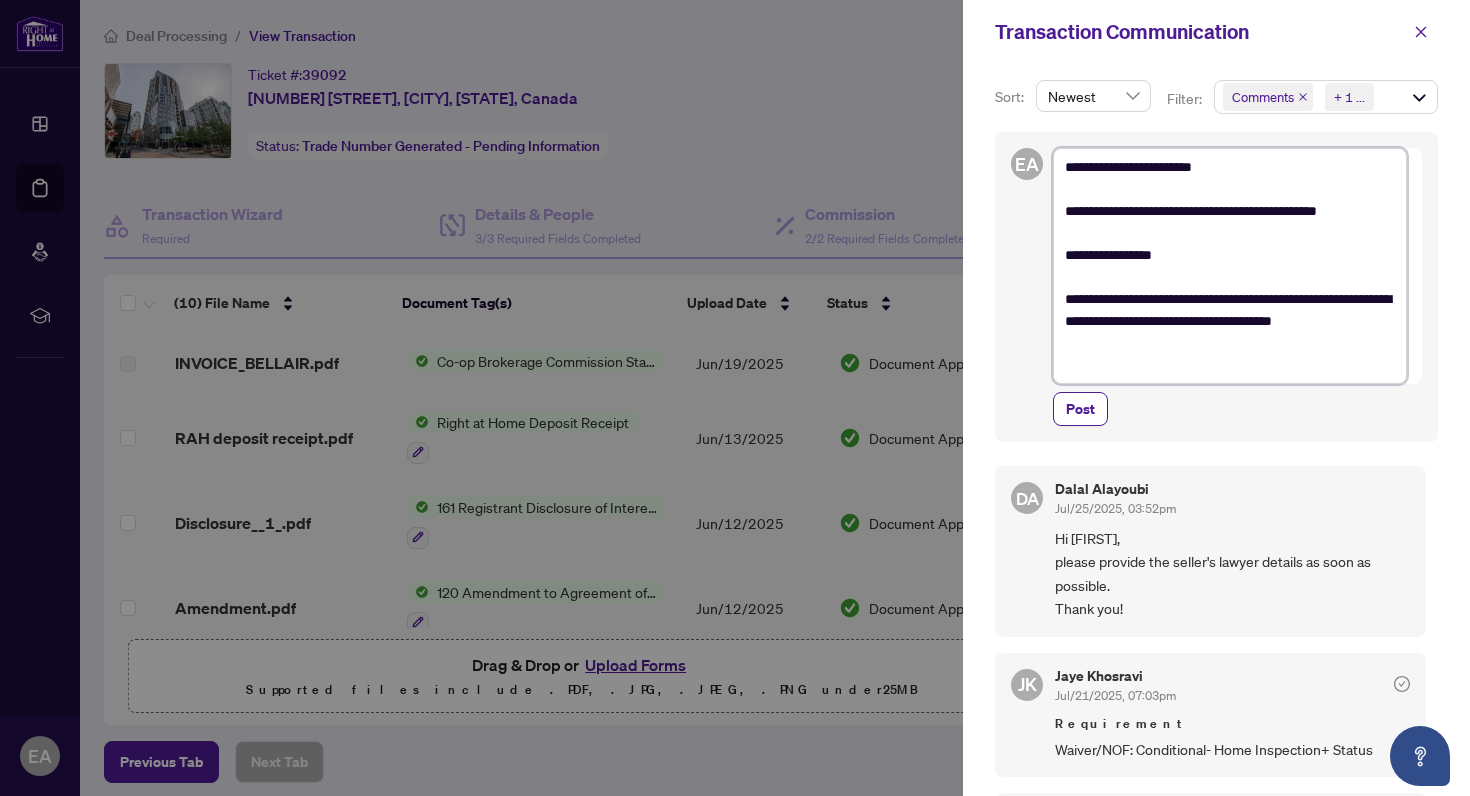 type on "**********" 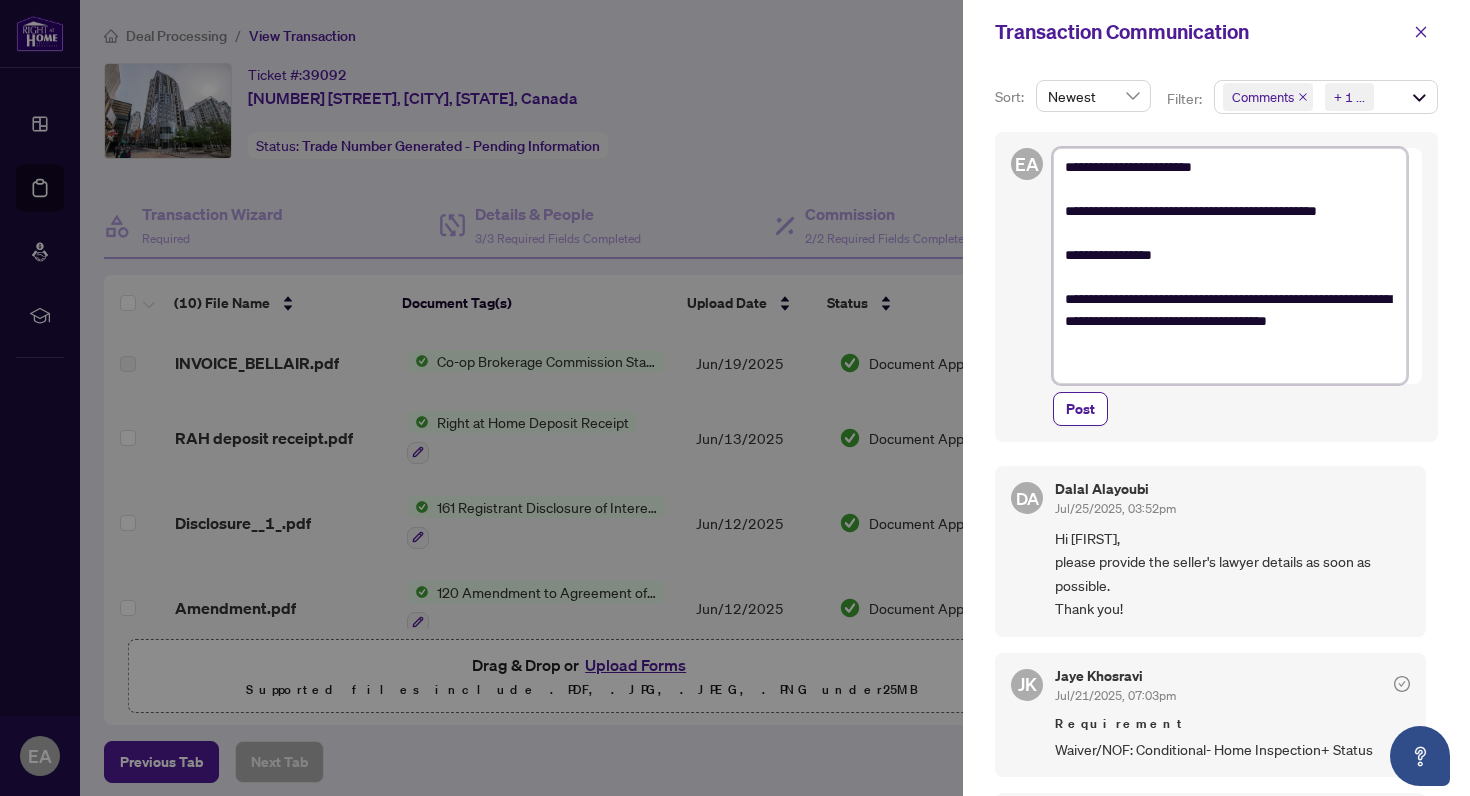 type on "**********" 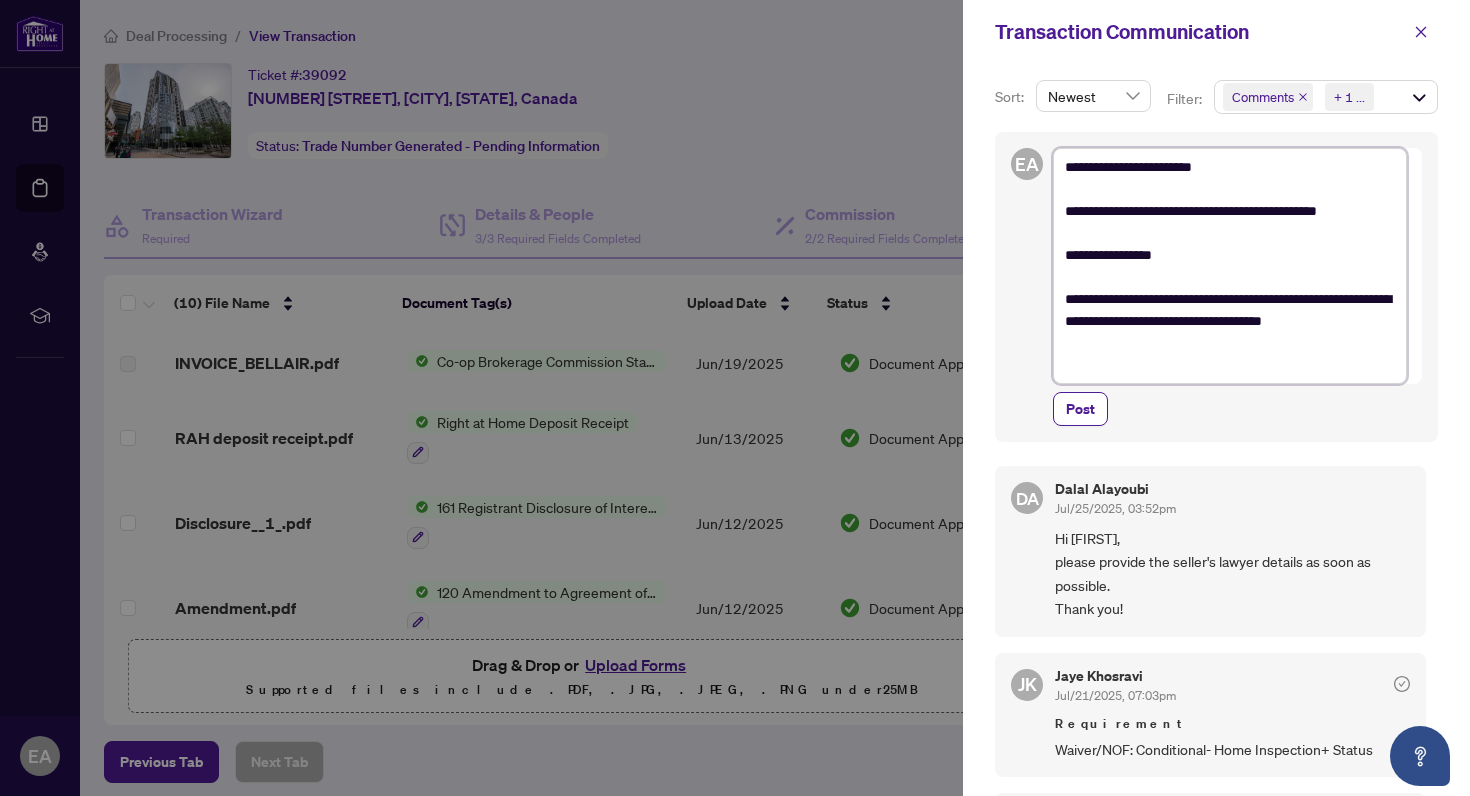 type on "**********" 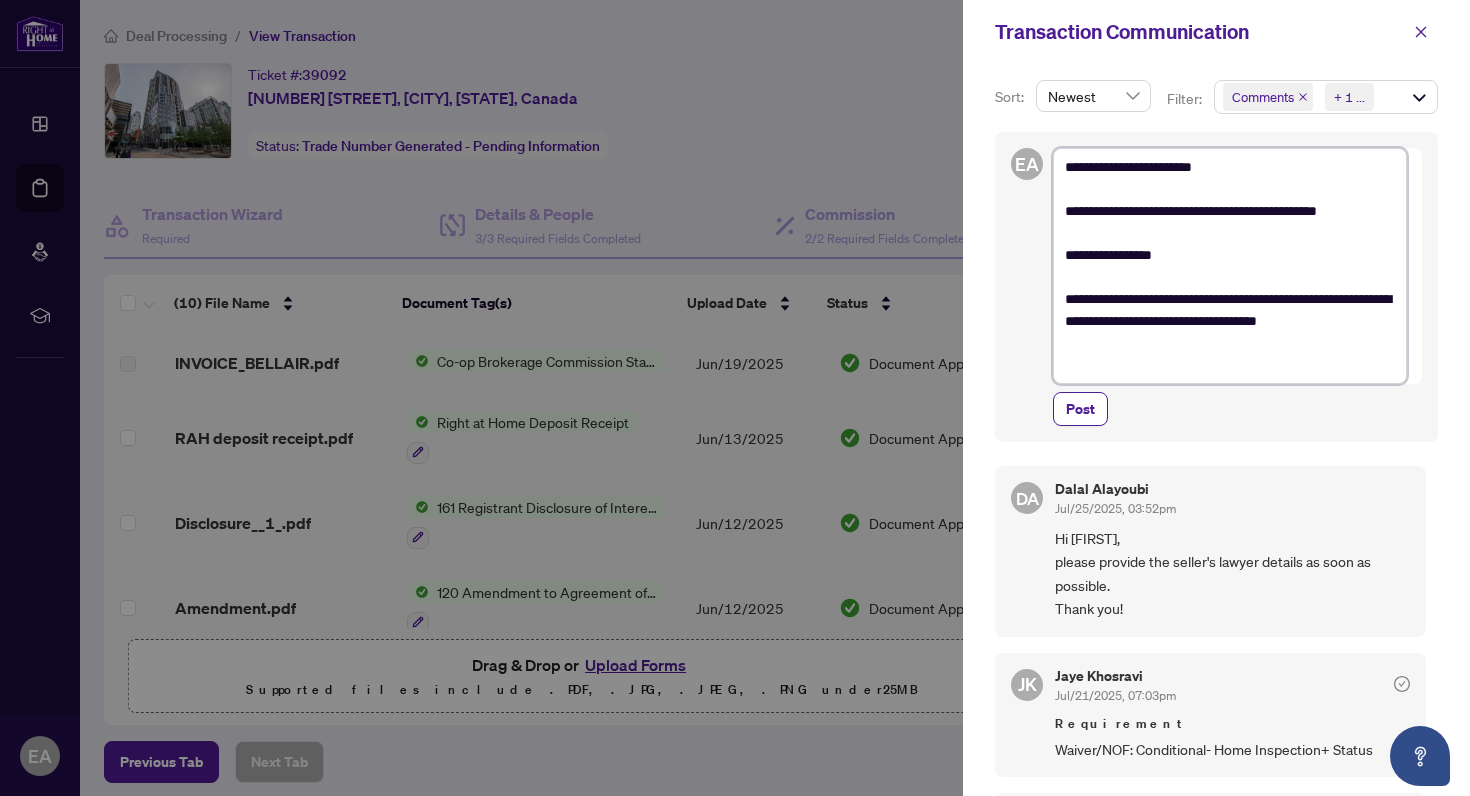 type on "**********" 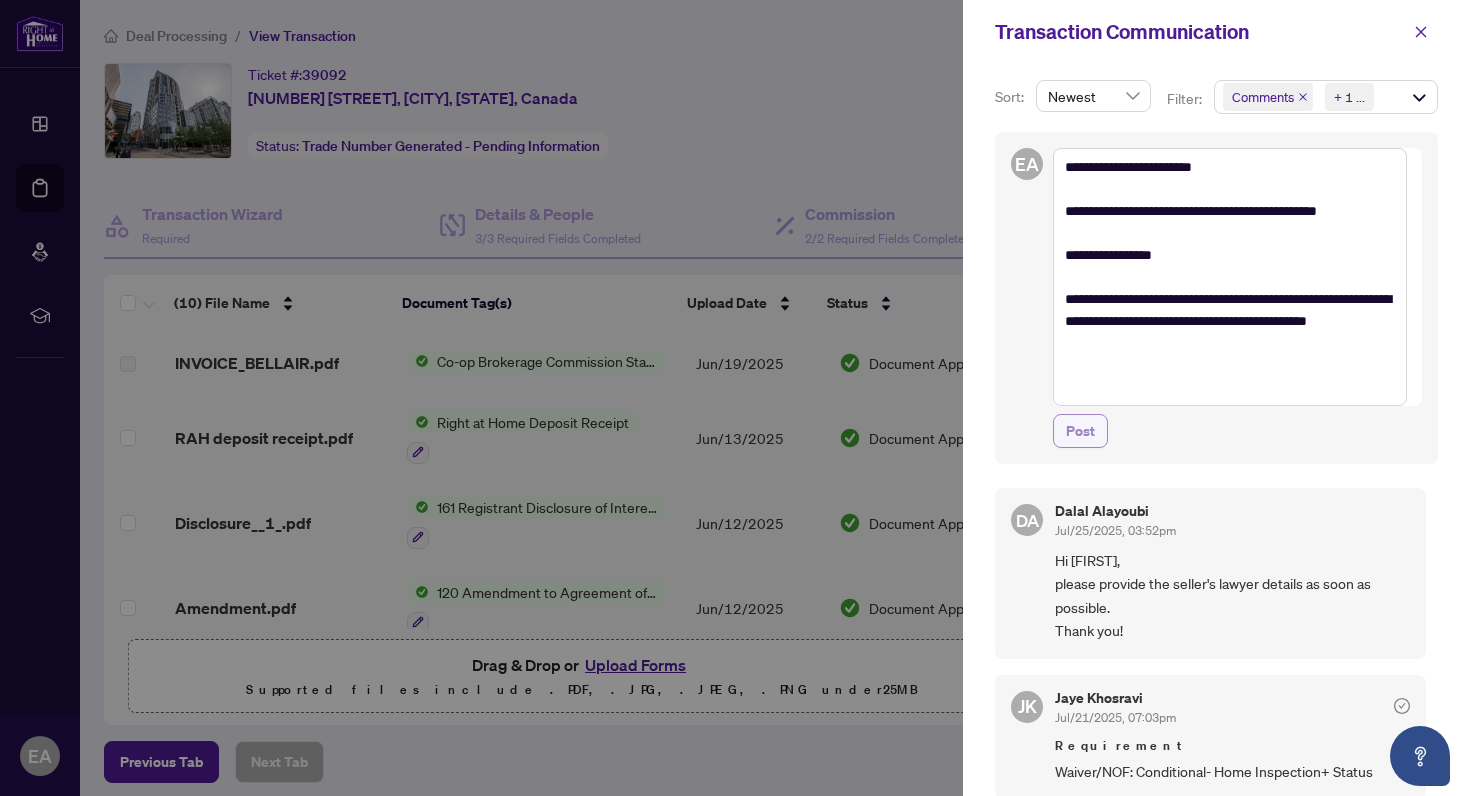 click on "Post" at bounding box center [1080, 431] 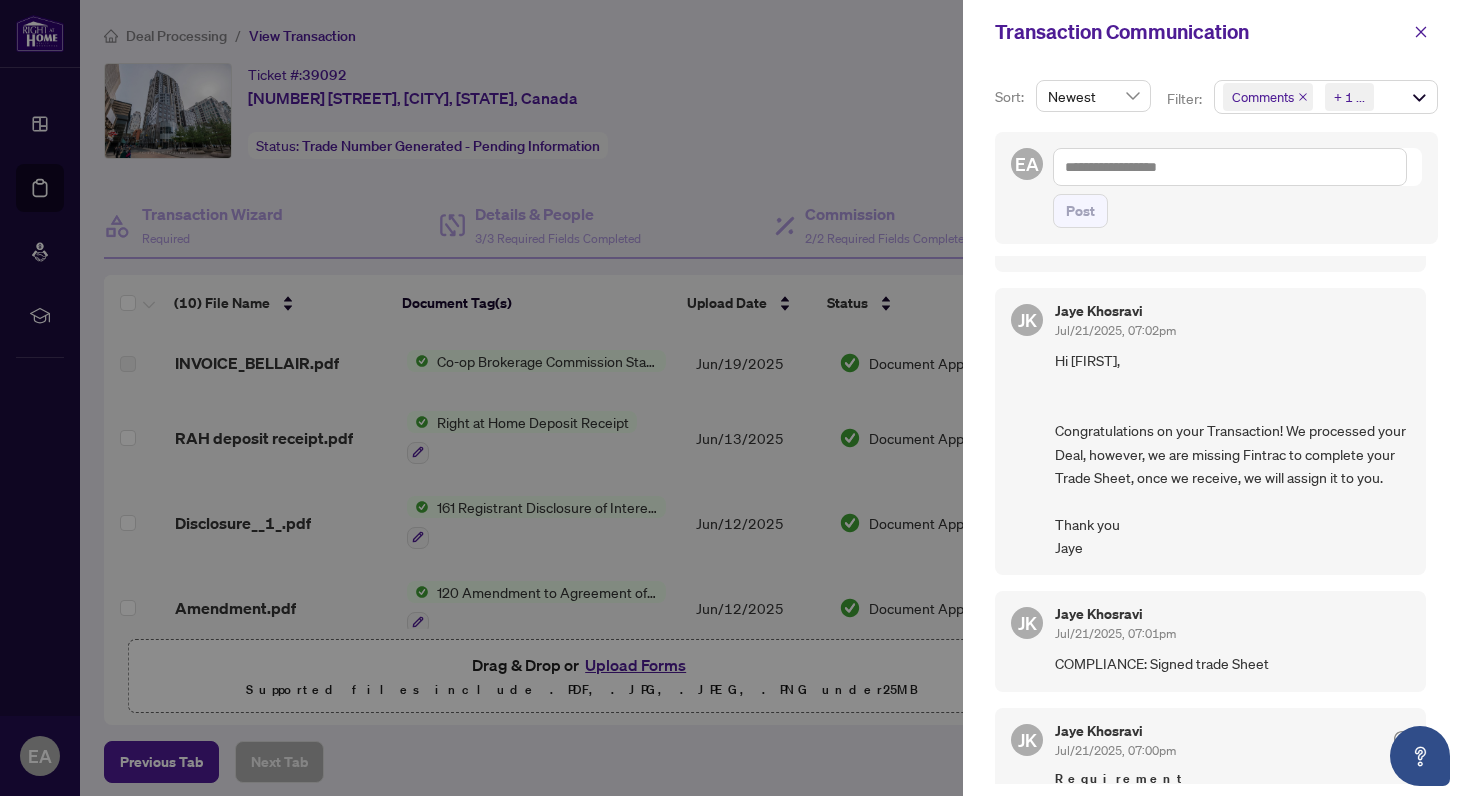scroll, scrollTop: 588, scrollLeft: 0, axis: vertical 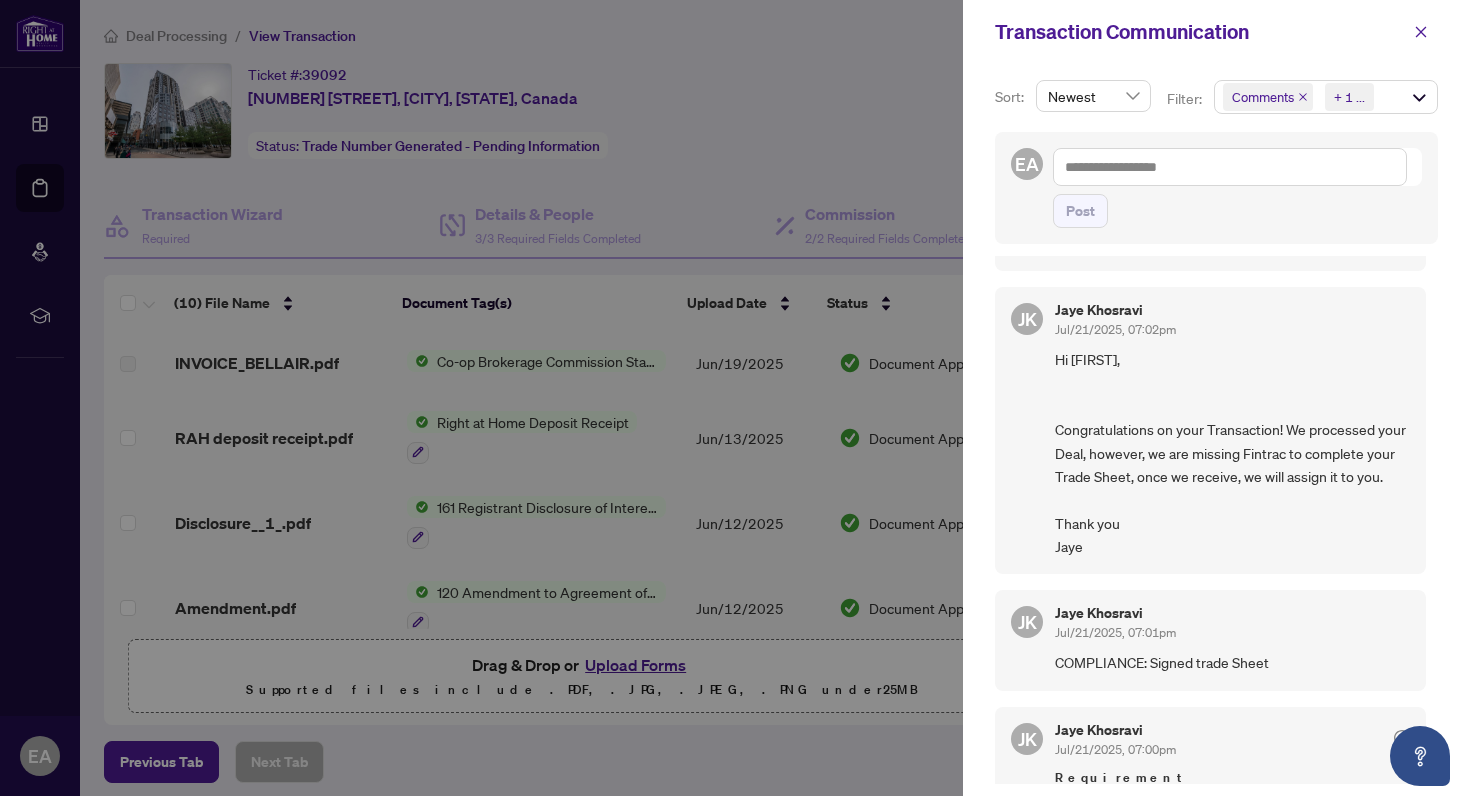 click at bounding box center [735, 398] 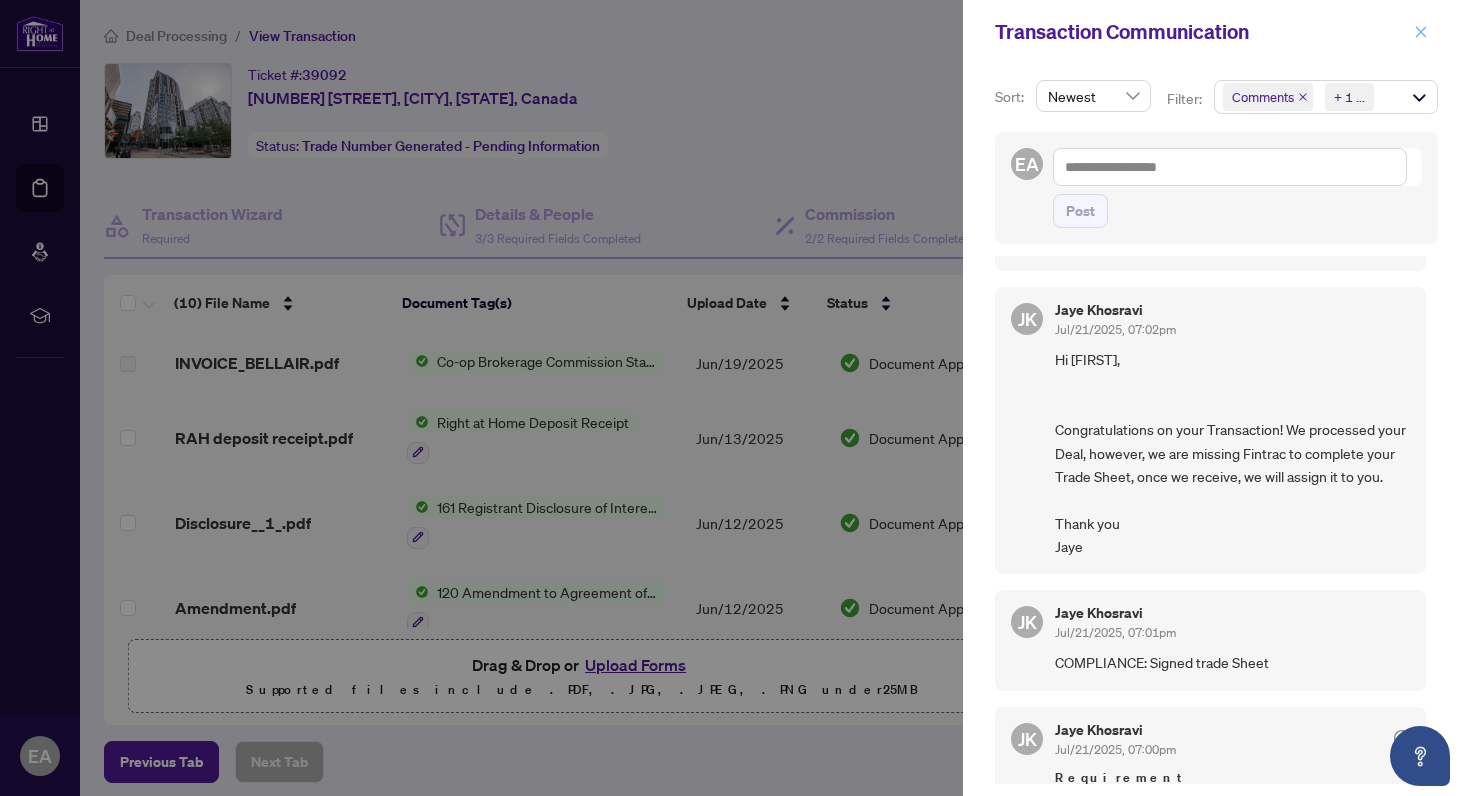 click at bounding box center (1421, 32) 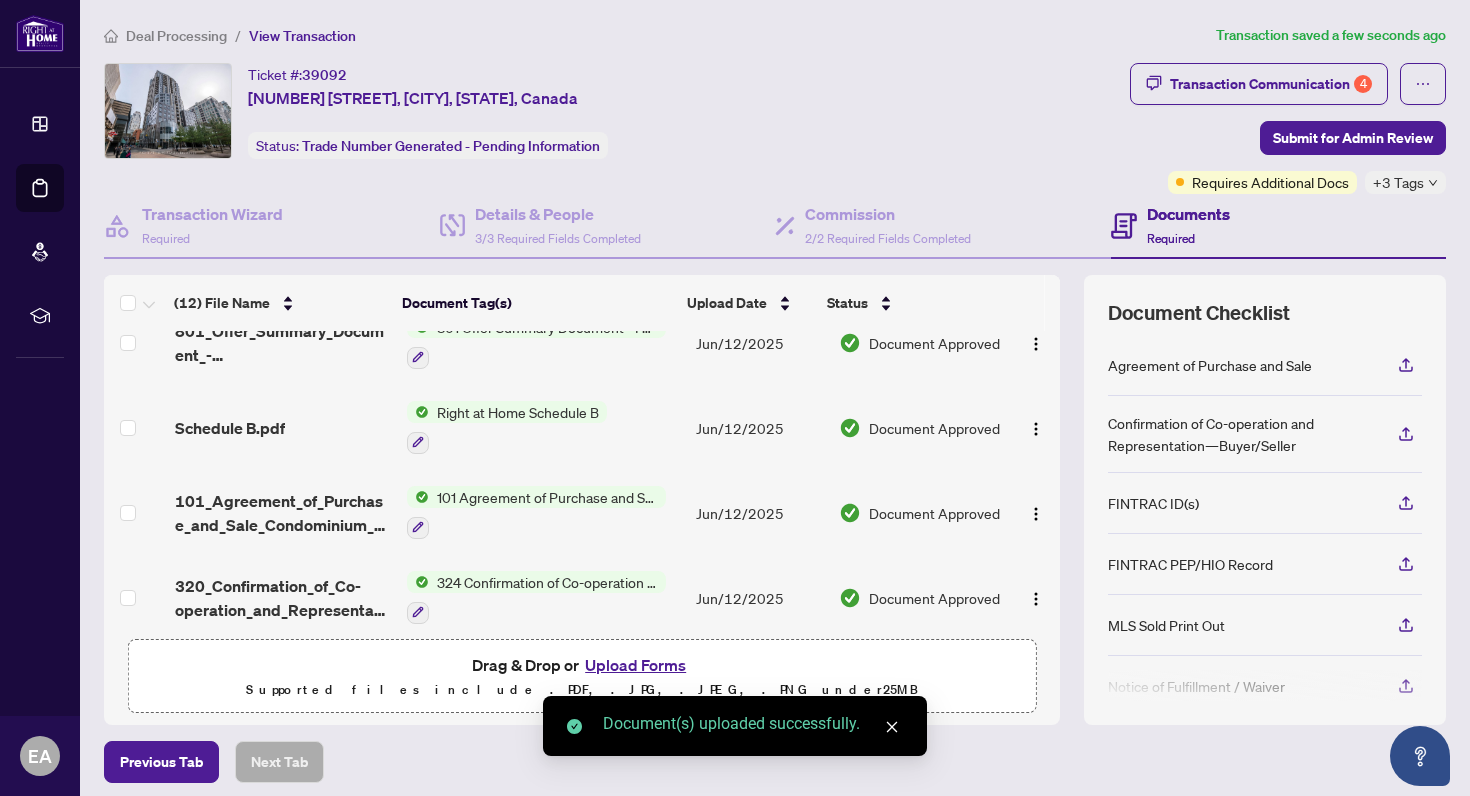 scroll, scrollTop: 694, scrollLeft: 0, axis: vertical 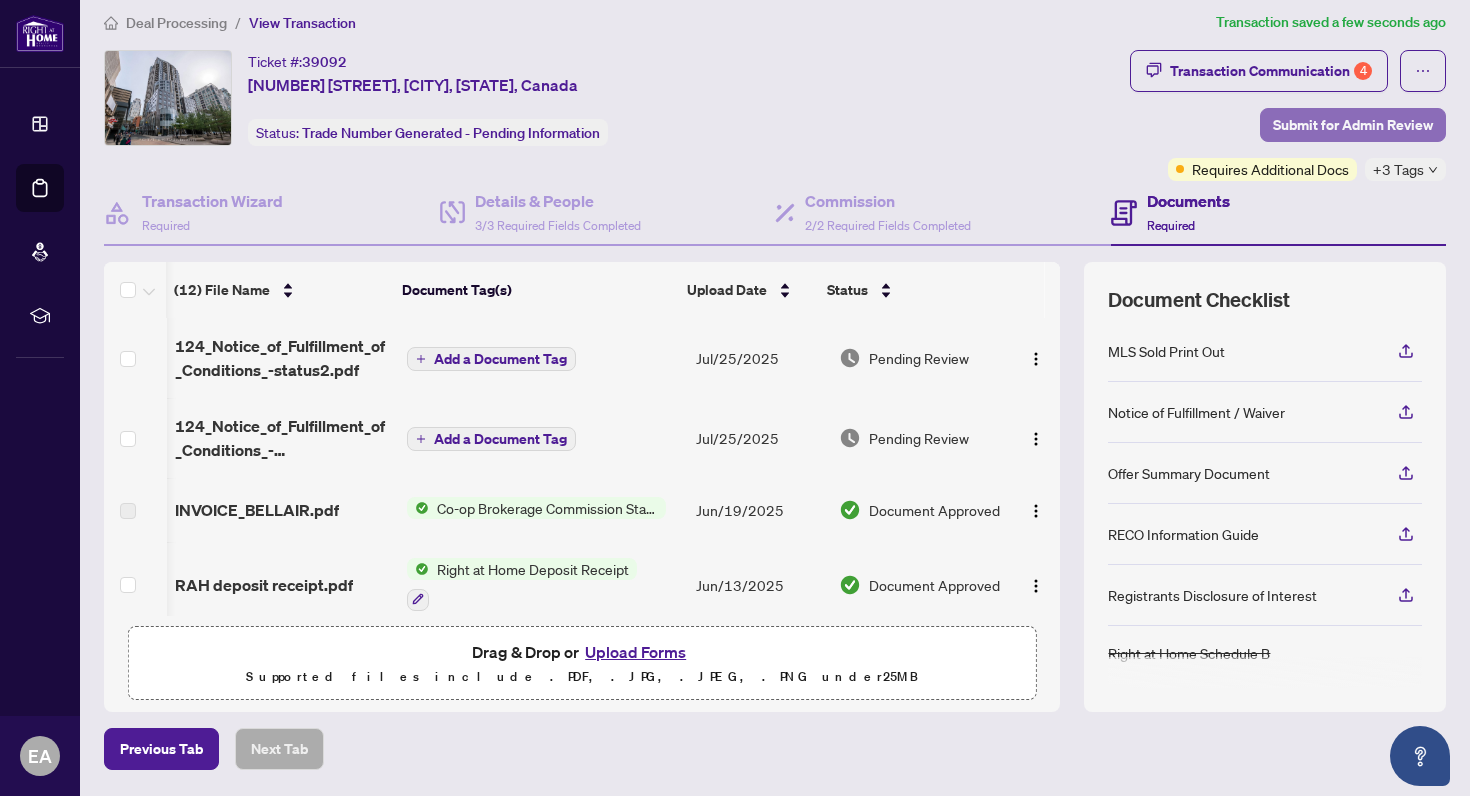 click on "Submit for Admin Review" at bounding box center [1353, 125] 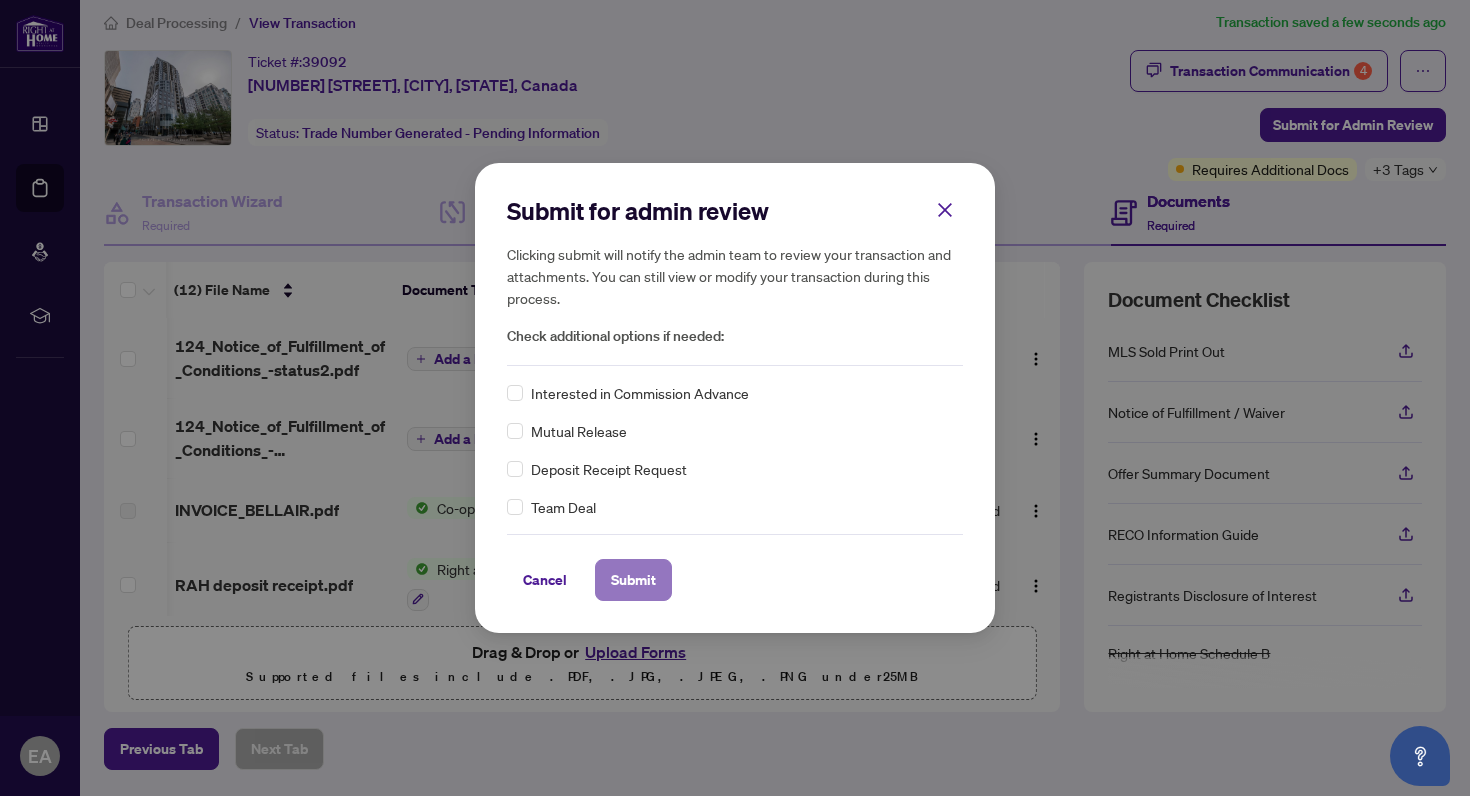 click on "Submit" at bounding box center [633, 580] 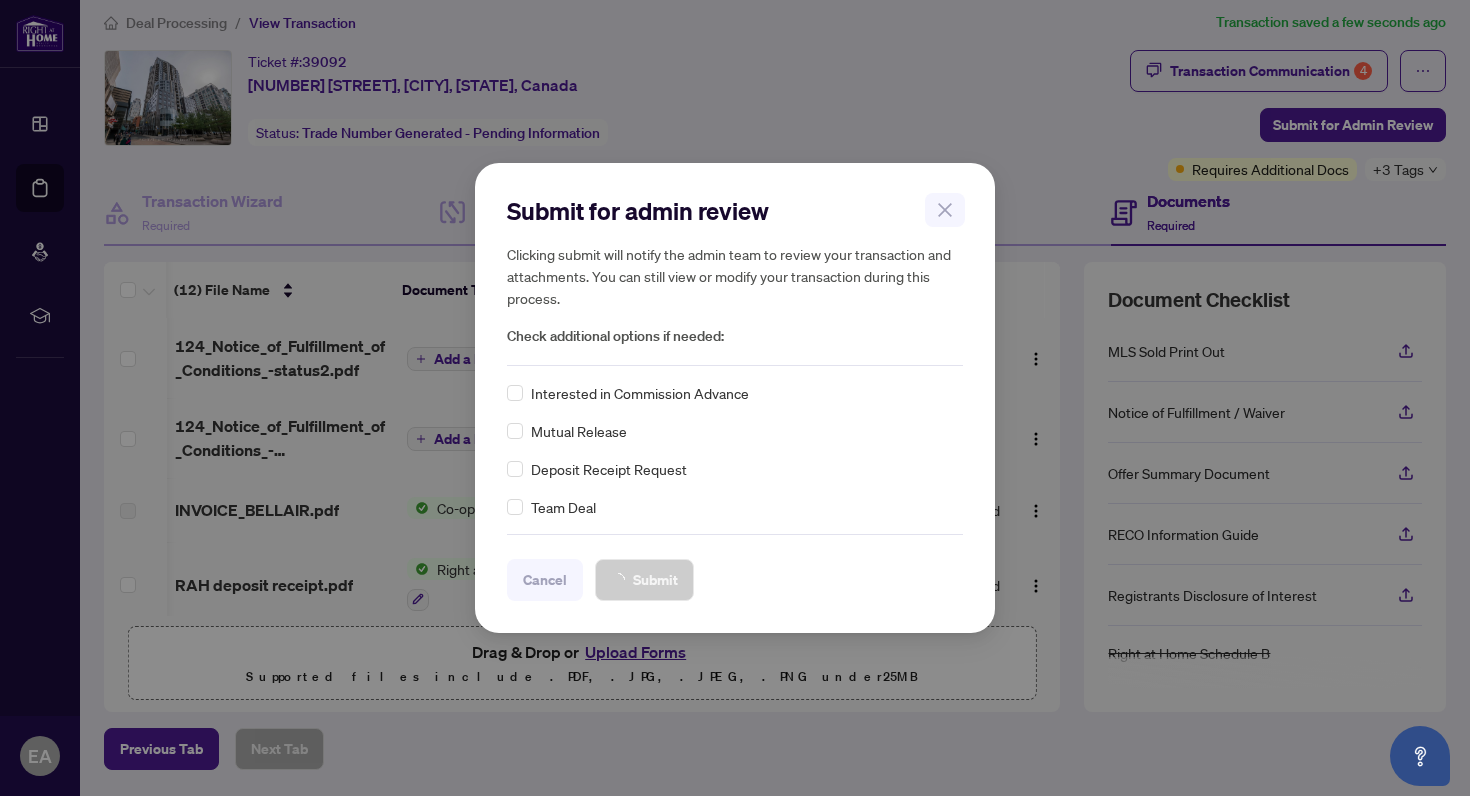 scroll, scrollTop: 0, scrollLeft: 0, axis: both 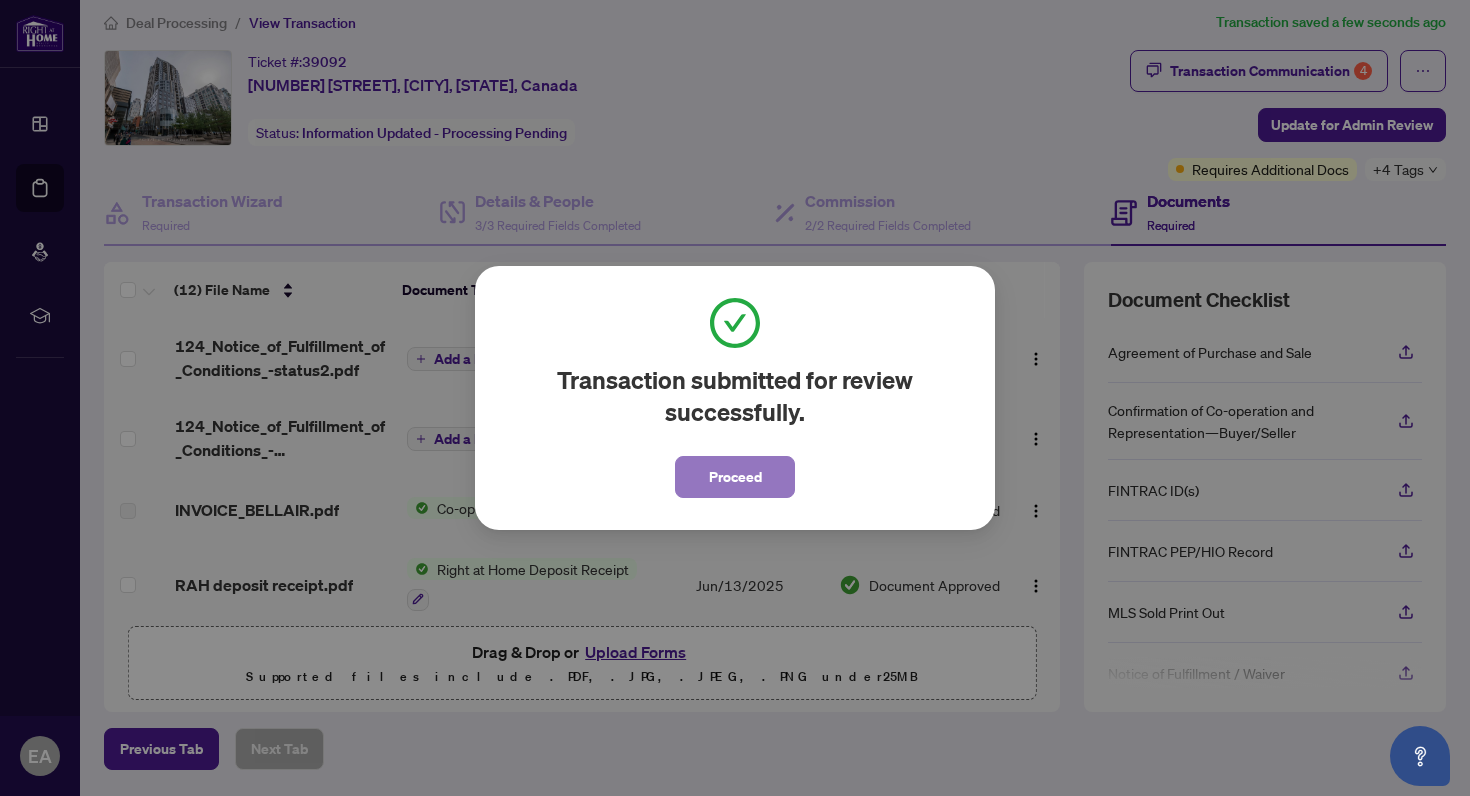click on "Proceed" at bounding box center [735, 477] 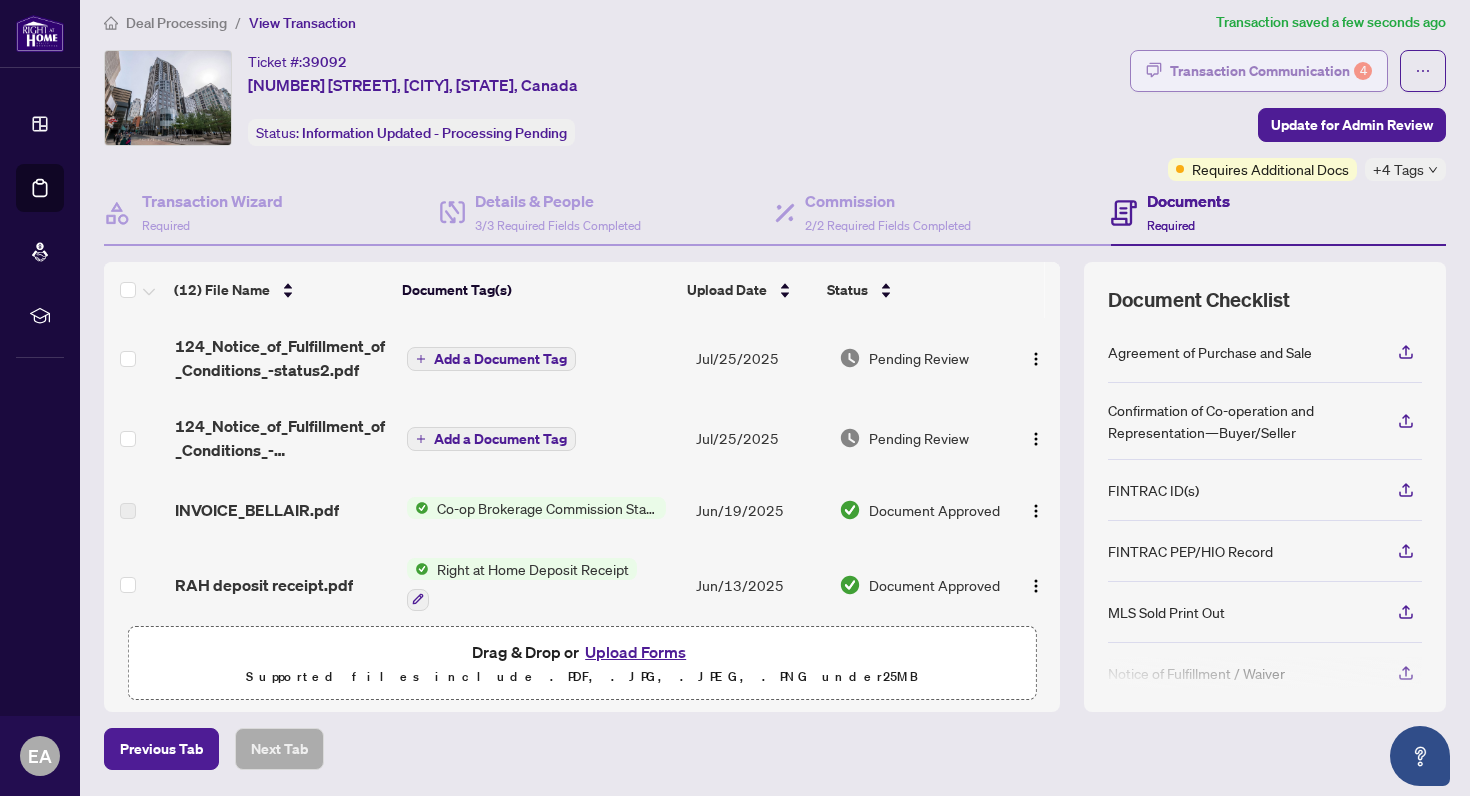 click on "Transaction Communication 4" at bounding box center [1271, 71] 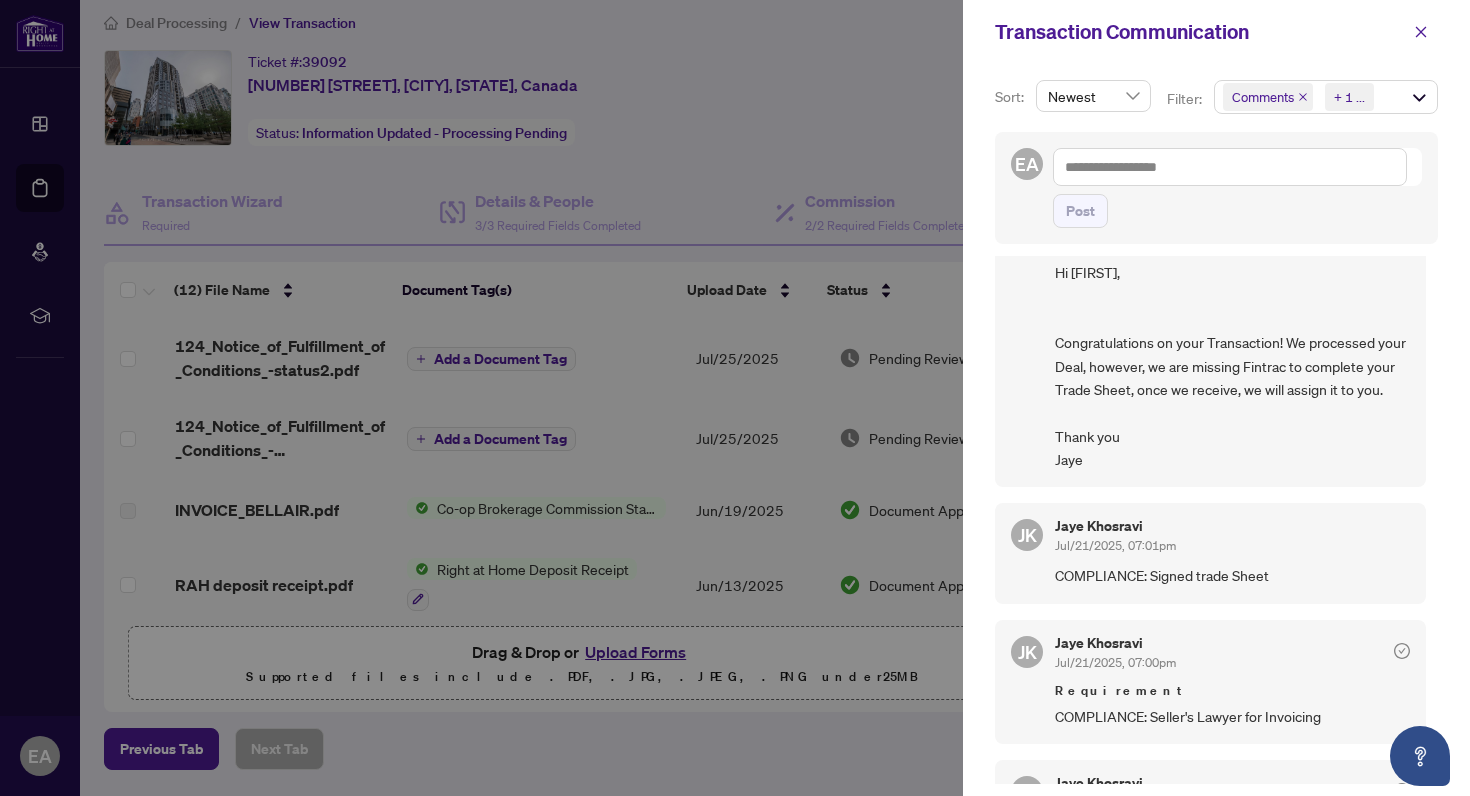 scroll, scrollTop: 682, scrollLeft: 0, axis: vertical 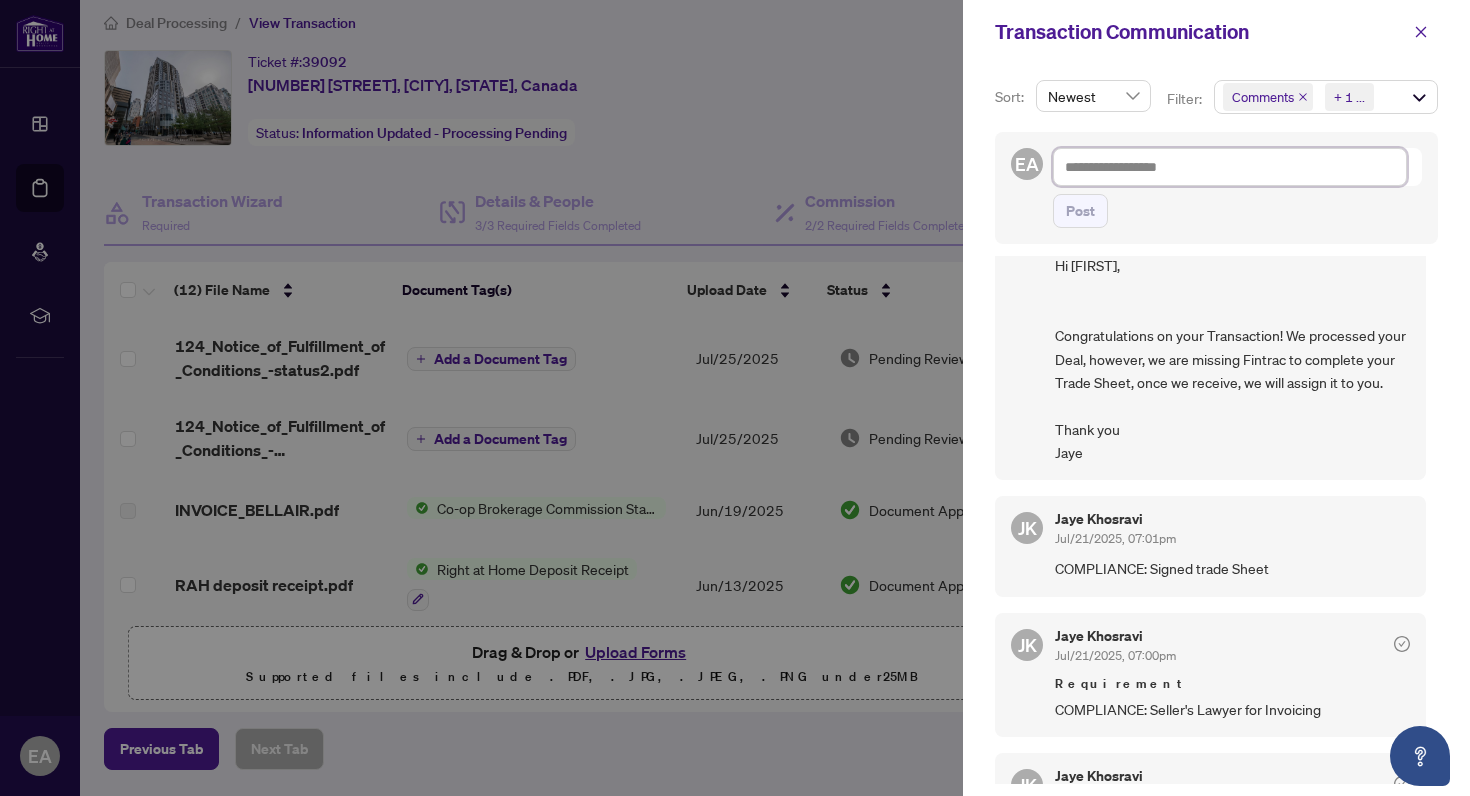 click at bounding box center (1230, 167) 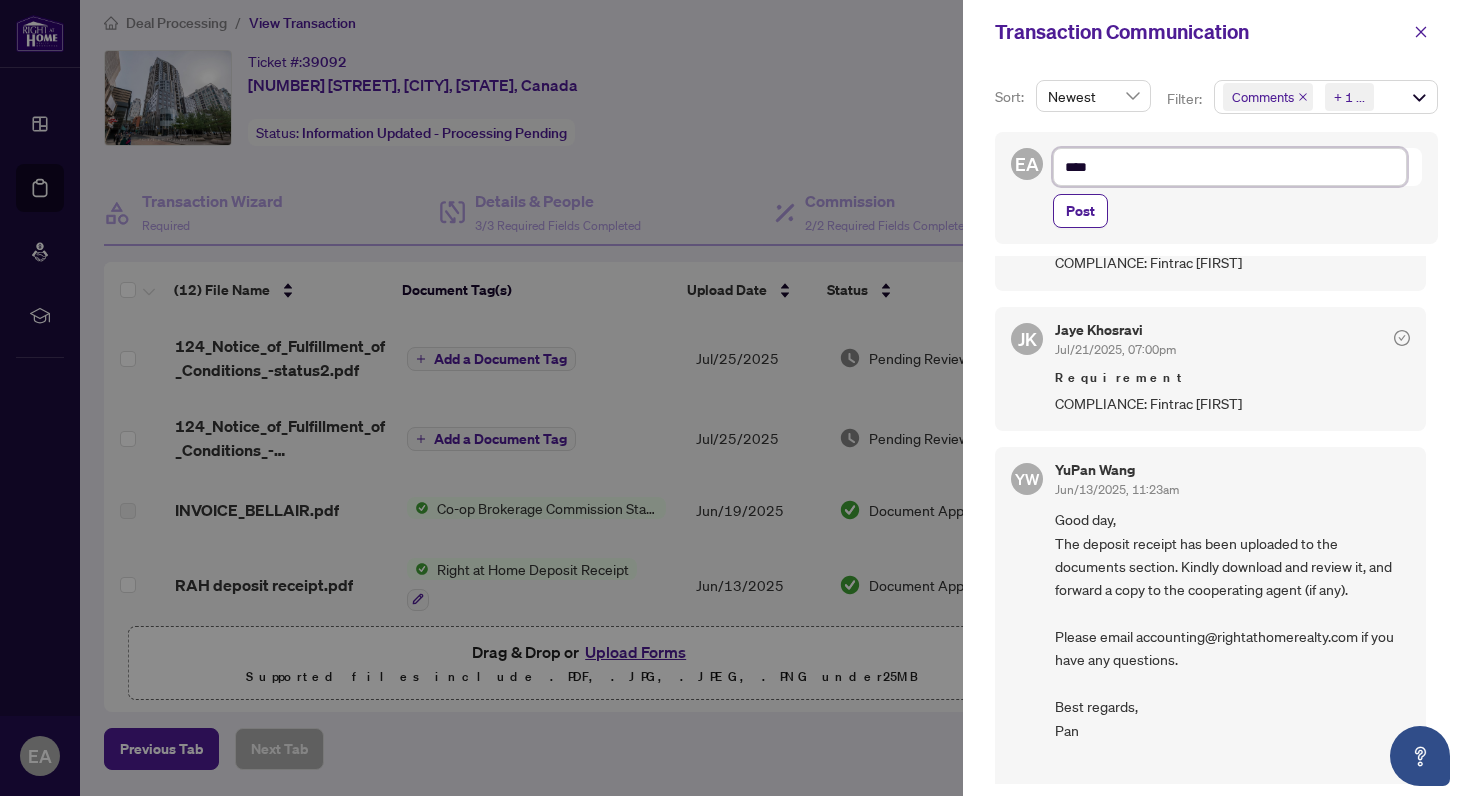 scroll, scrollTop: 1260, scrollLeft: 0, axis: vertical 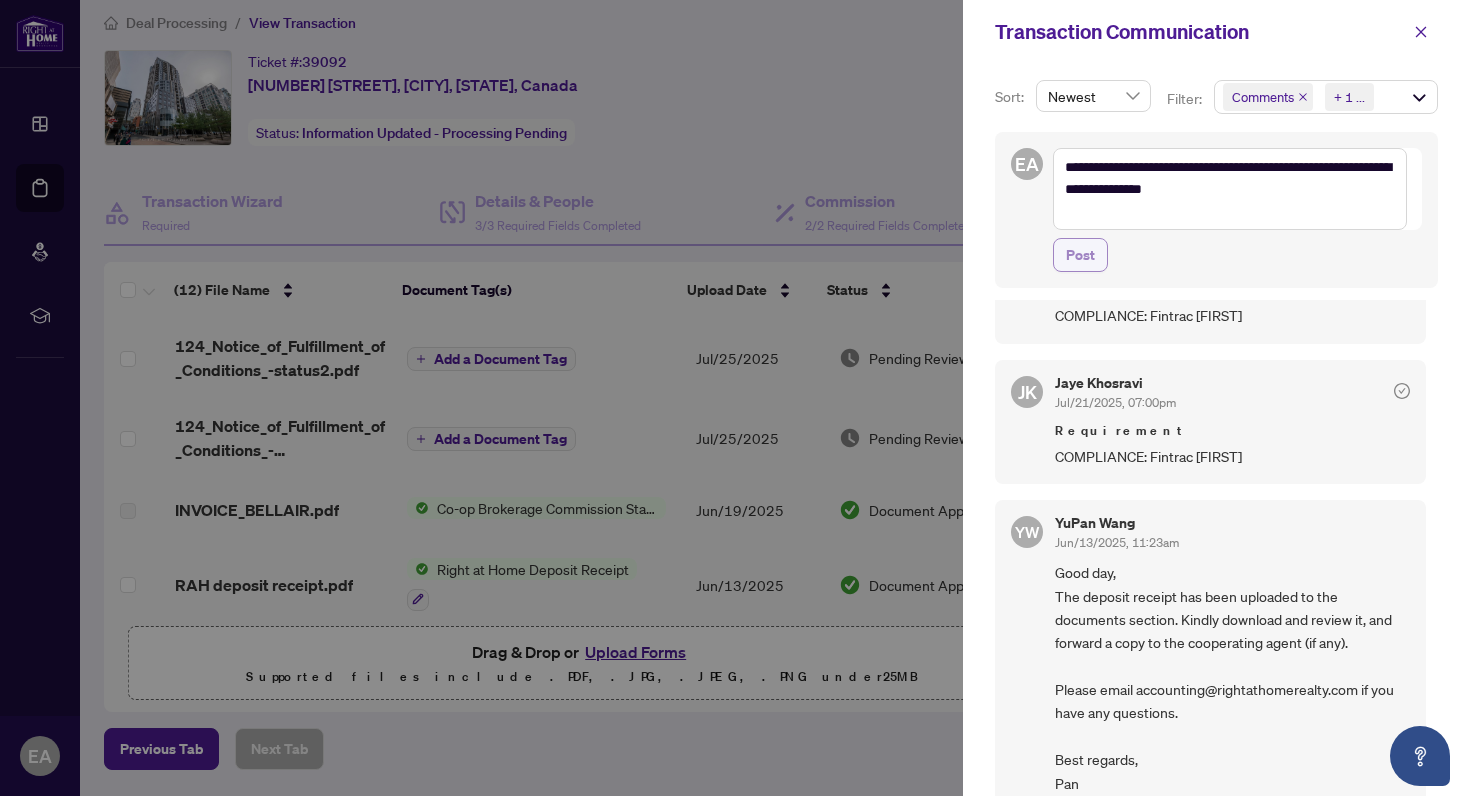click on "Post" at bounding box center [1080, 255] 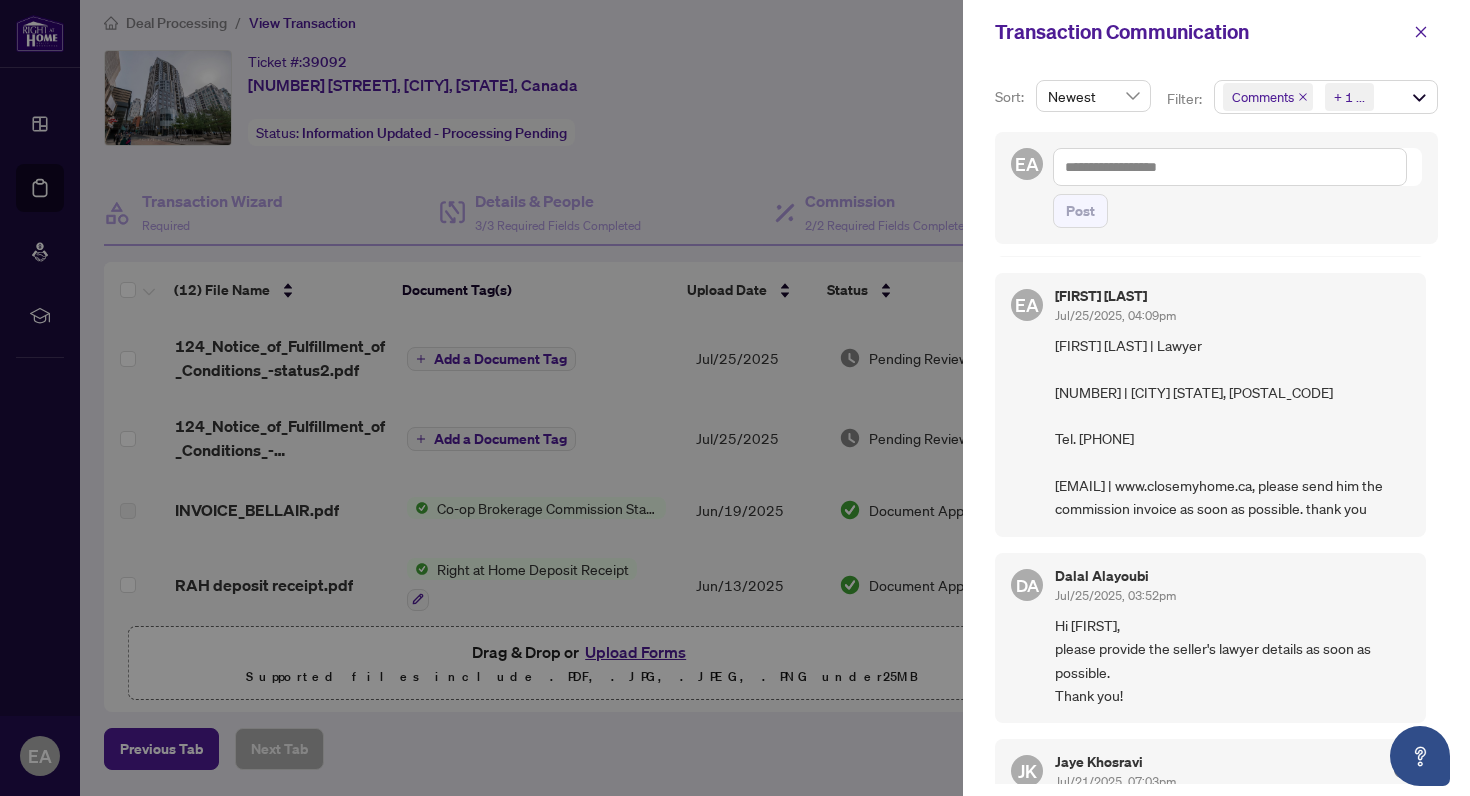 scroll, scrollTop: 0, scrollLeft: 0, axis: both 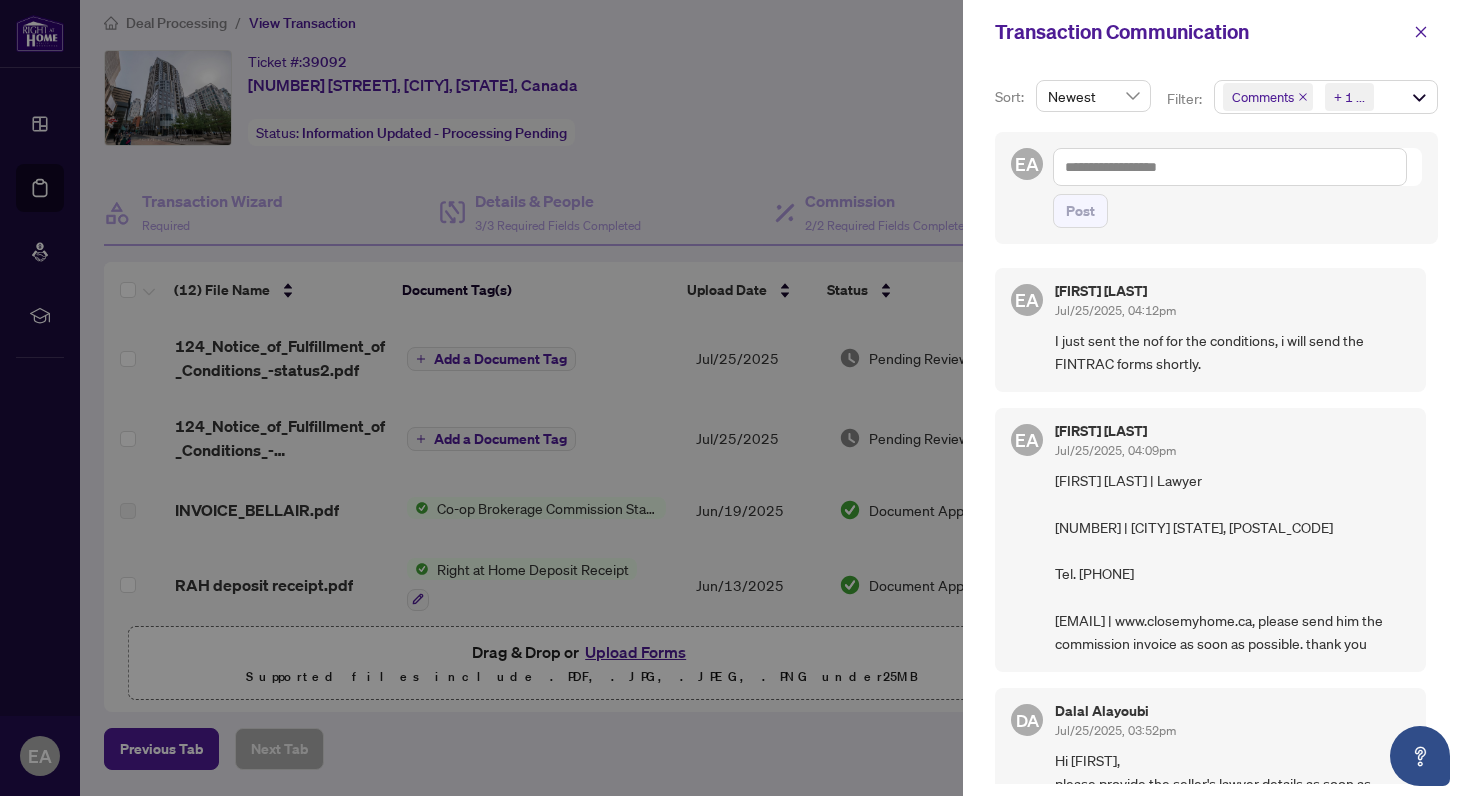 click at bounding box center (735, 398) 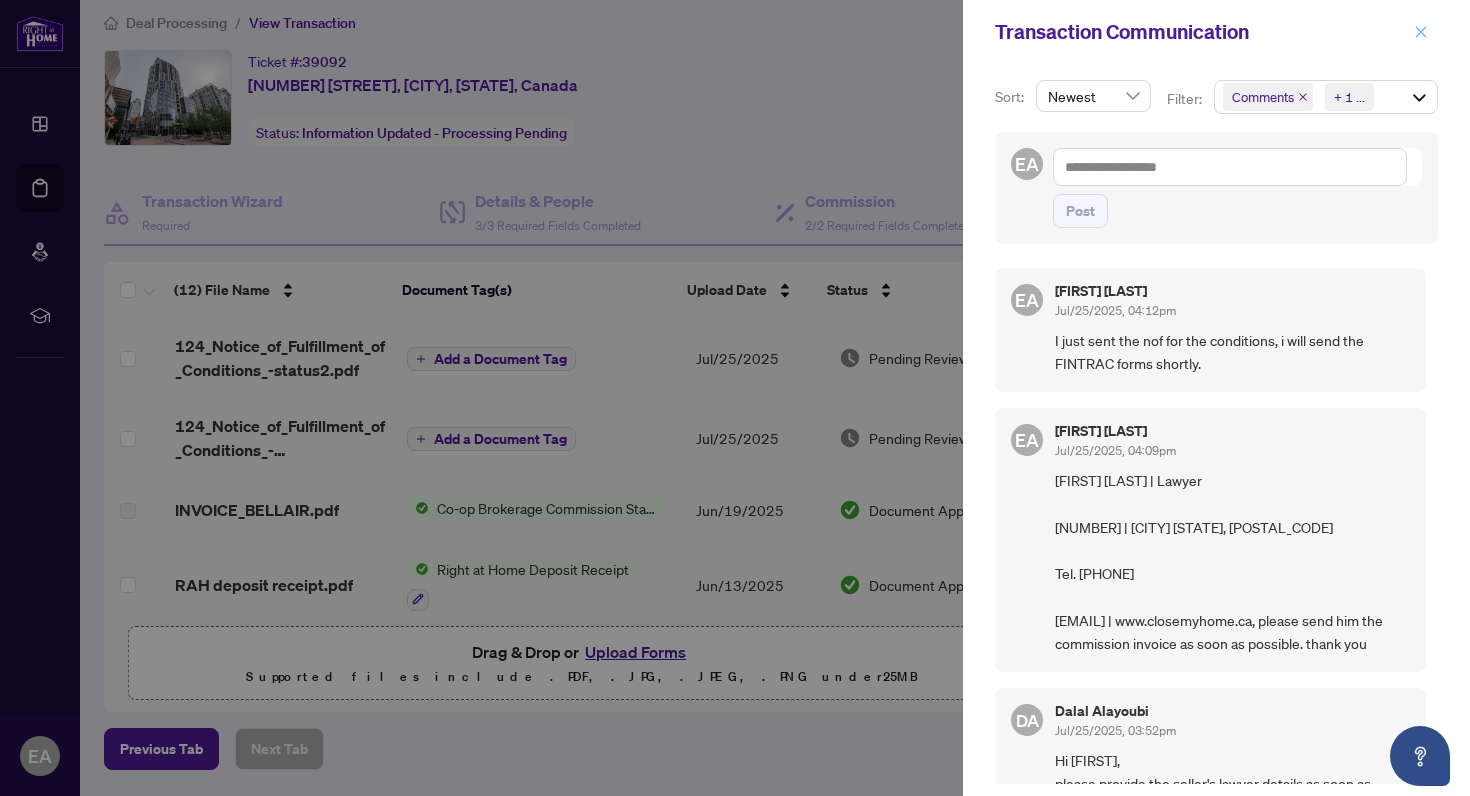 click at bounding box center (1421, 32) 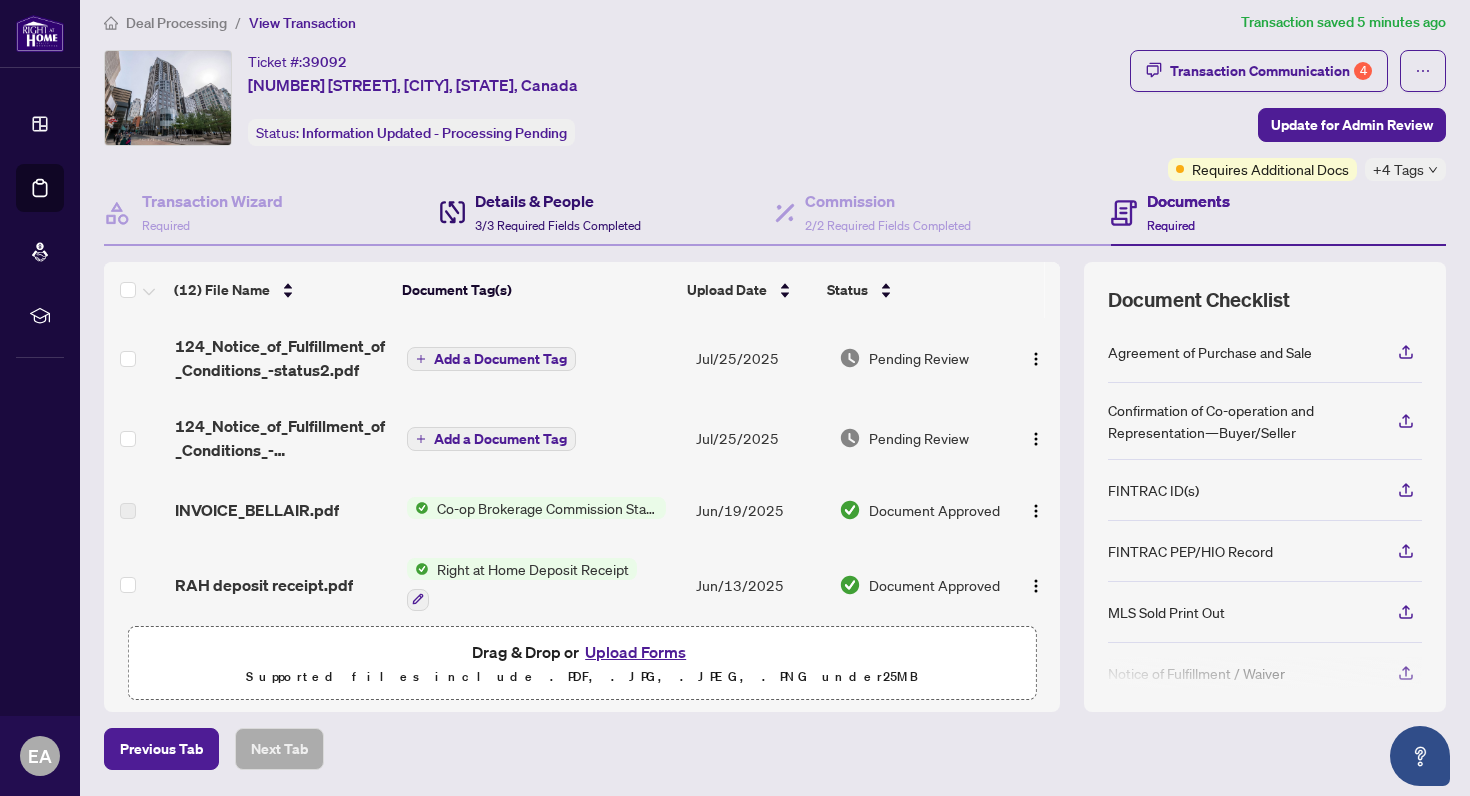 click on "Details & People" at bounding box center (558, 201) 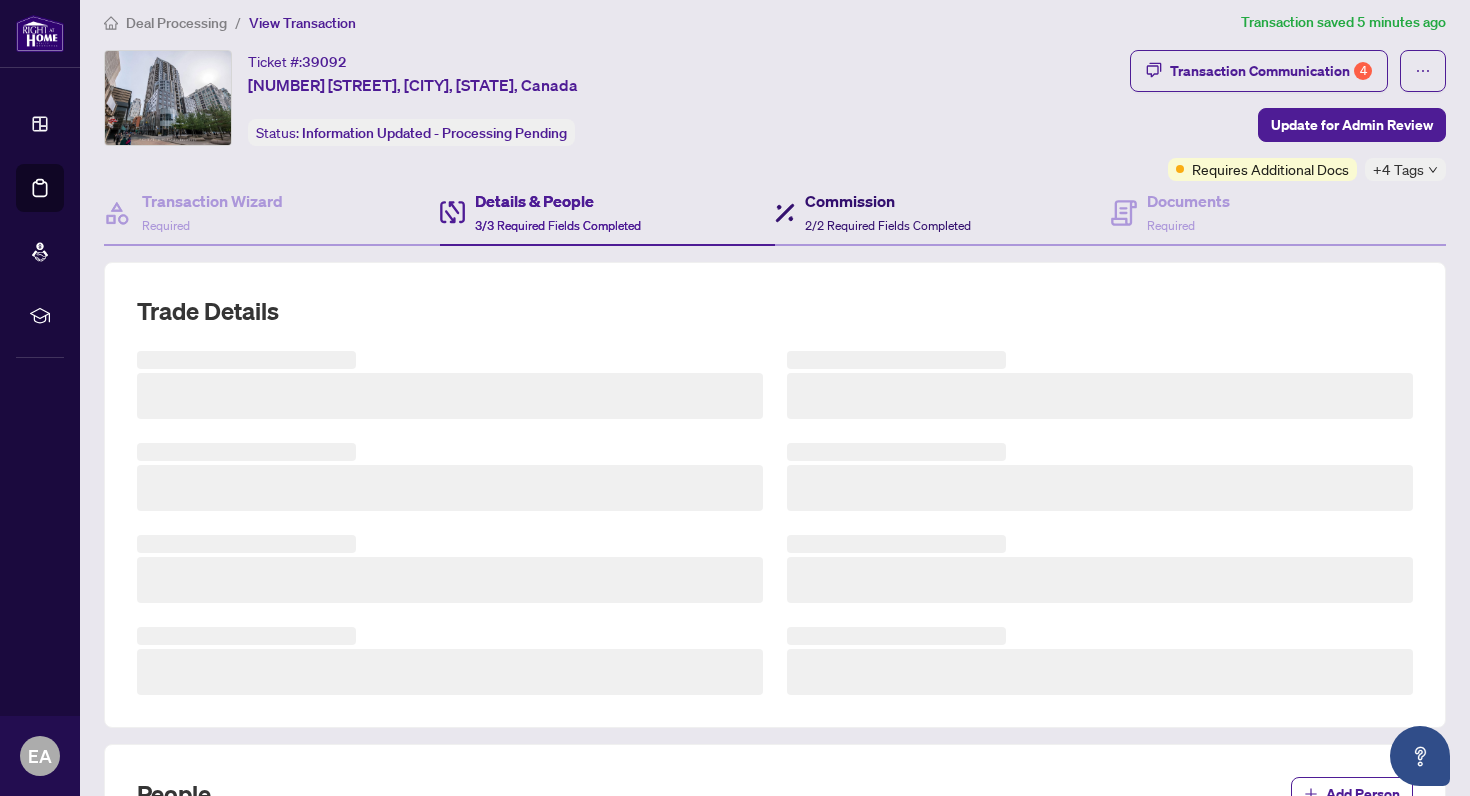click on "Commission" at bounding box center (888, 201) 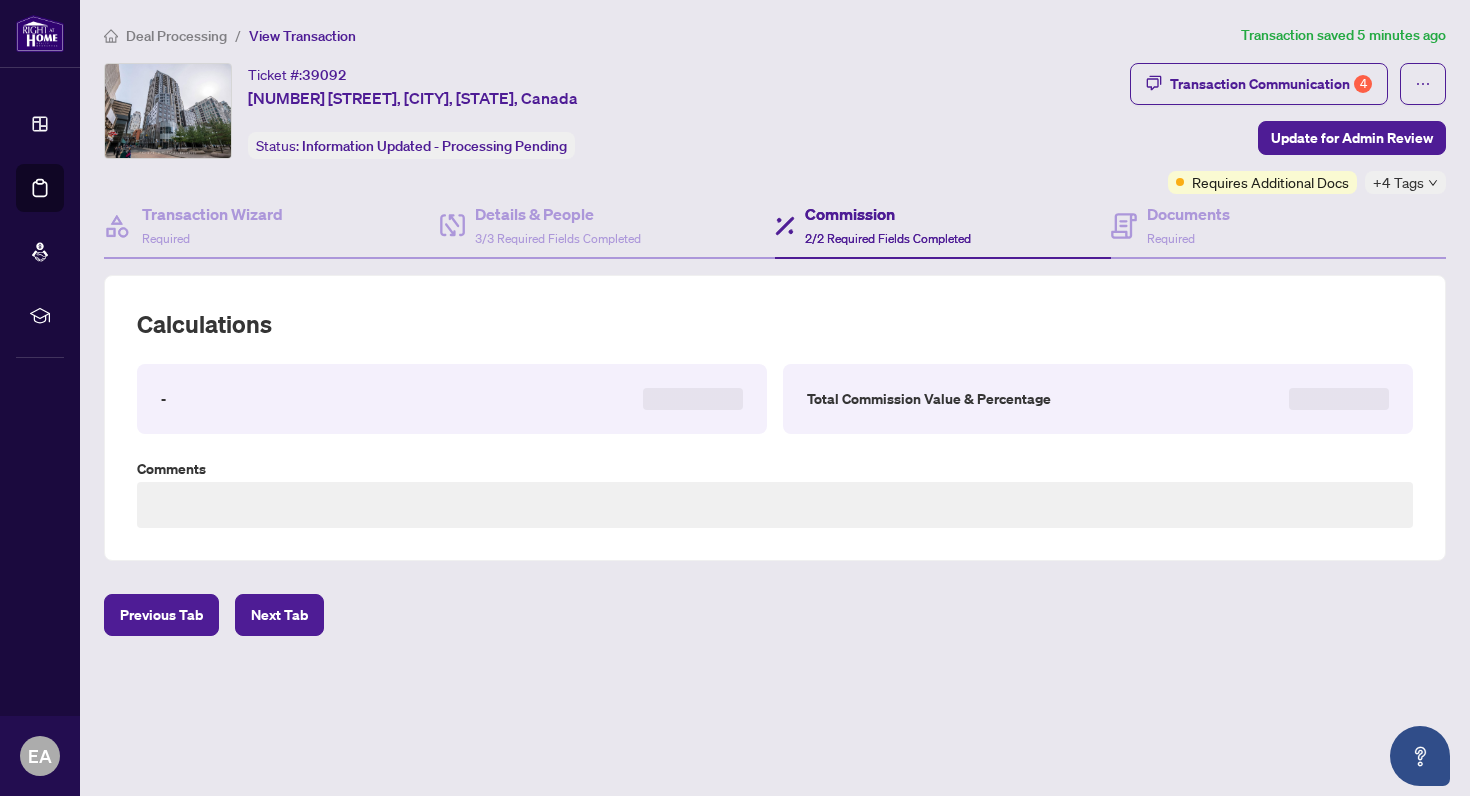 scroll, scrollTop: 0, scrollLeft: 0, axis: both 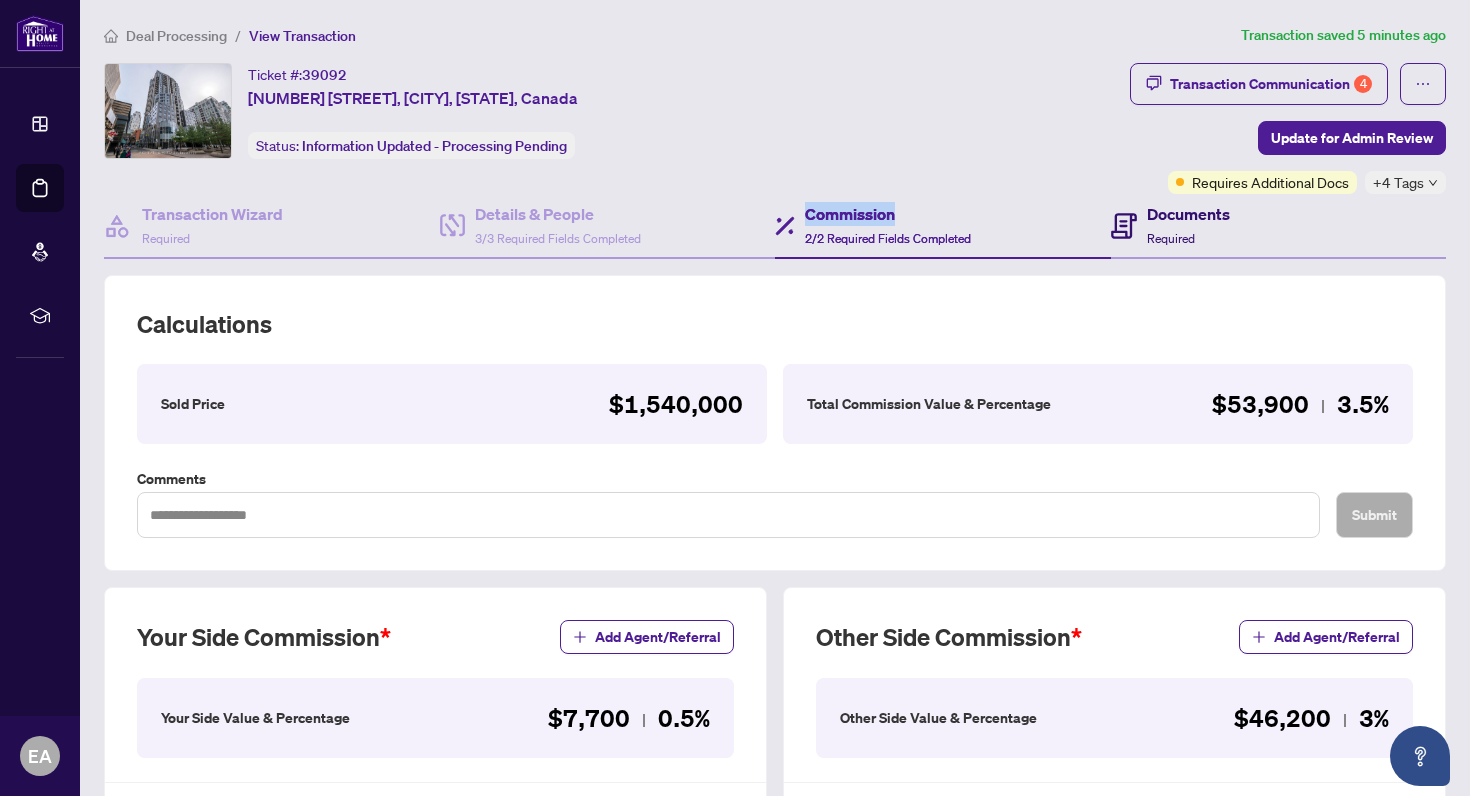 click on "Documents Required" at bounding box center (1188, 225) 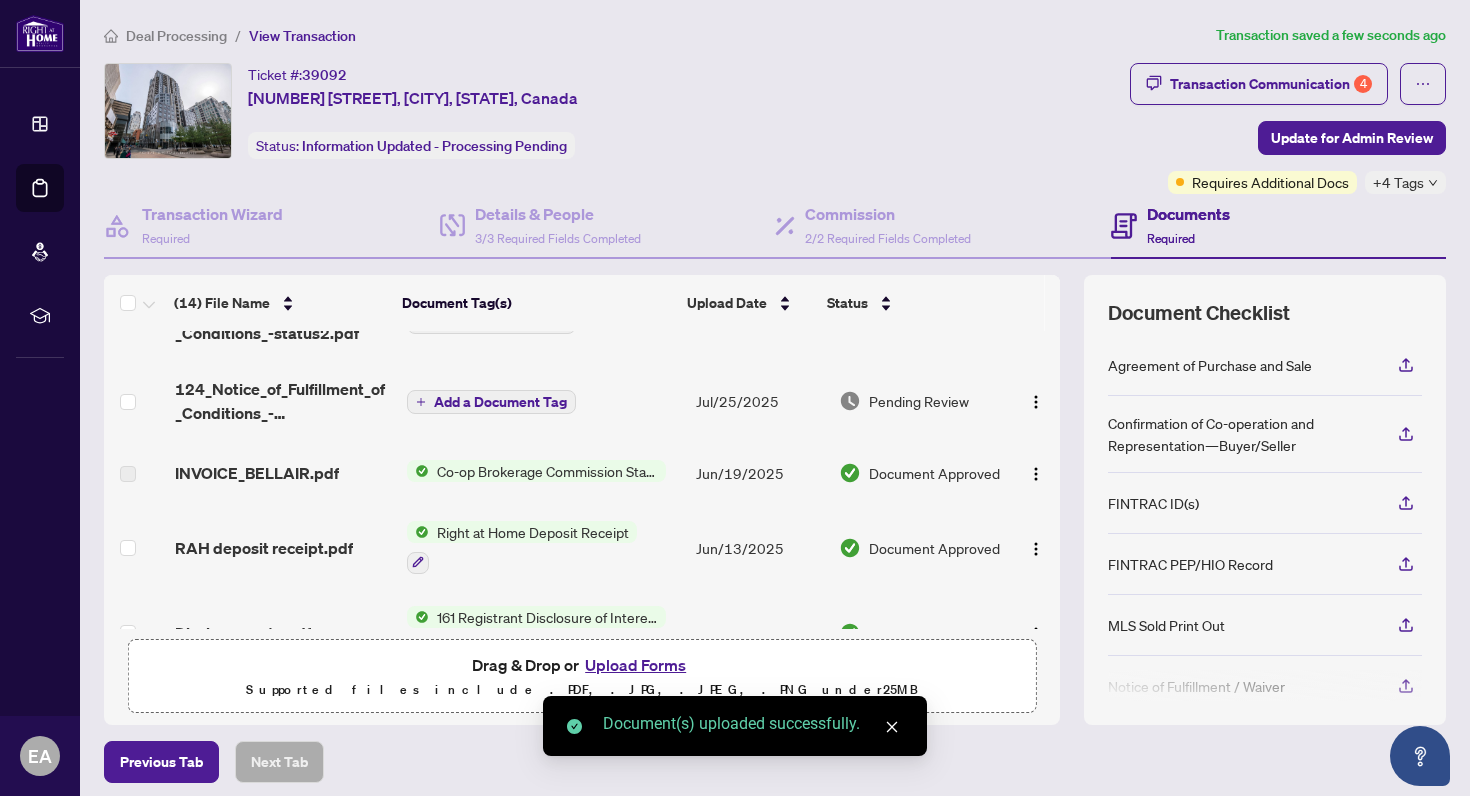 scroll, scrollTop: 0, scrollLeft: 0, axis: both 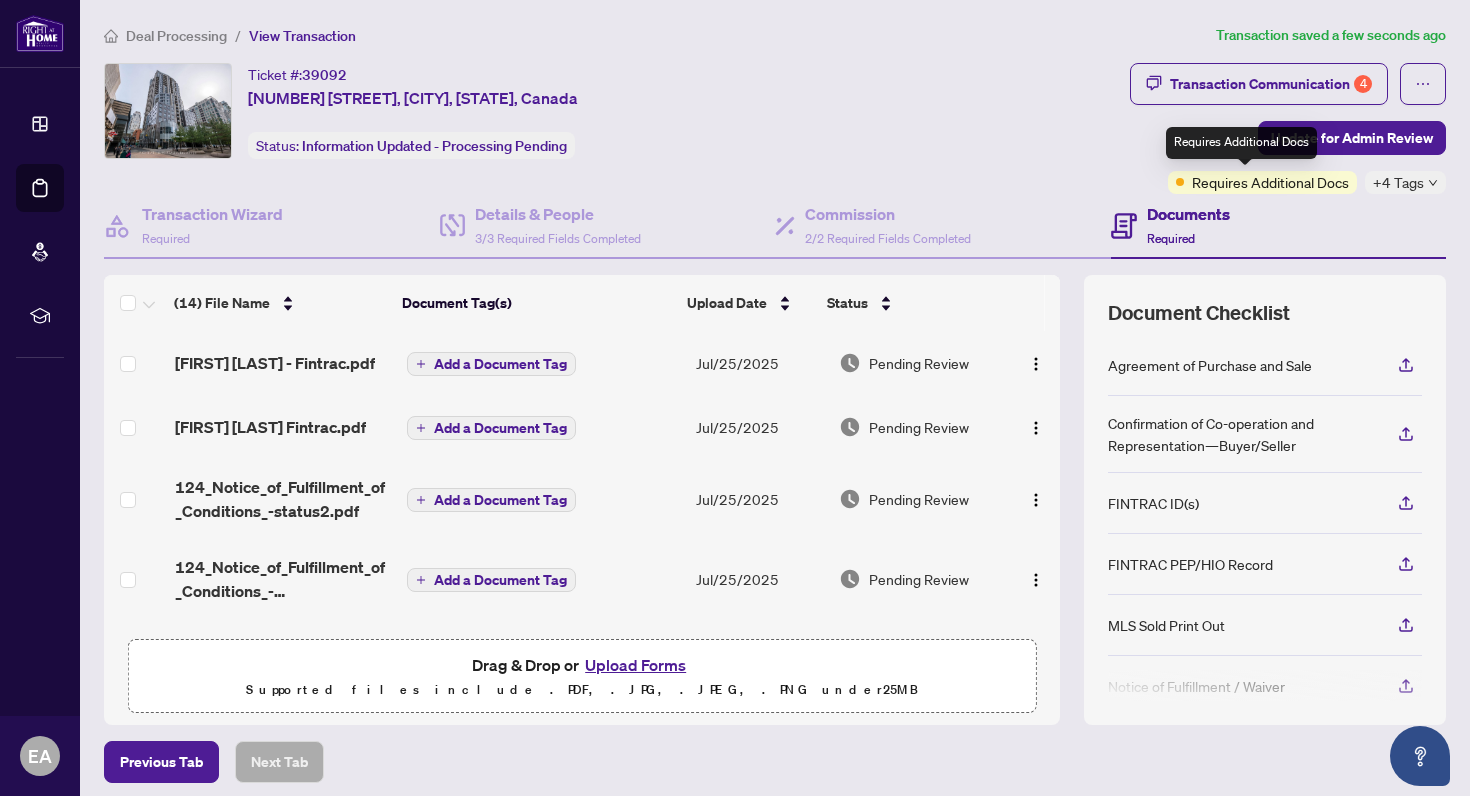 click on "Requires Additional Docs" at bounding box center (1270, 182) 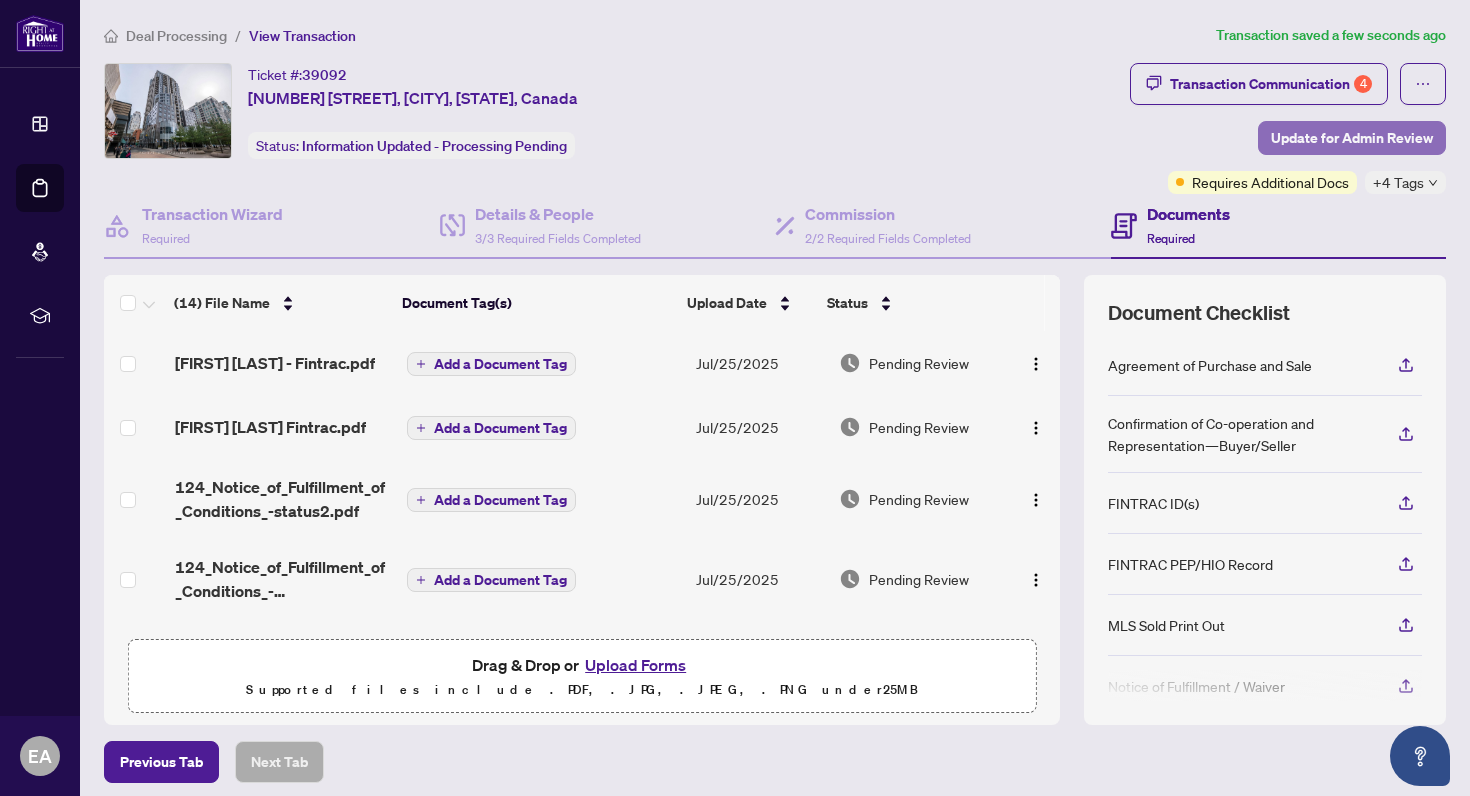 click on "Update for Admin Review" at bounding box center (1352, 138) 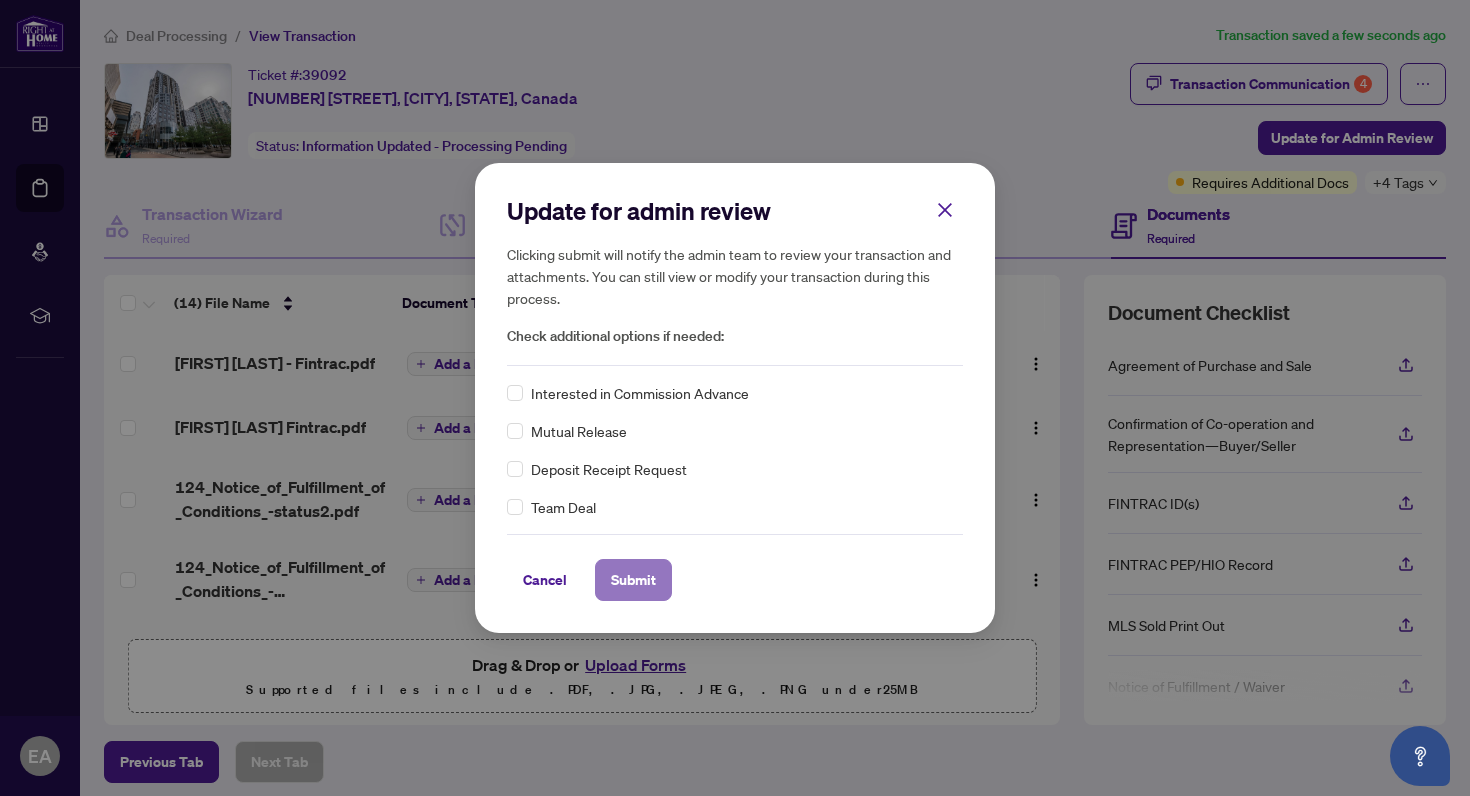 click on "Submit" at bounding box center (633, 580) 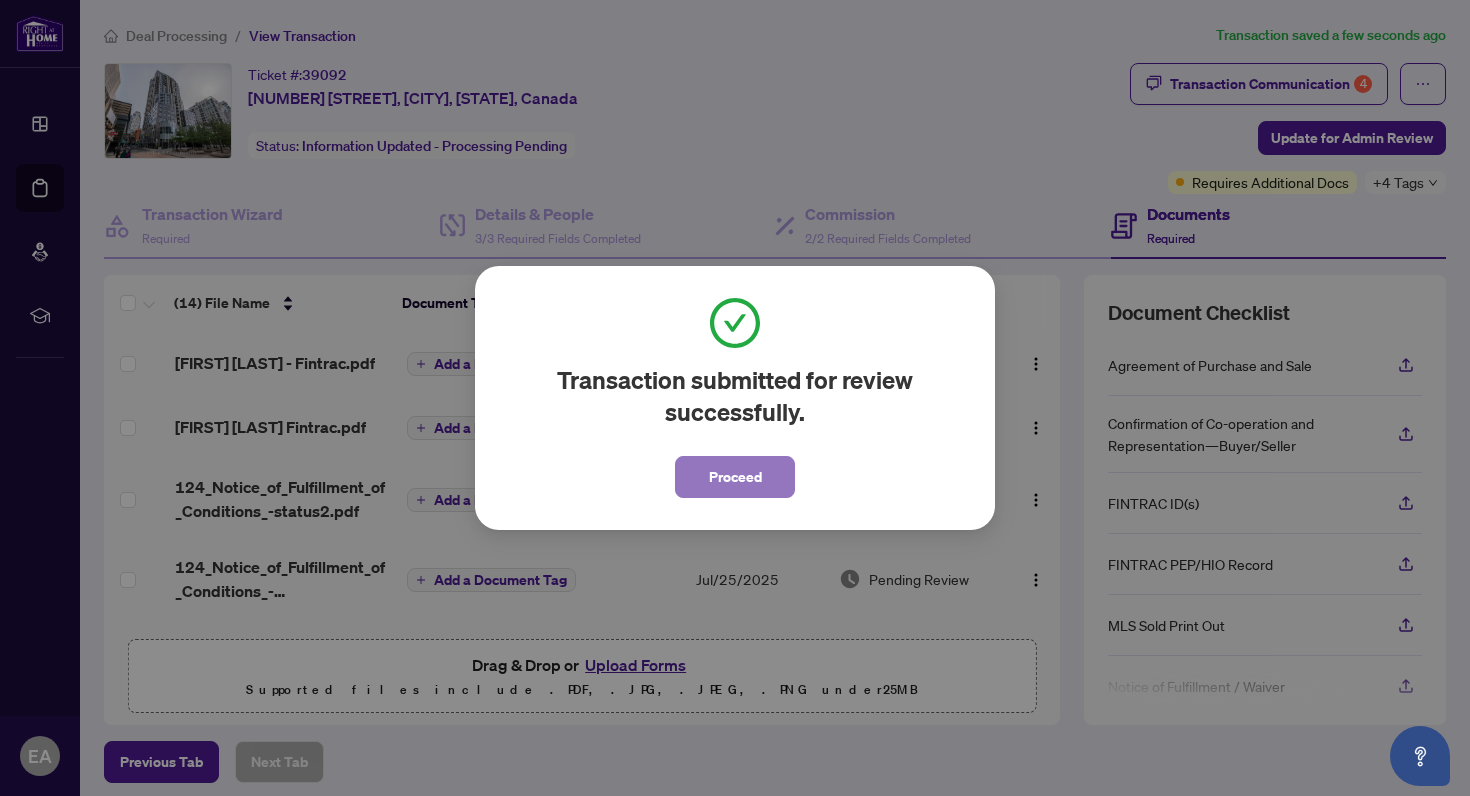 click on "Proceed" at bounding box center [735, 477] 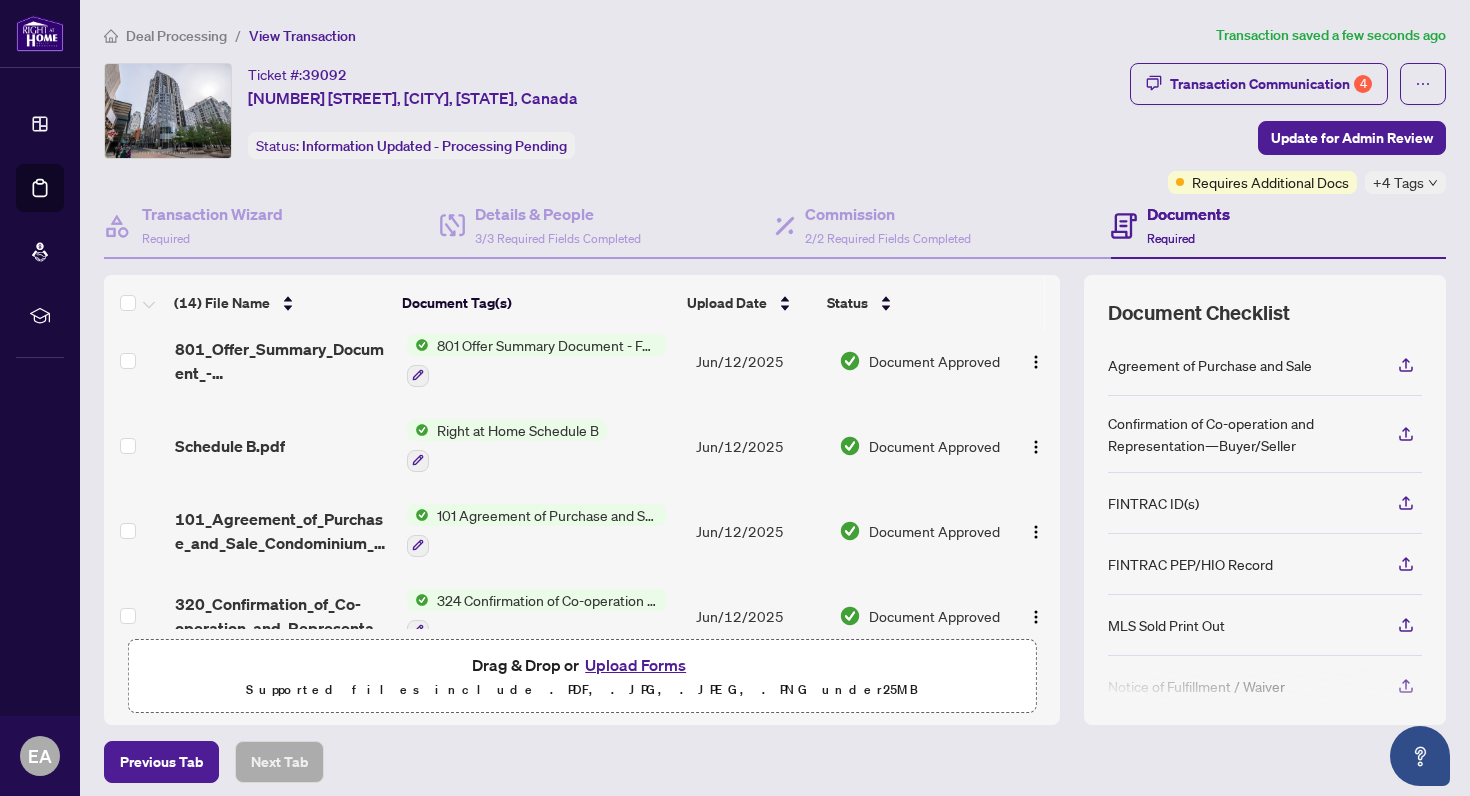 scroll, scrollTop: 0, scrollLeft: 0, axis: both 